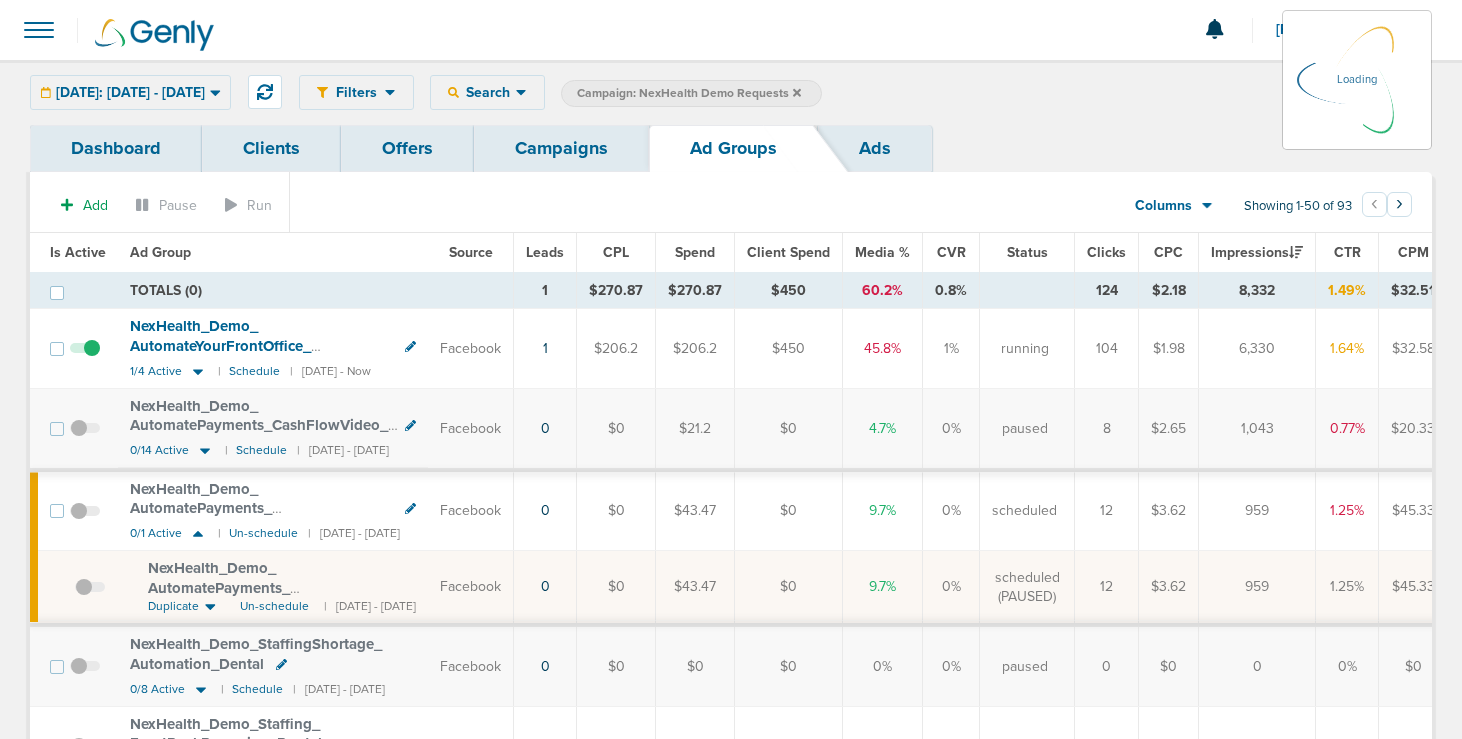 click on "Today: 07.25.2025 - 07.25.2025     Today   Yesterday   Last 7 Days   Last 14 Days   This Month   Last Month   This Year   All Time
Batch
Latest 2 3 4 5 6 7 8 9 10 11 12 13 14 15 16 17 18 19 20 21 22 23 24 25 26 27 28 29 30 31 32 33 34 35 36 37 38 39 40 41 42 43 44 45 46 47 48 49 50 51 52 53 54 55 56 57 58 59 60 61 62 63 64 65 66 67 68 69 70 71 72 73 74 75 76 77 78 79 80 81 82 83 84 85 86 87 88 89 90
Date Range
07.25.2025       07.25.2025
Apply" at bounding box center (130, 92) 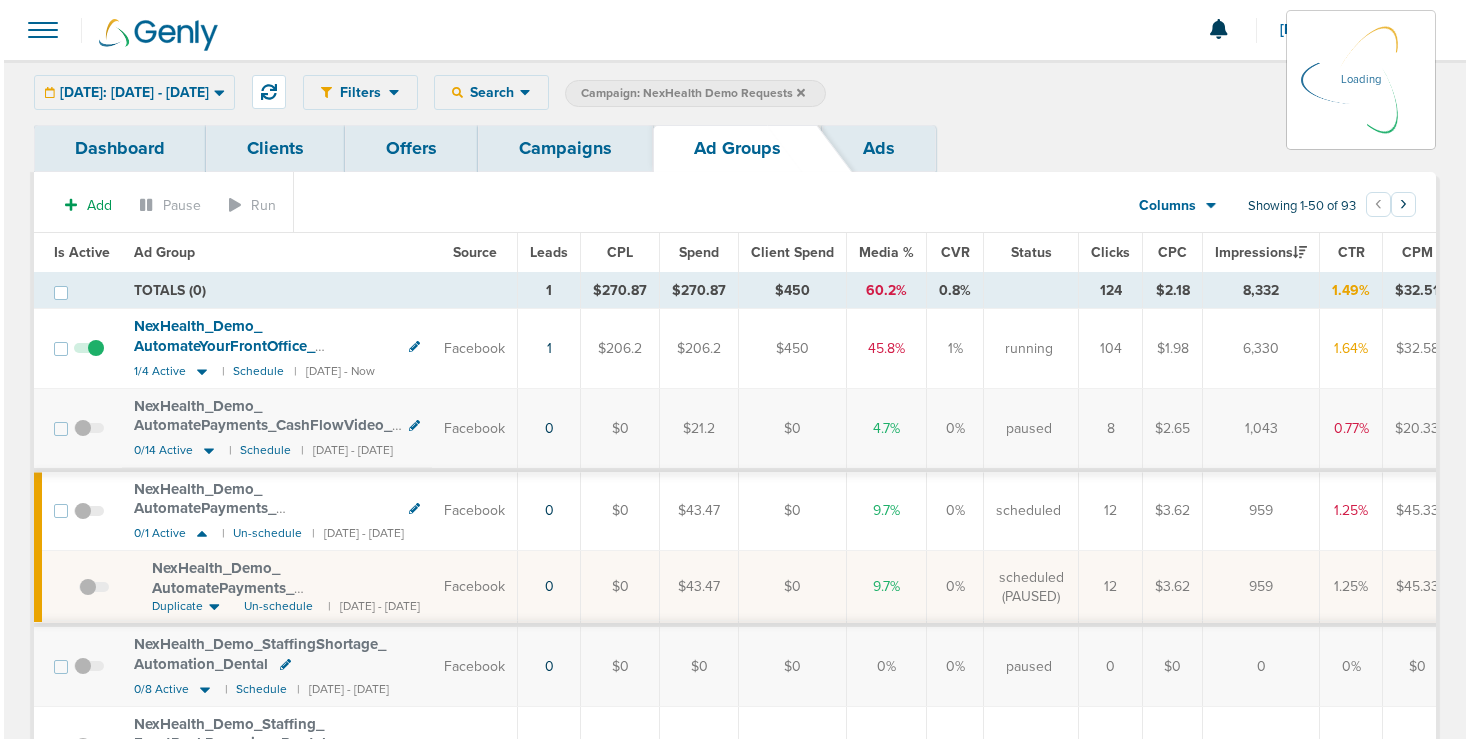 scroll, scrollTop: 0, scrollLeft: 0, axis: both 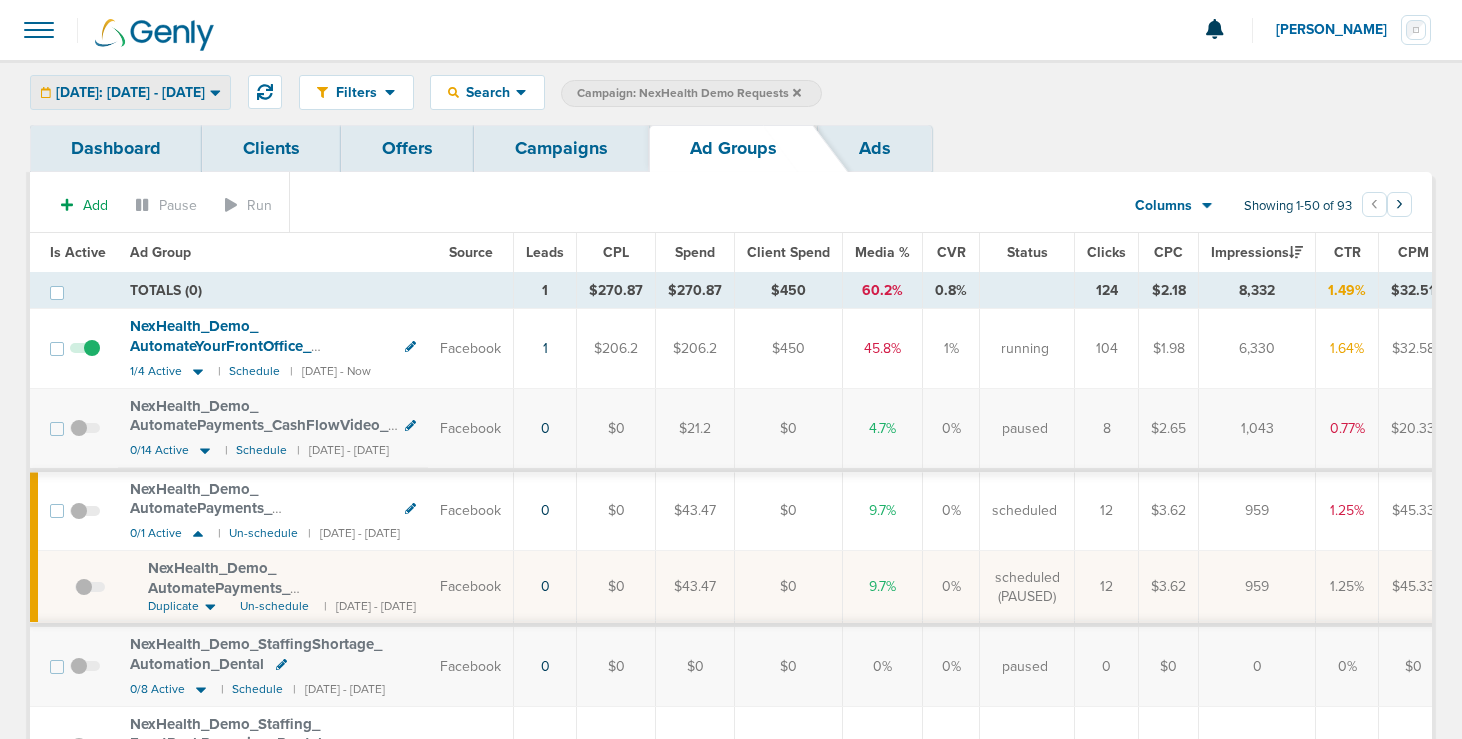 click on "Today: 07.25.2025 - 07.25.2025" at bounding box center (130, 93) 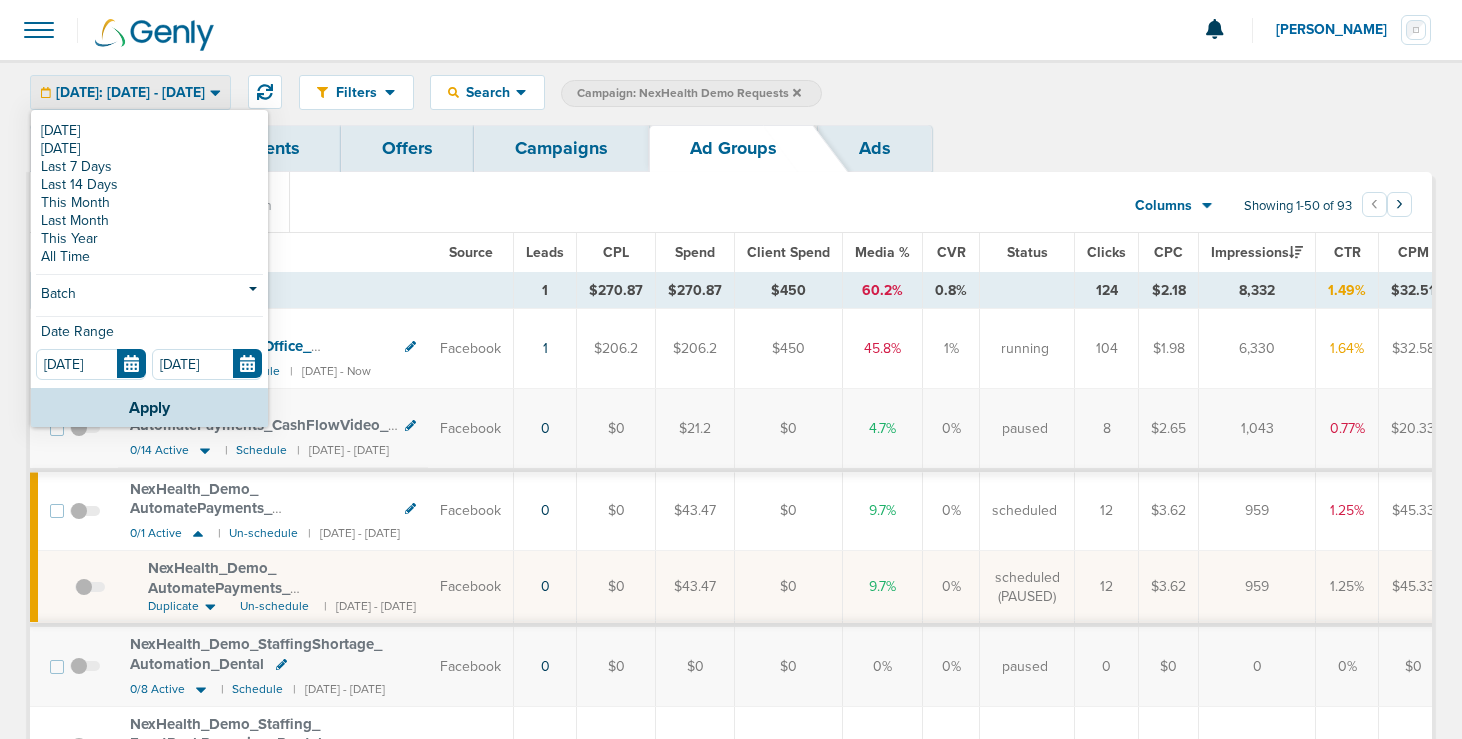 click on "Campaigns" at bounding box center [561, 148] 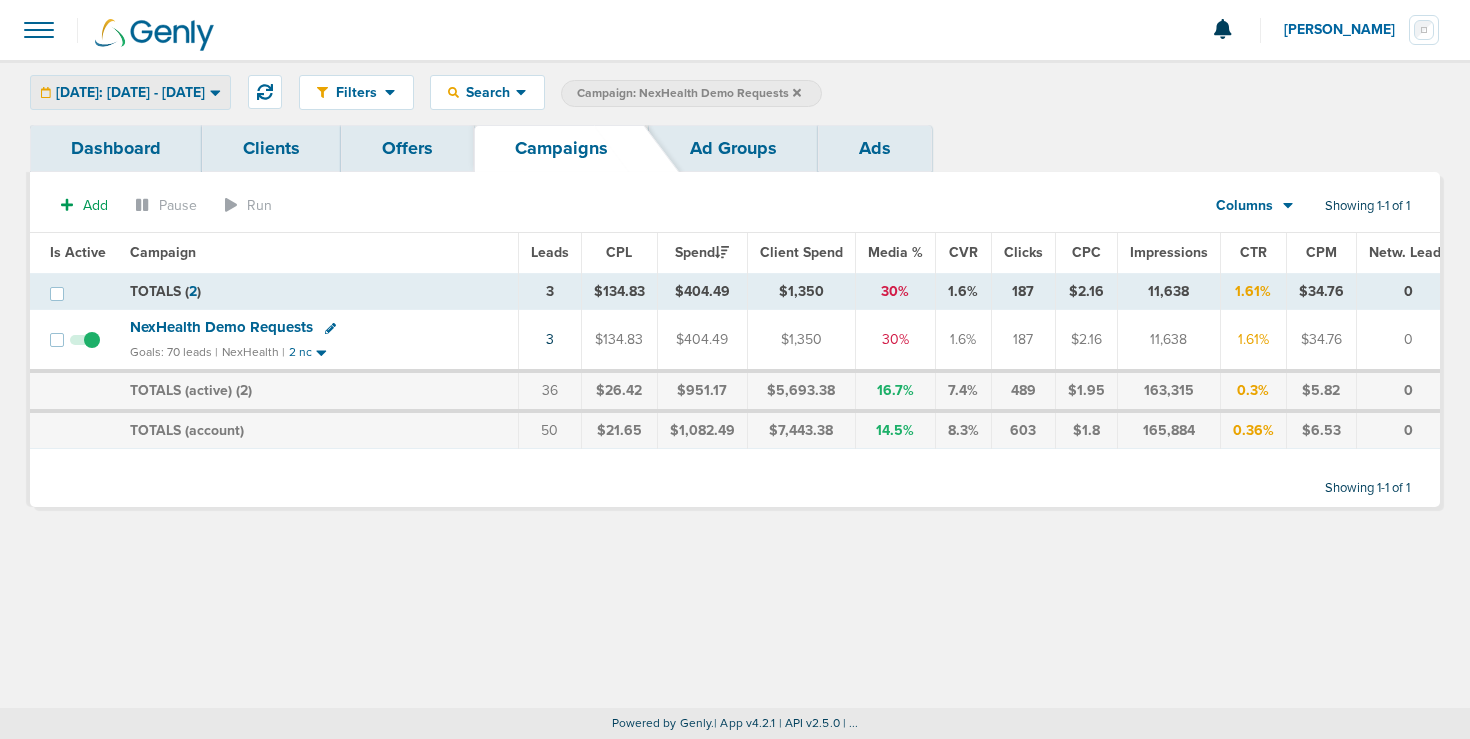 click on "Today: 07.25.2025 - 07.25.2025" at bounding box center (130, 93) 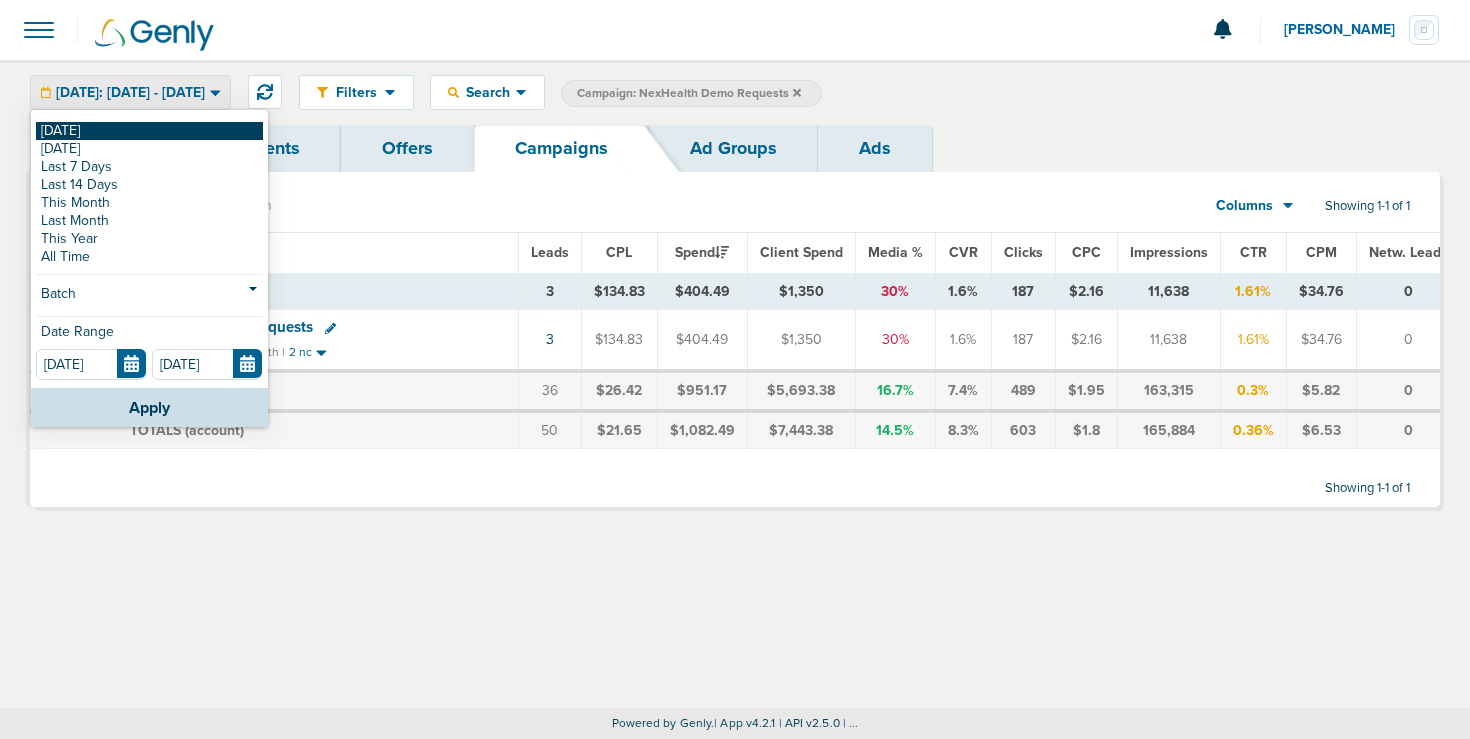 click on "[DATE]" at bounding box center (149, 131) 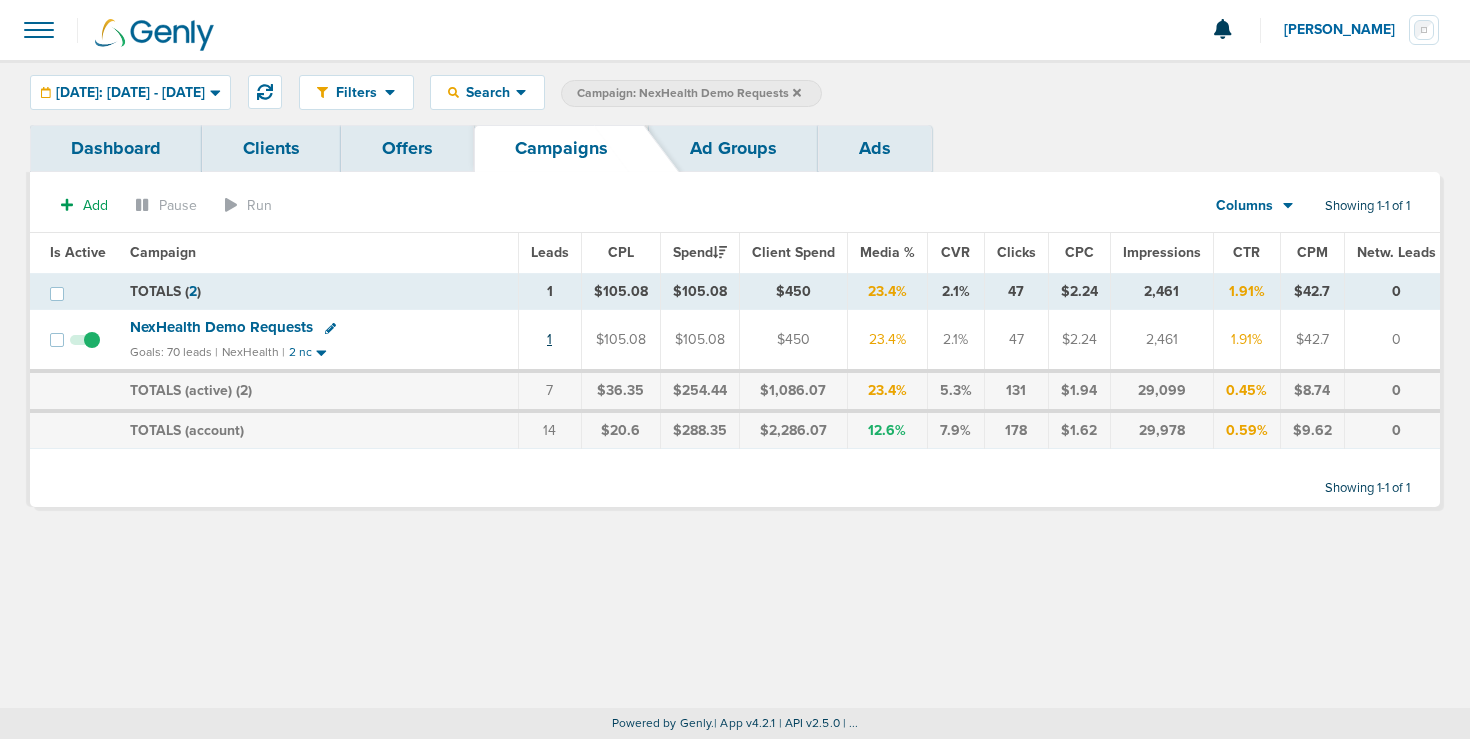click on "1" at bounding box center [549, 340] 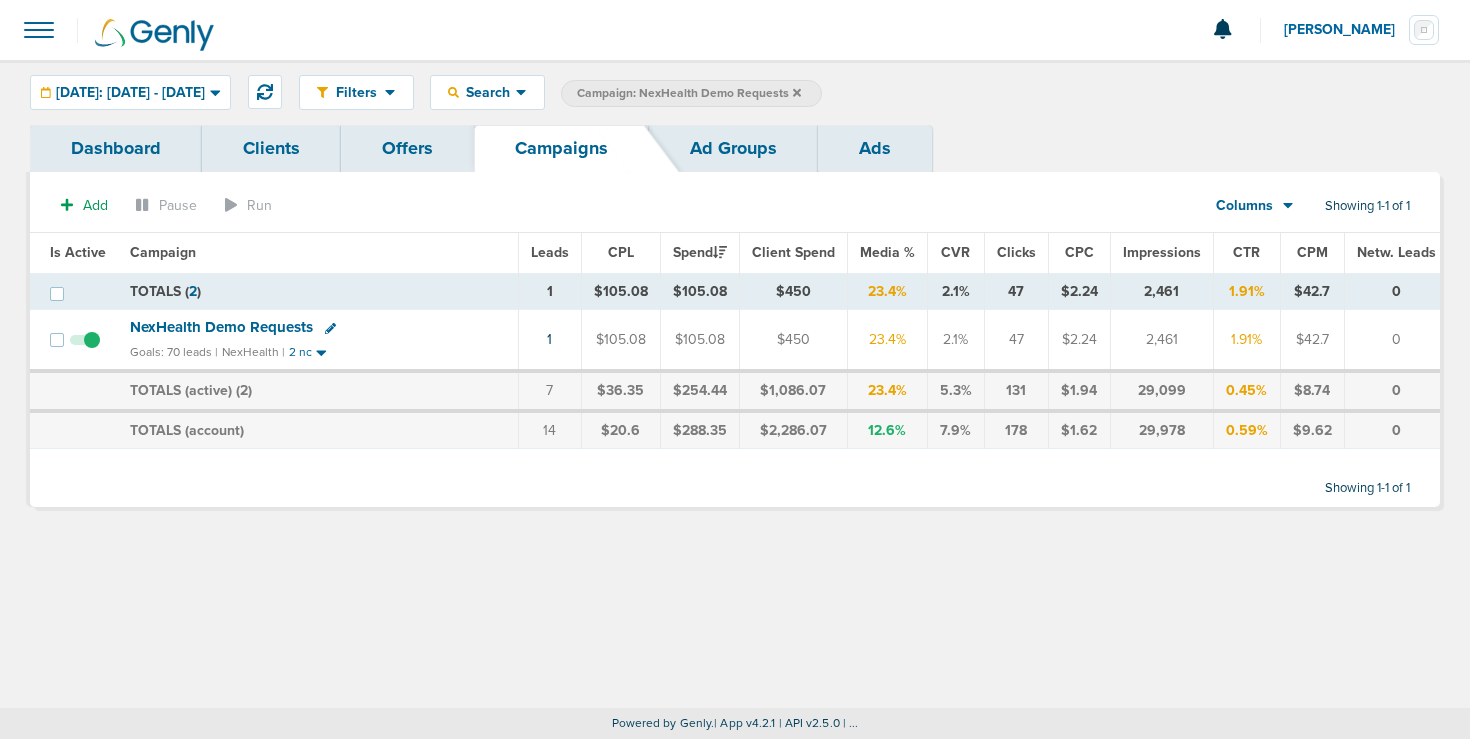 click on "1" at bounding box center (549, 340) 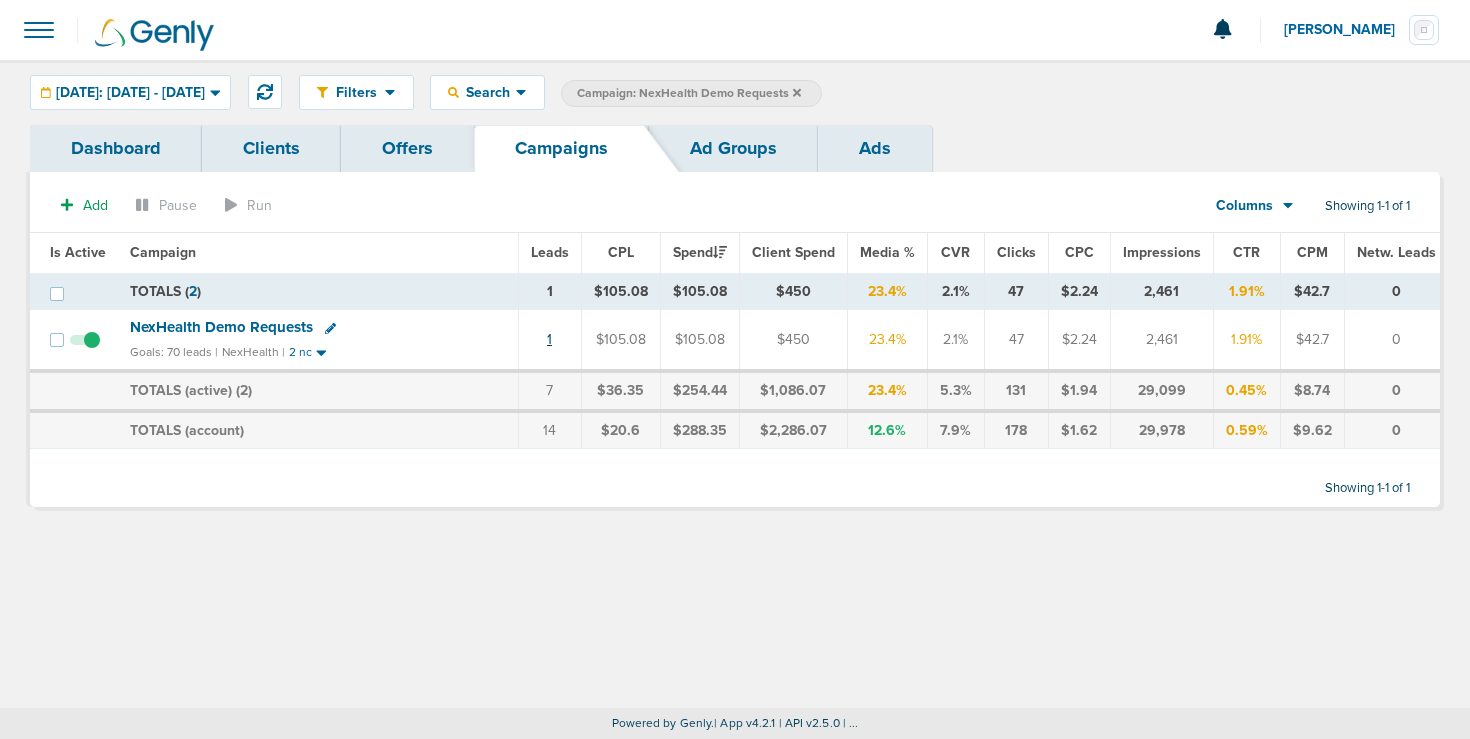 click on "1" at bounding box center (549, 339) 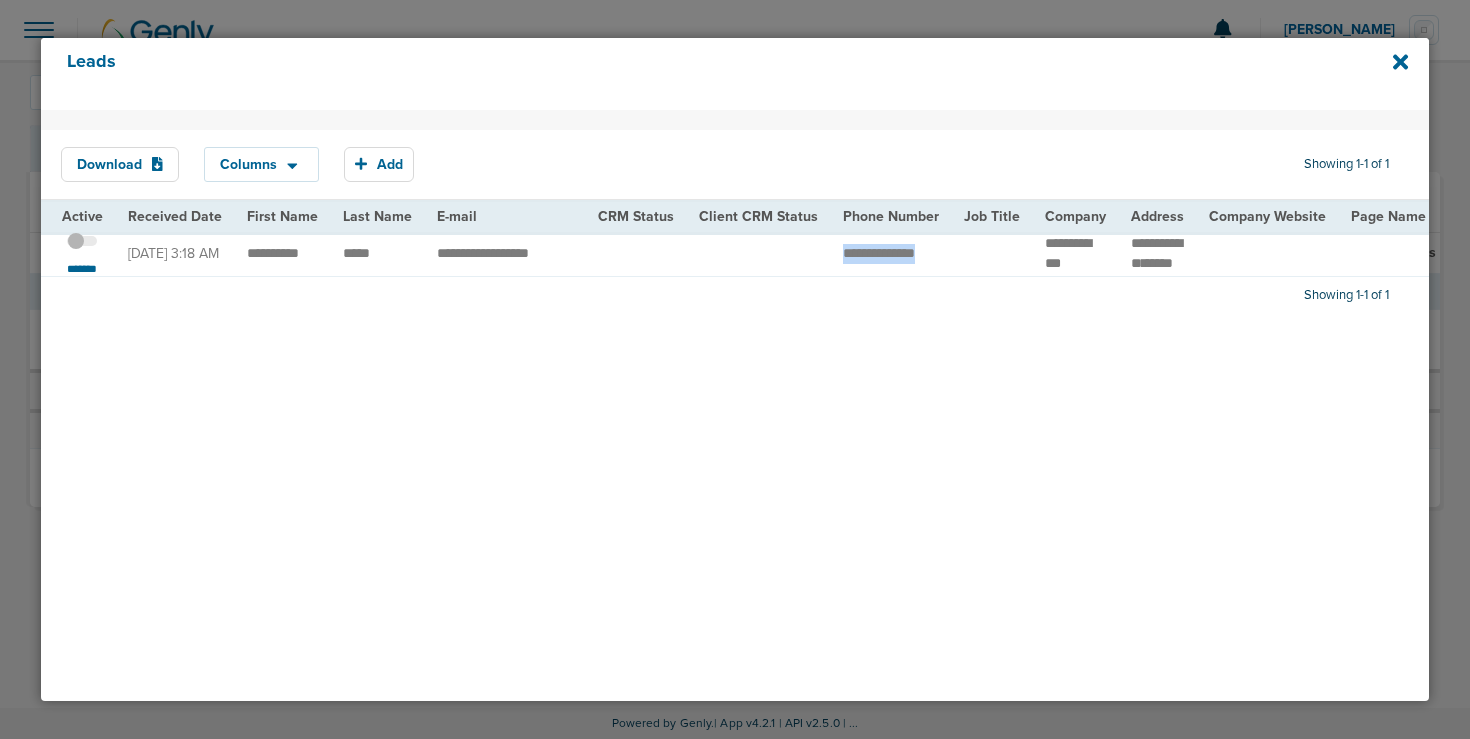 drag, startPoint x: 935, startPoint y: 260, endPoint x: 815, endPoint y: 268, distance: 120.26637 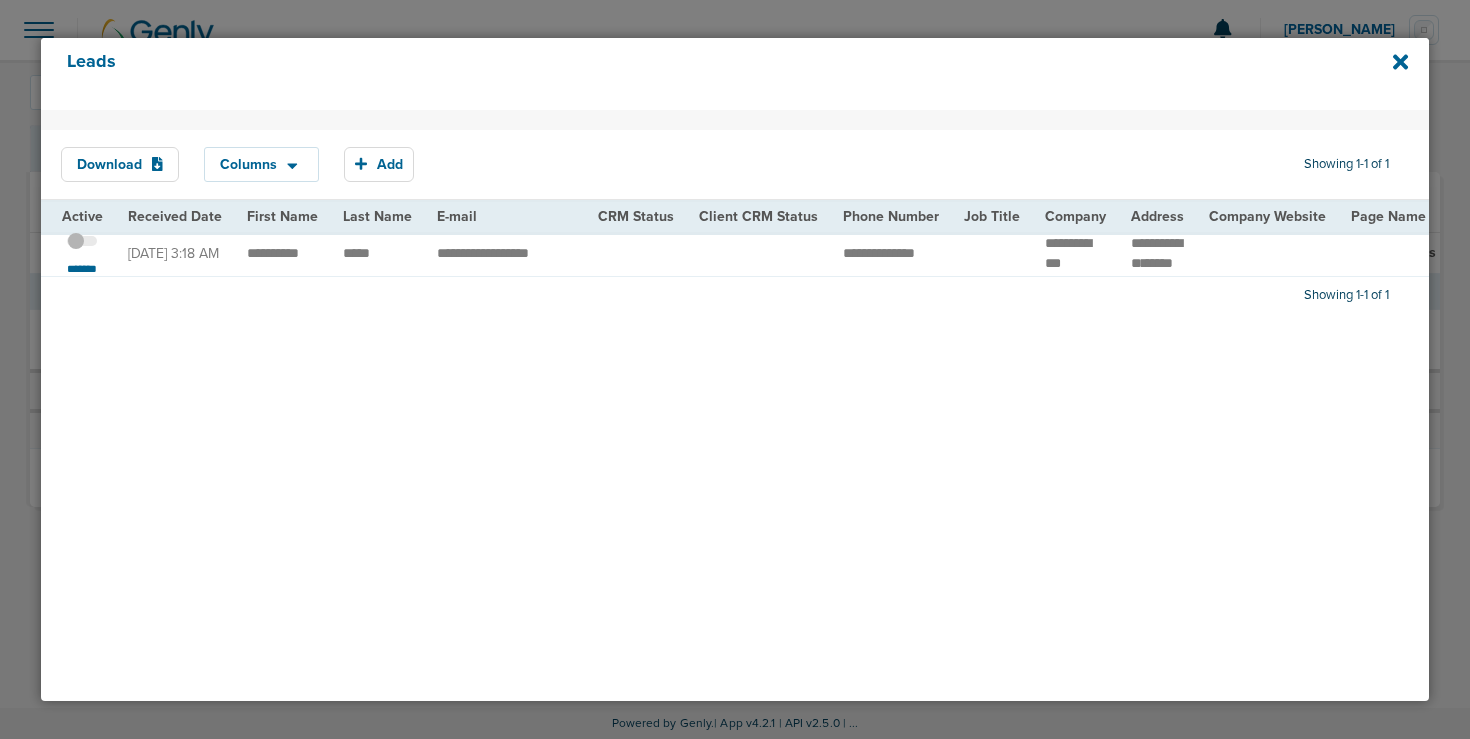 click on "Leads" at bounding box center (734, 74) 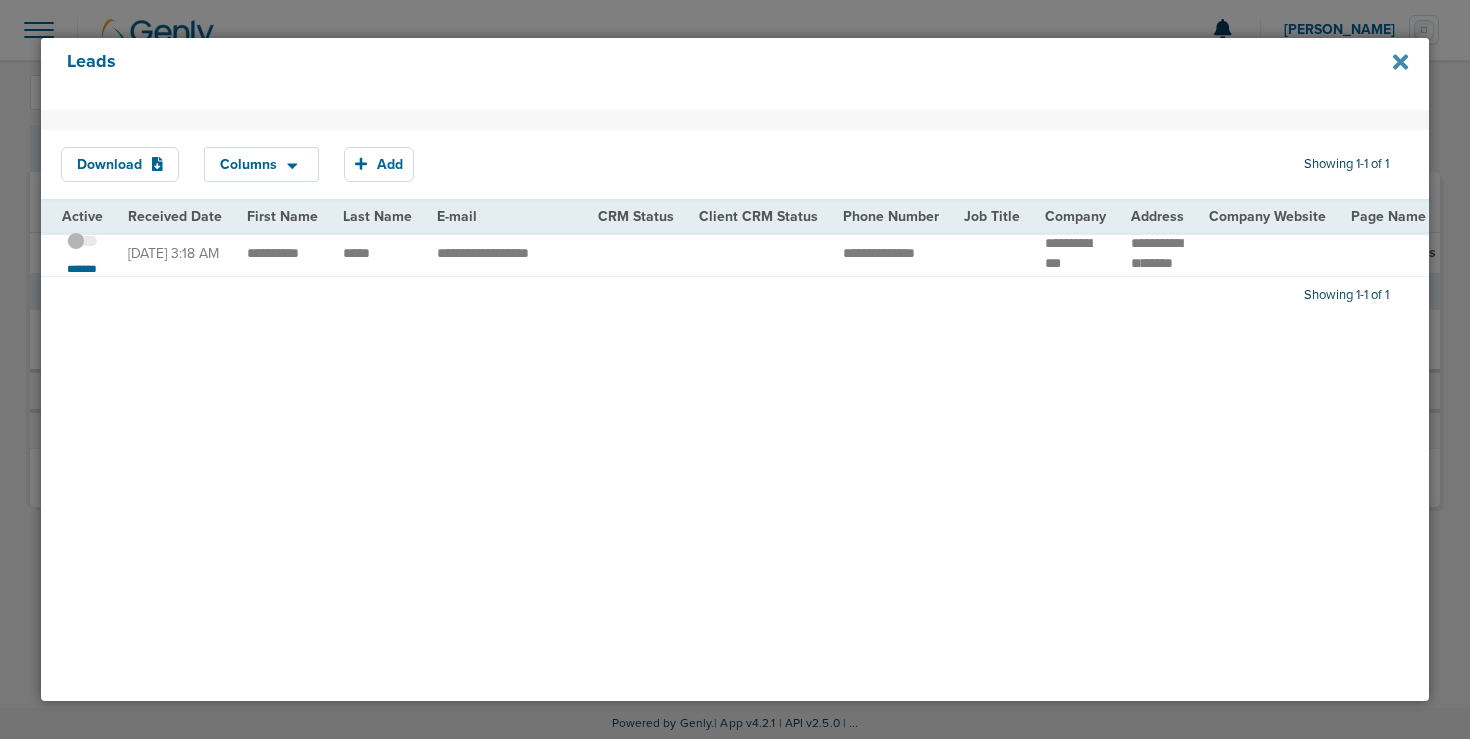 click 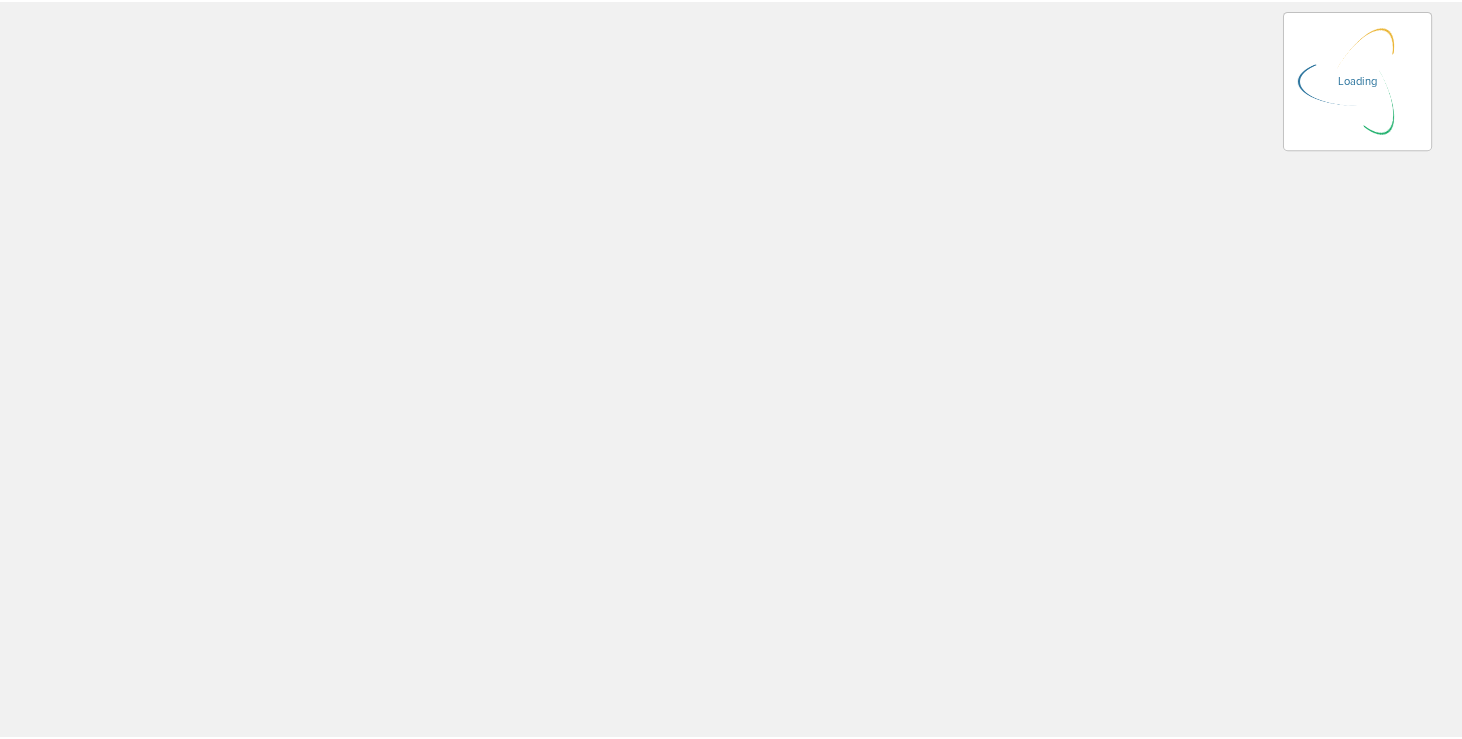 scroll, scrollTop: 0, scrollLeft: 0, axis: both 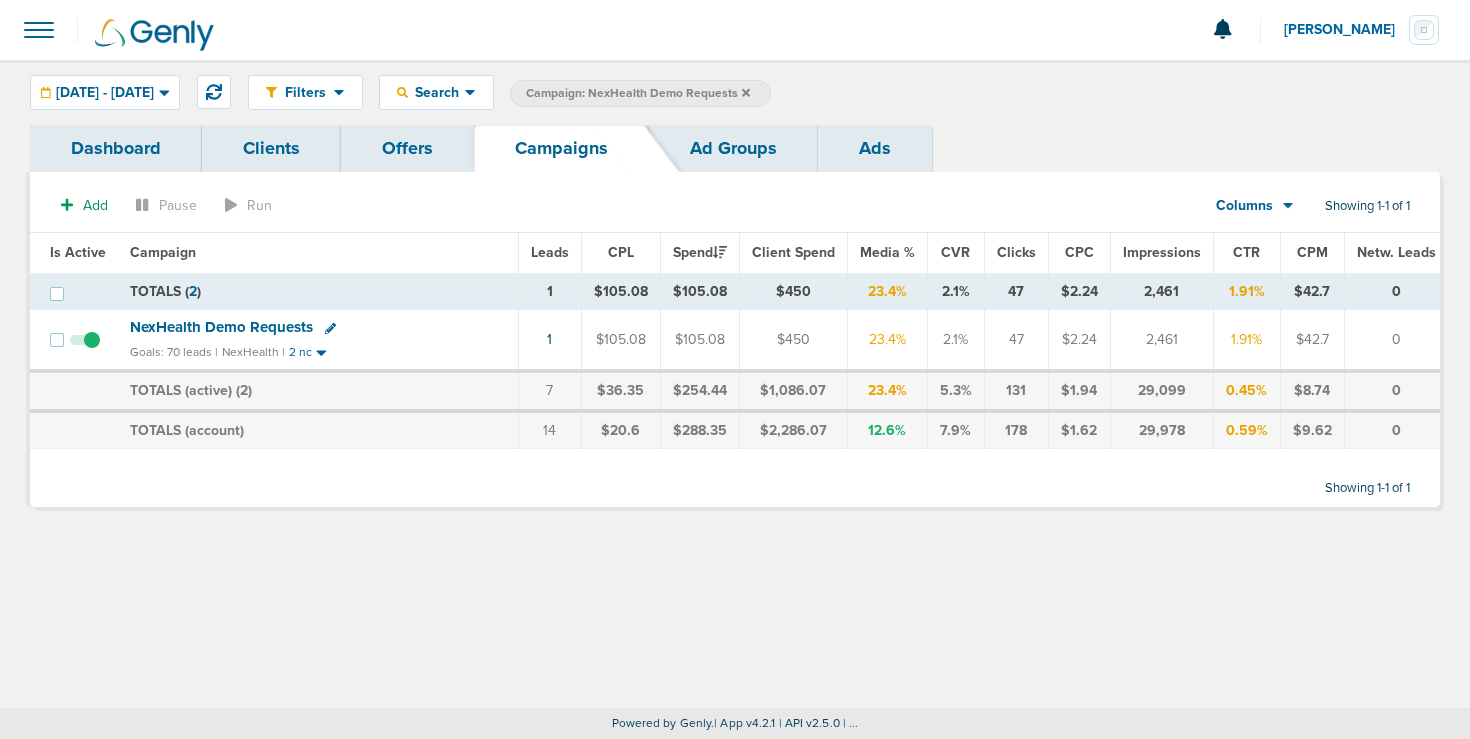 click 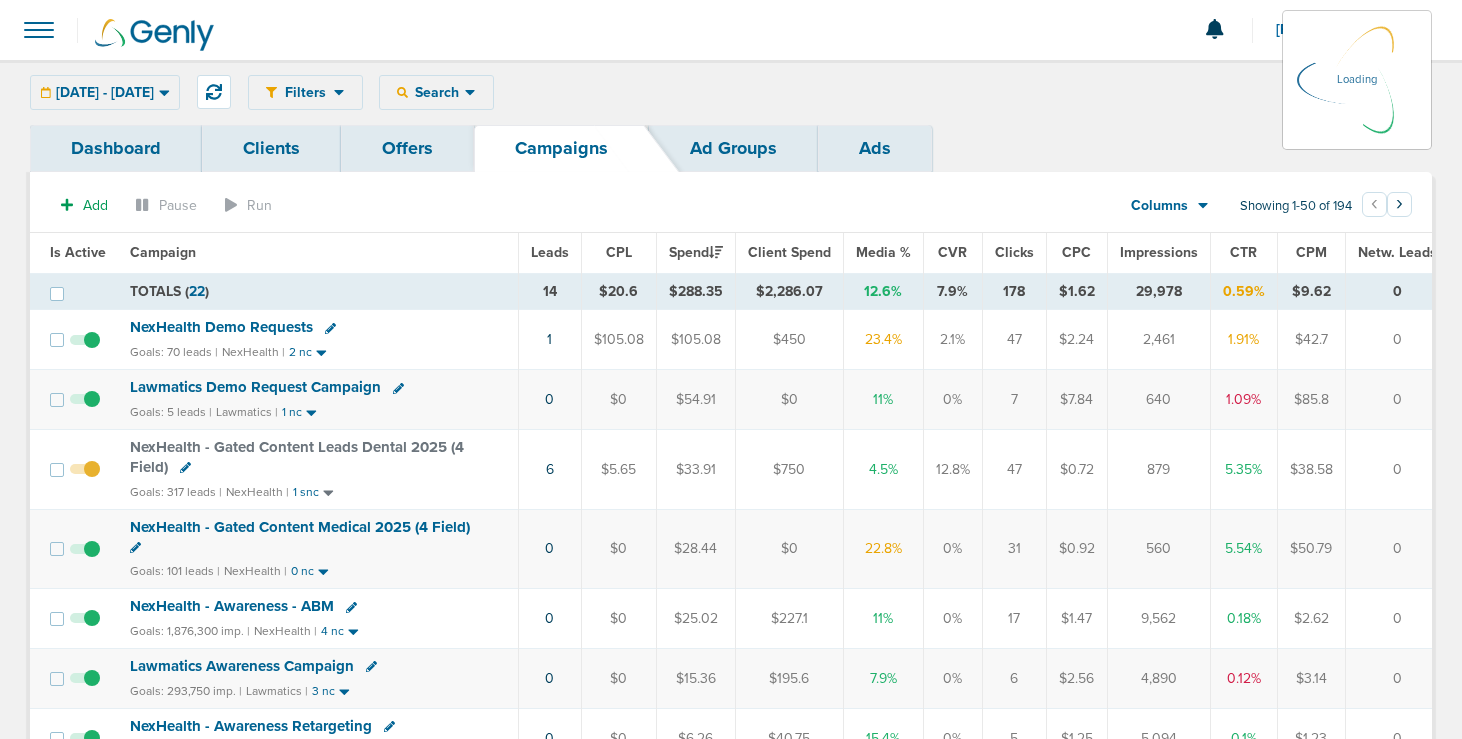 click on "[DATE] - [DATE]" at bounding box center (105, 93) 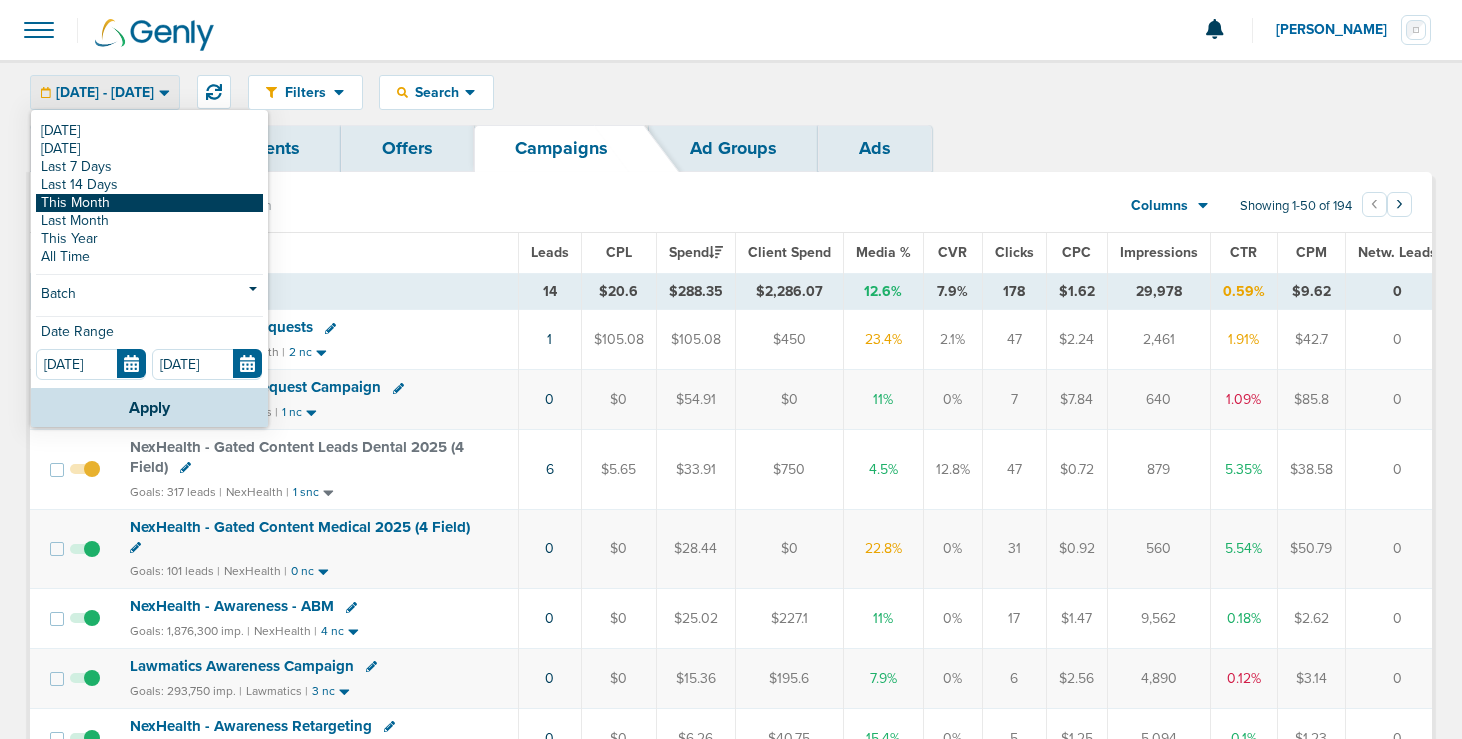 click on "This Month" at bounding box center [149, 203] 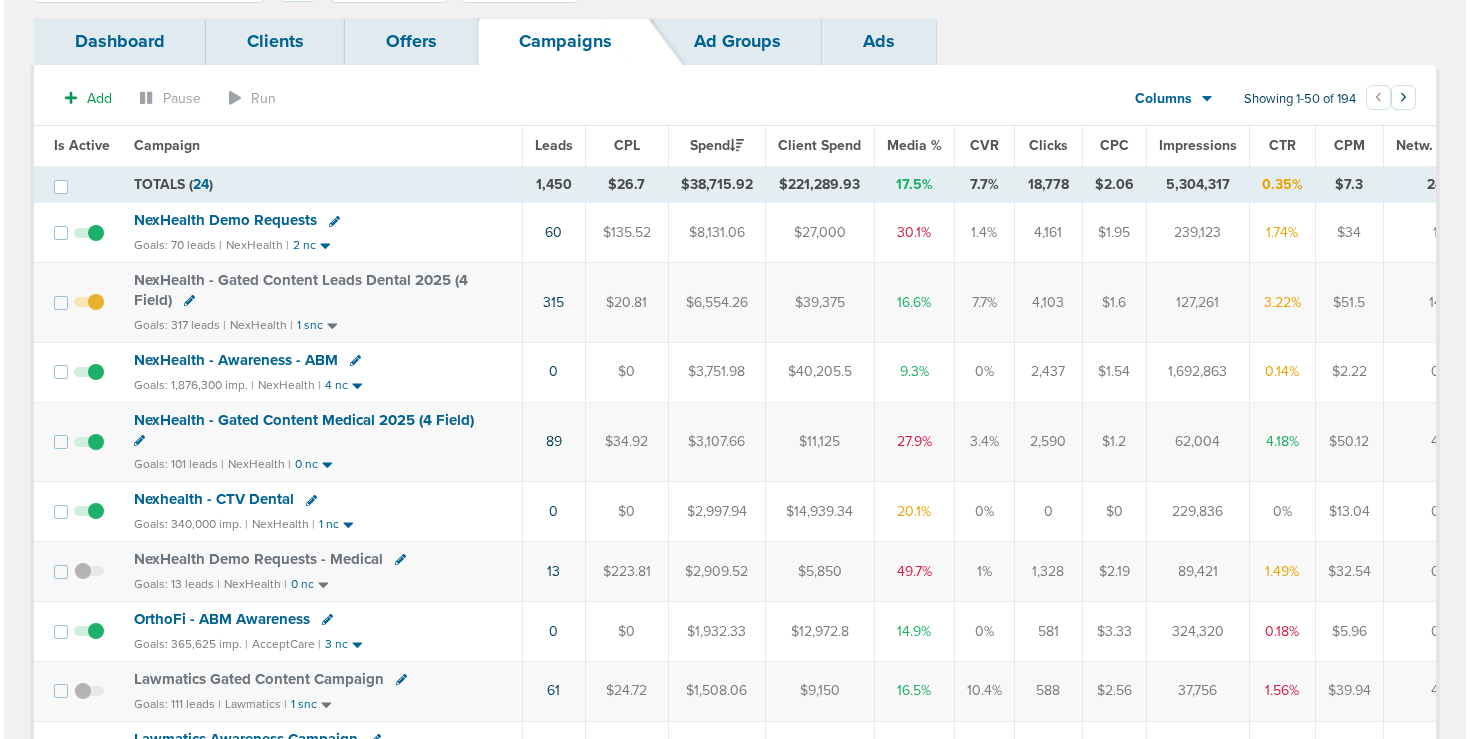 scroll, scrollTop: 0, scrollLeft: 0, axis: both 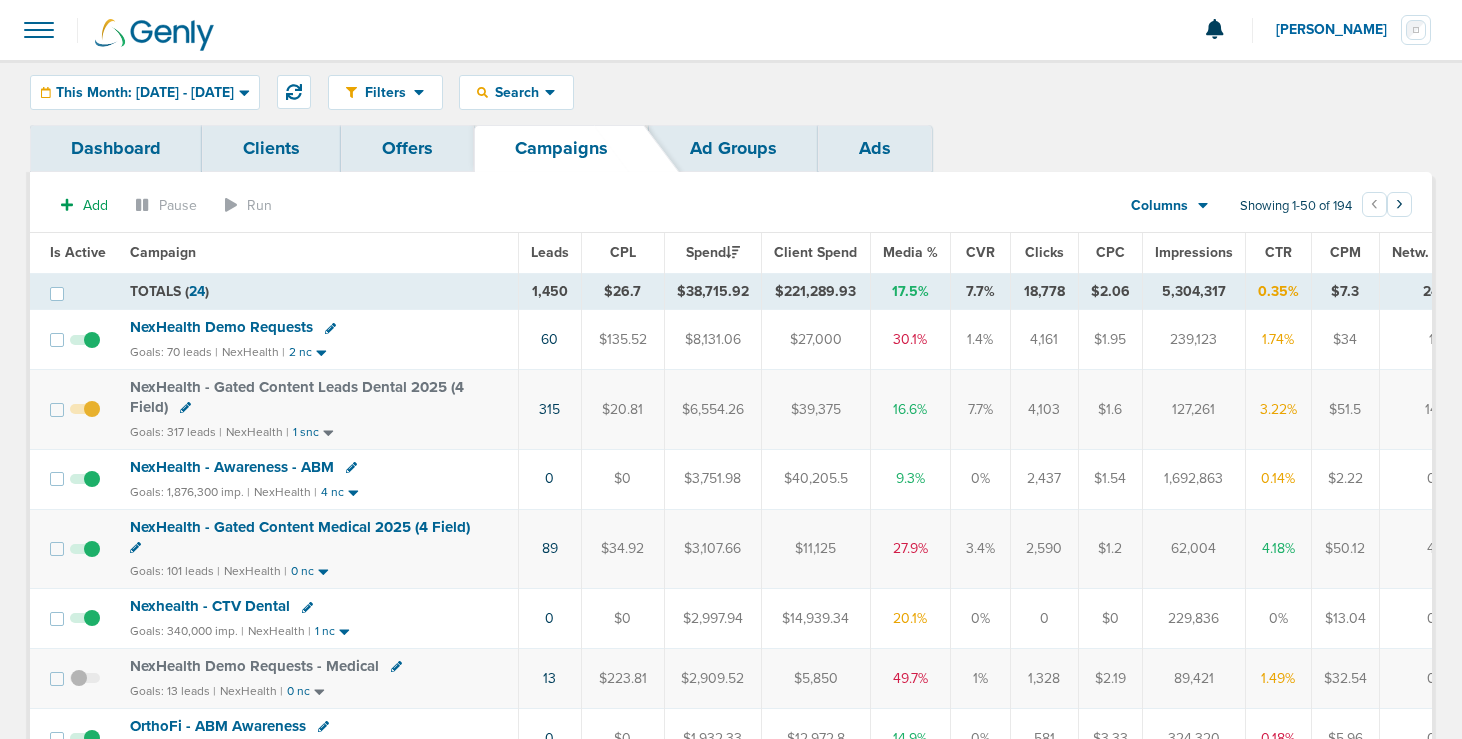 click 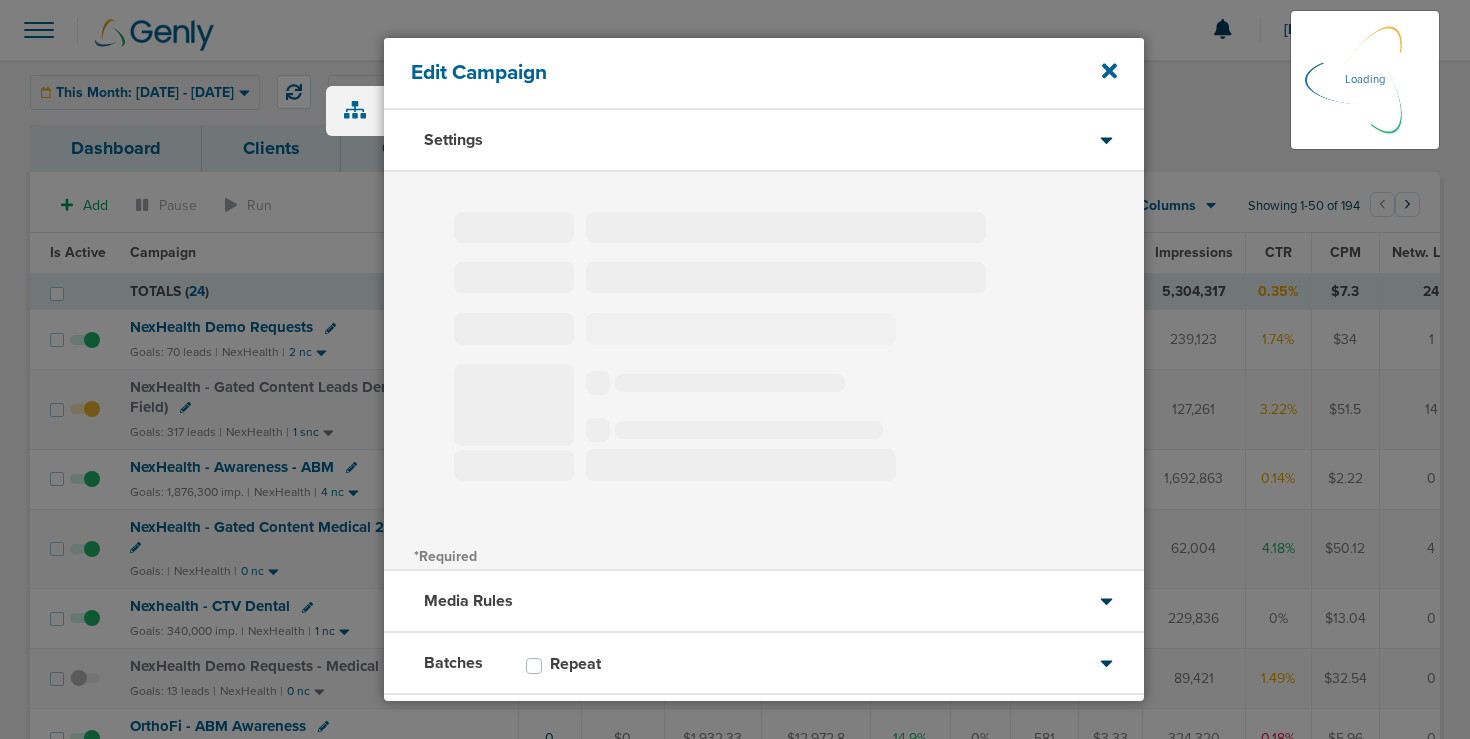 type on "NexHealth - Gated Content Medical 2025 (4 Field)" 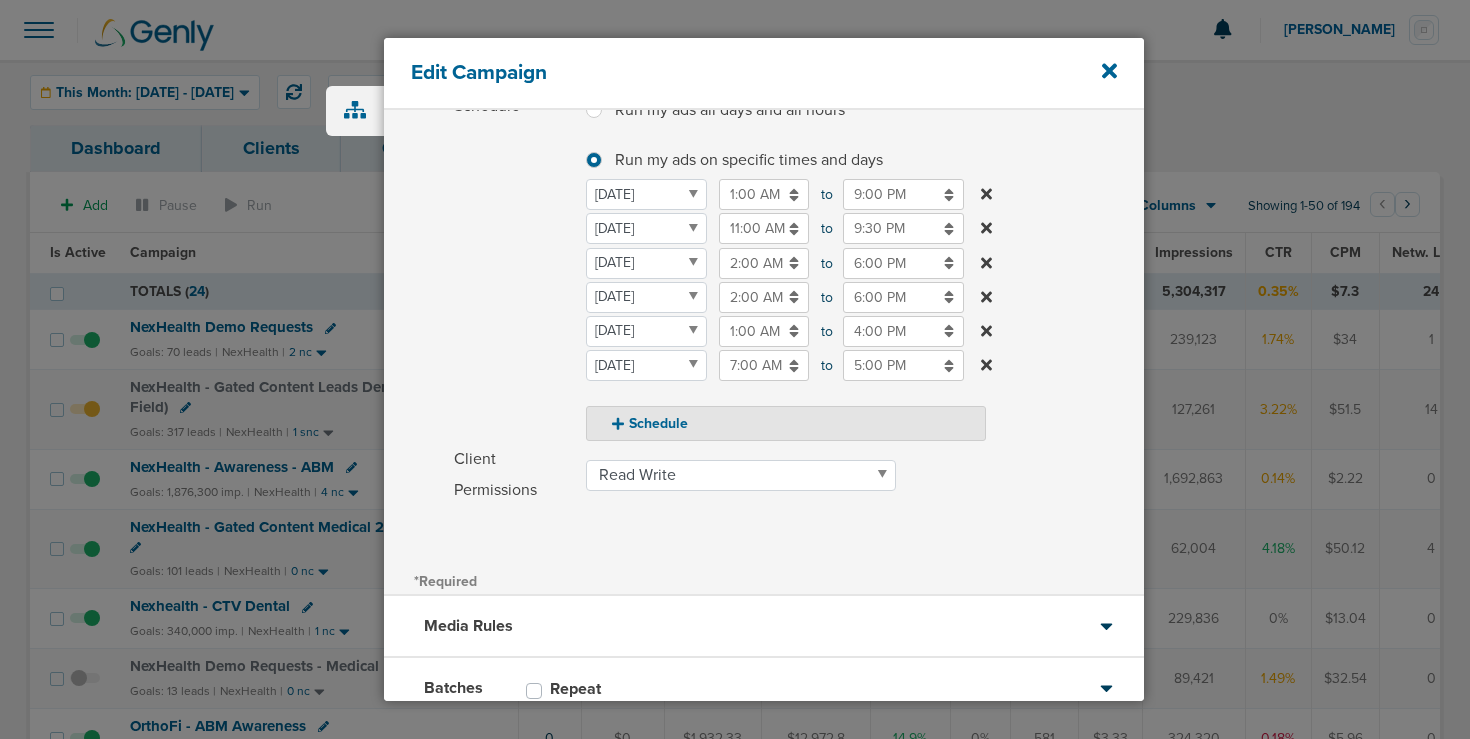 scroll, scrollTop: 353, scrollLeft: 0, axis: vertical 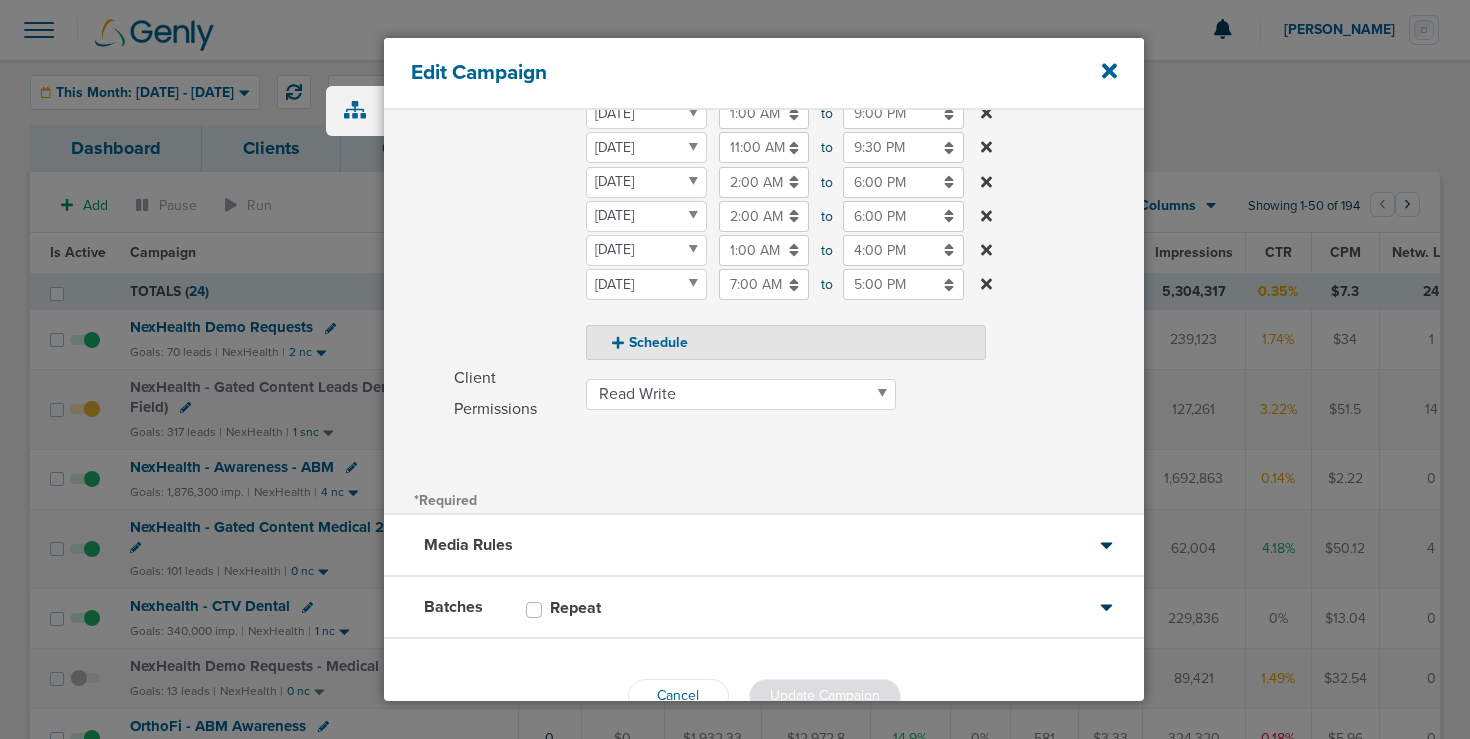 click on "Batches
Repeat" at bounding box center [764, 608] 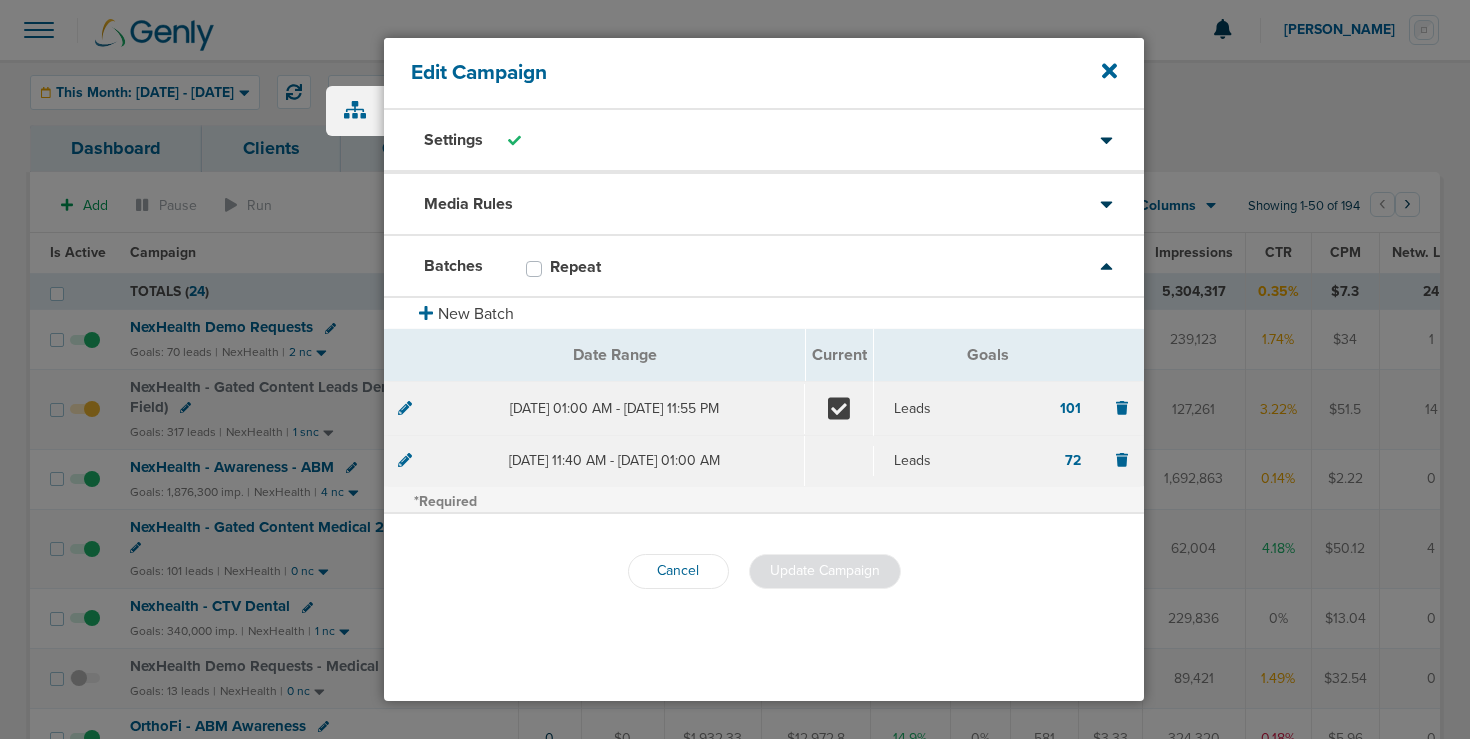 scroll, scrollTop: 0, scrollLeft: 0, axis: both 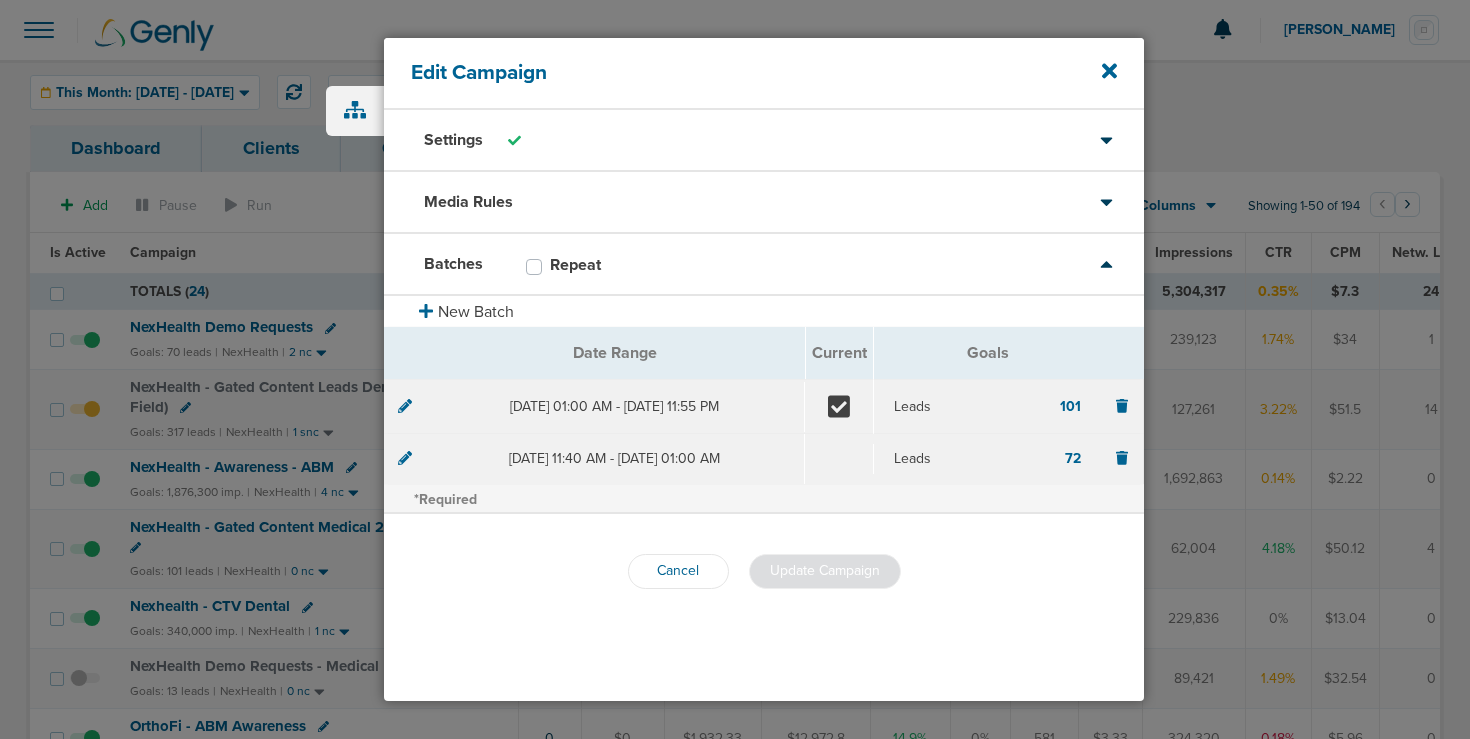 click 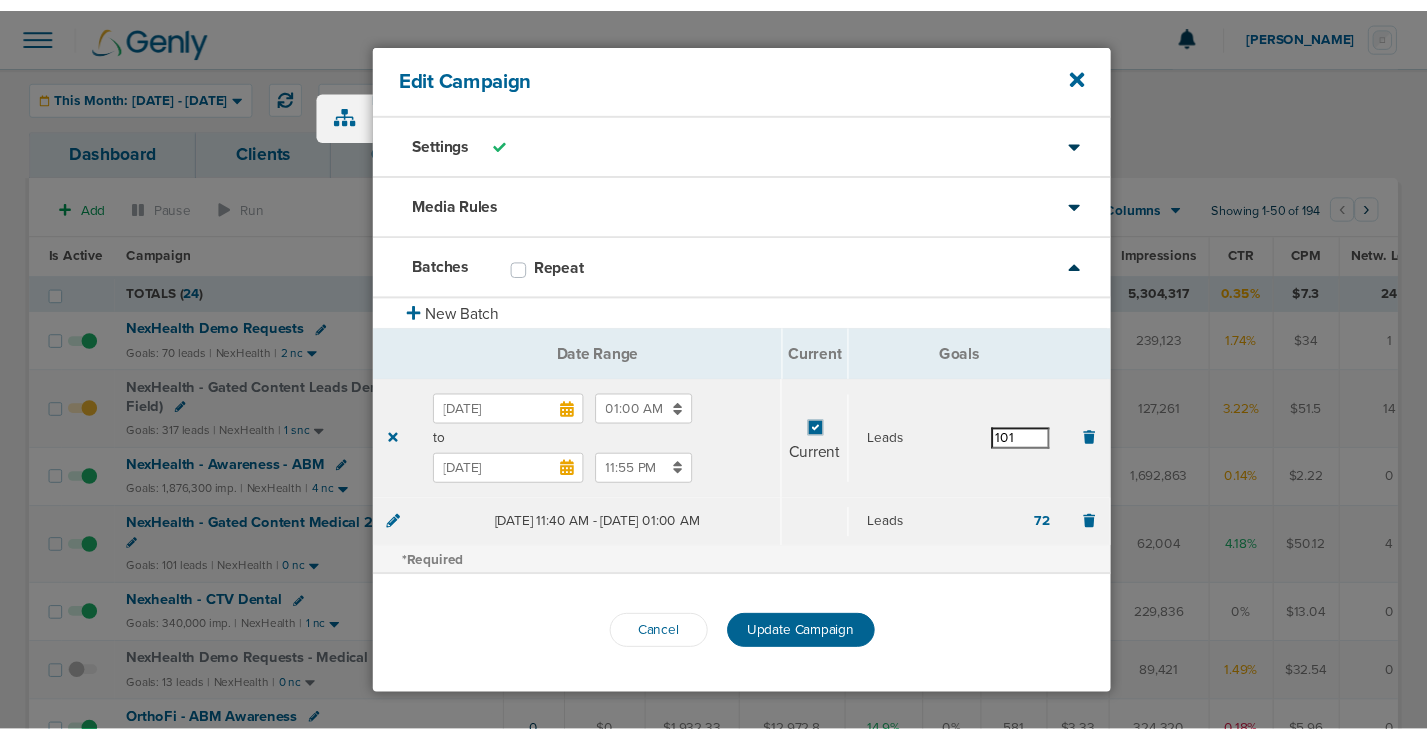 scroll, scrollTop: 0, scrollLeft: 0, axis: both 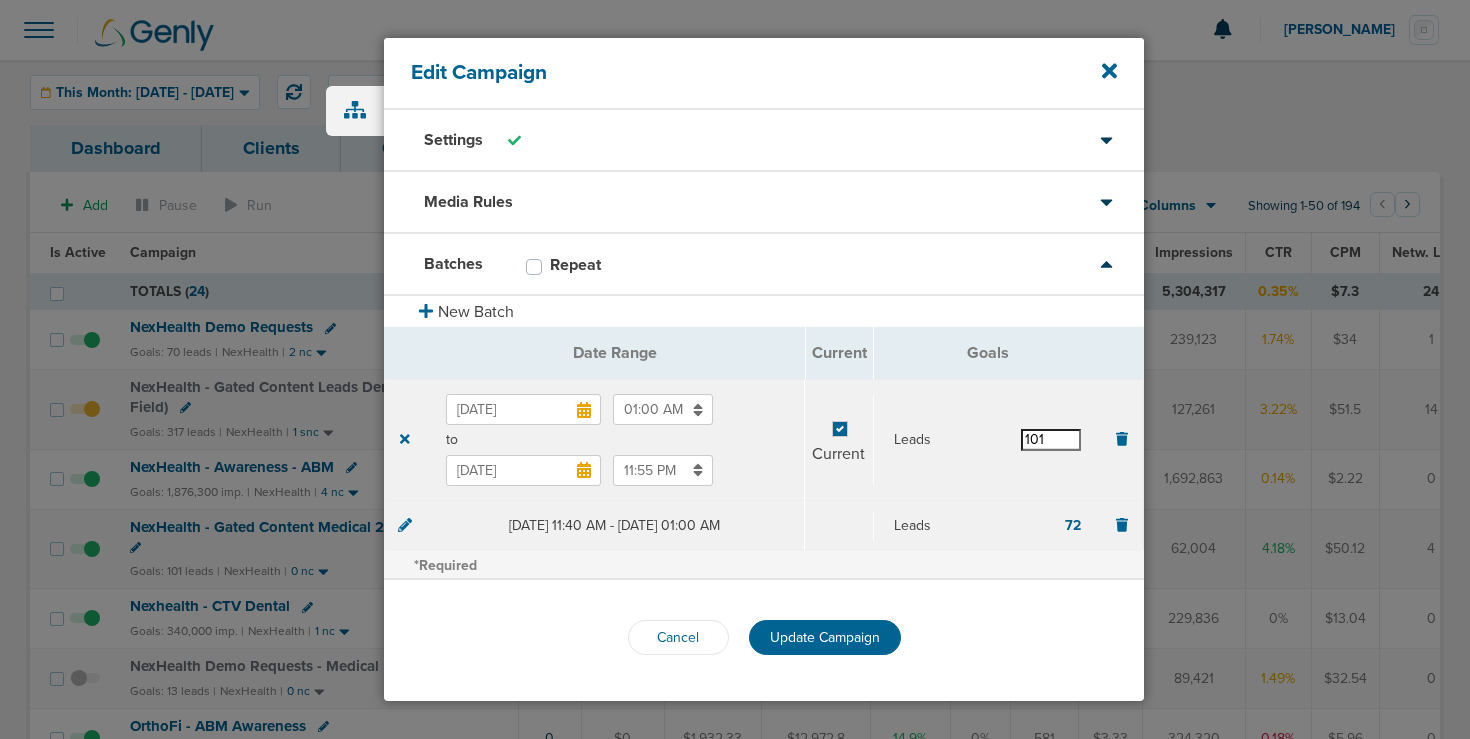 drag, startPoint x: 1048, startPoint y: 443, endPoint x: 951, endPoint y: 431, distance: 97.73945 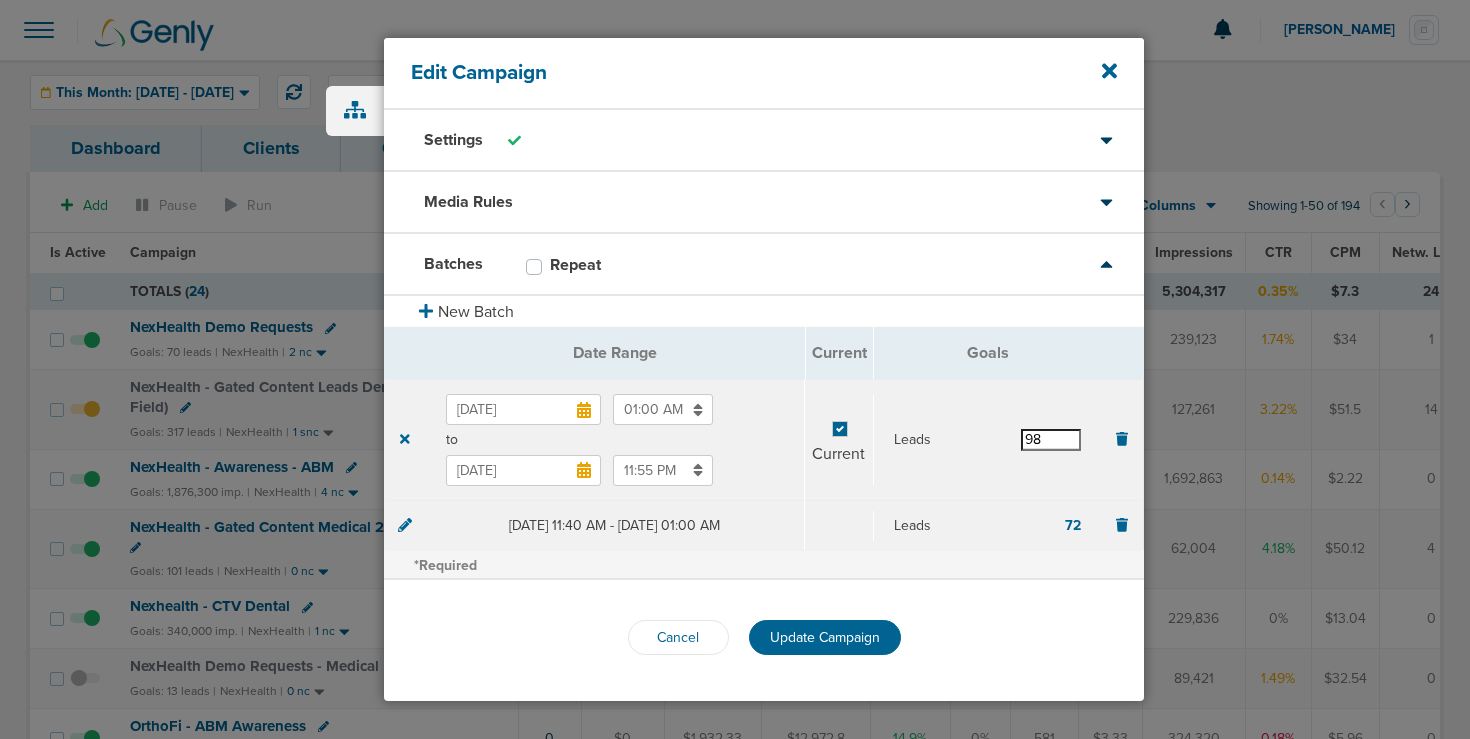type on "98" 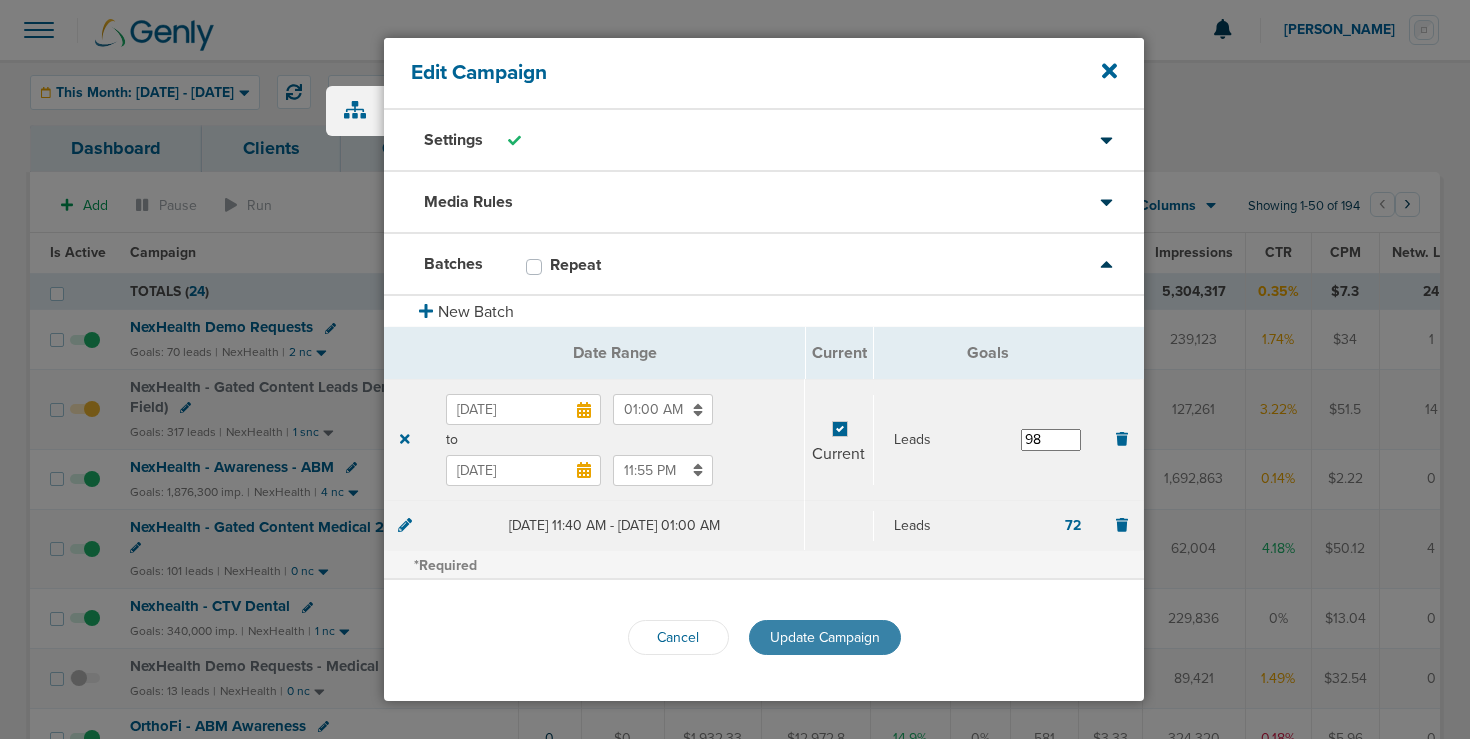 click on "Update Campaign" at bounding box center [825, 637] 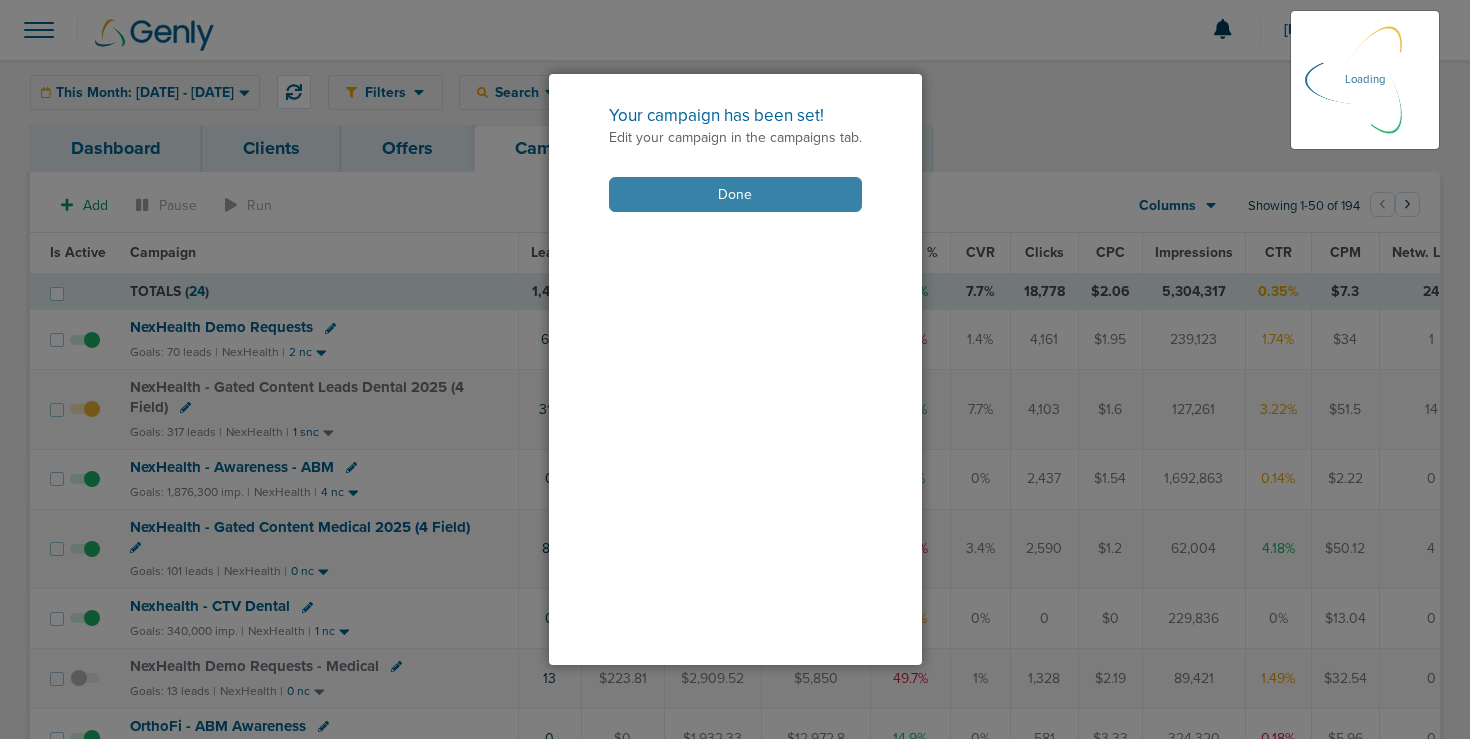click on "Done" at bounding box center [735, 194] 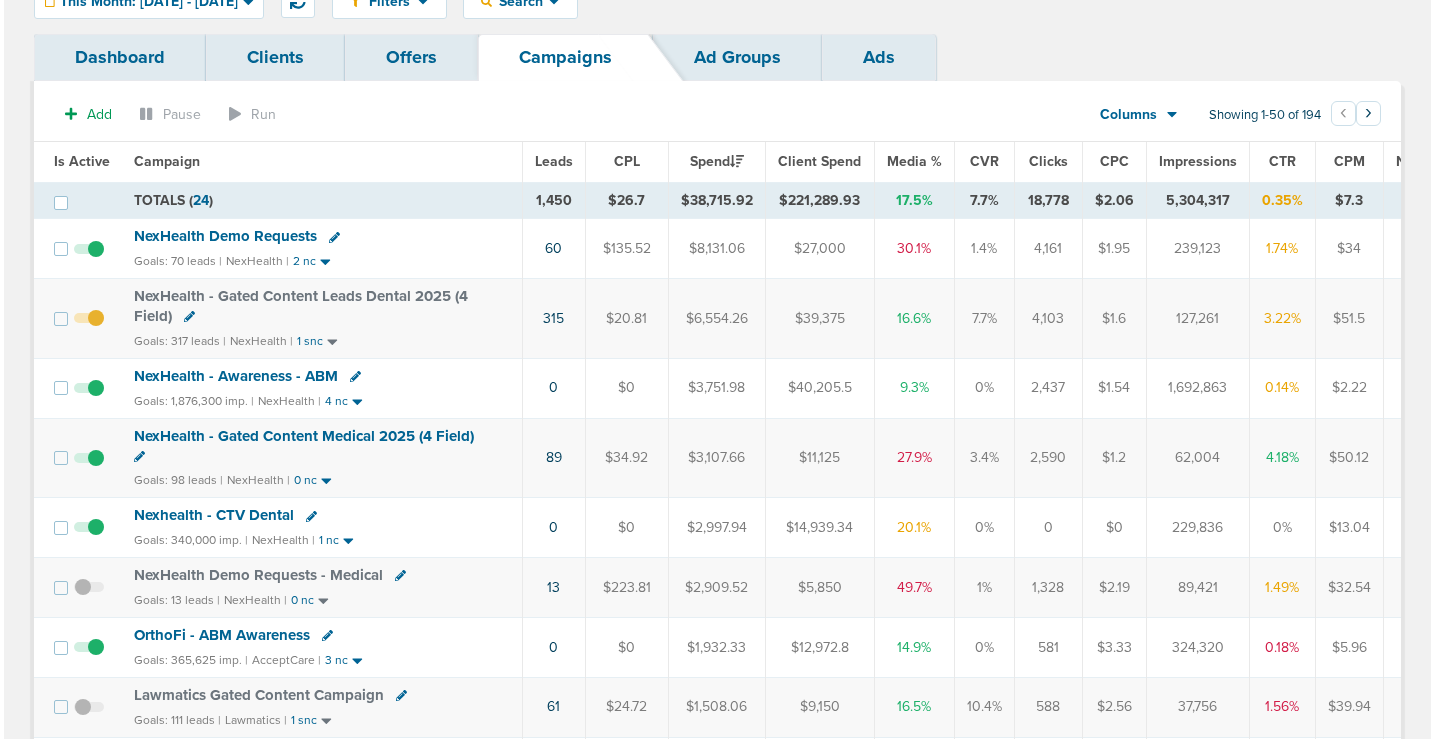 scroll, scrollTop: 92, scrollLeft: 0, axis: vertical 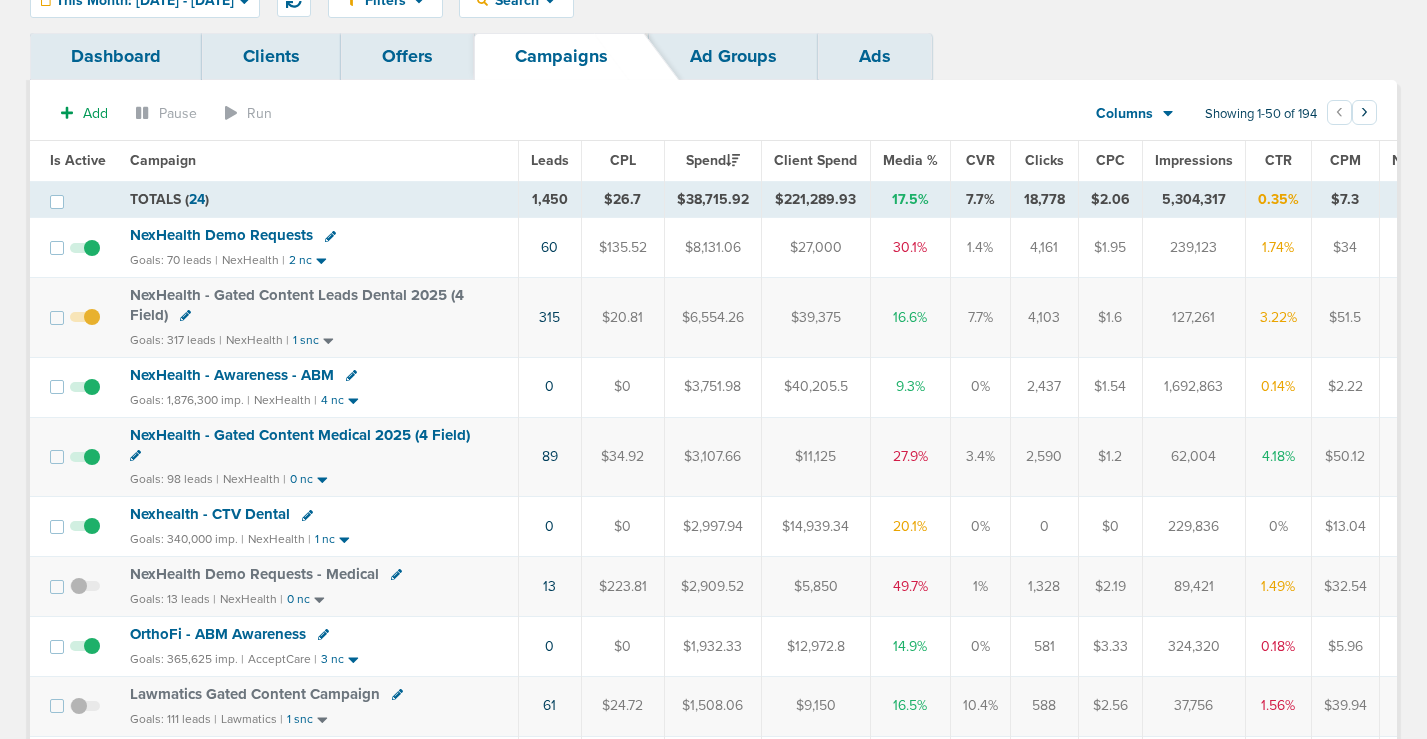 click 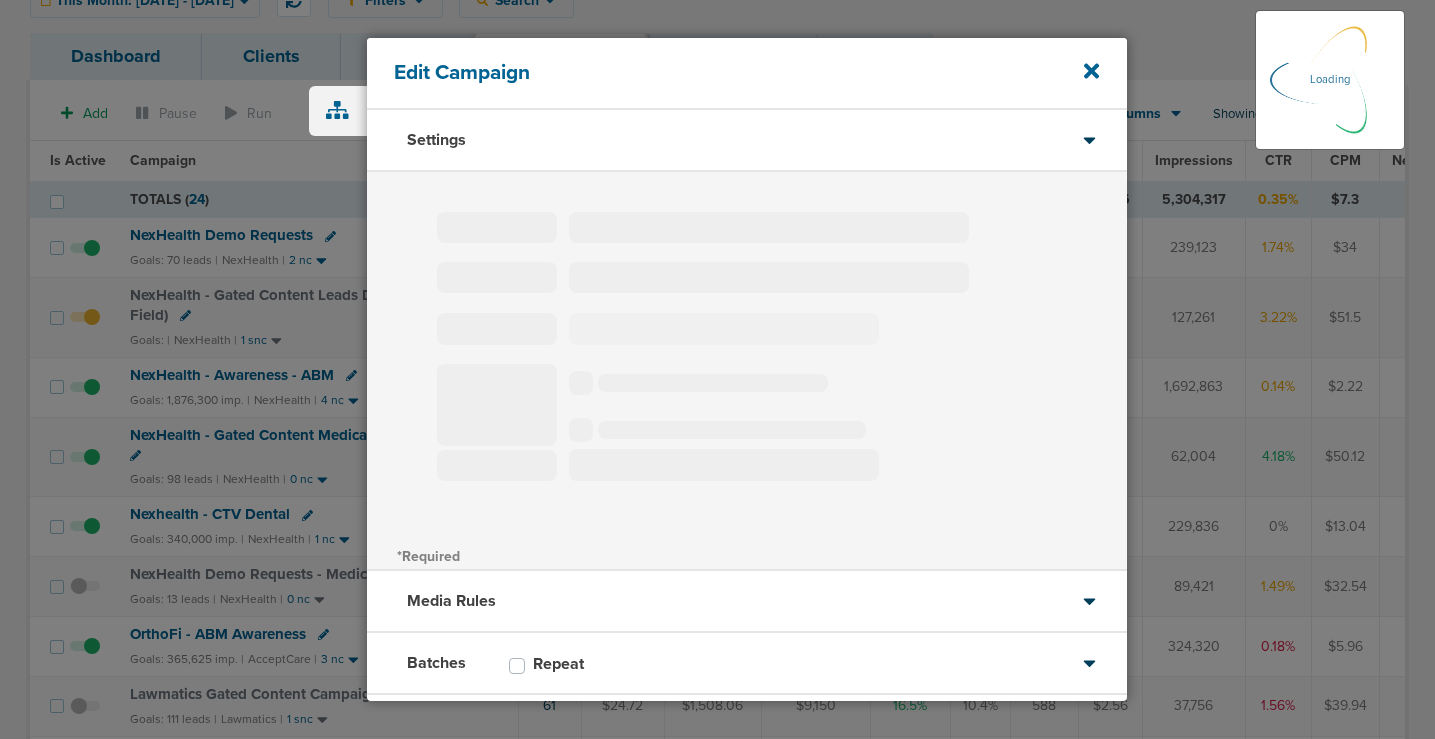 type on "NexHealth - Gated Content Leads Dental 2025 (4 Field)" 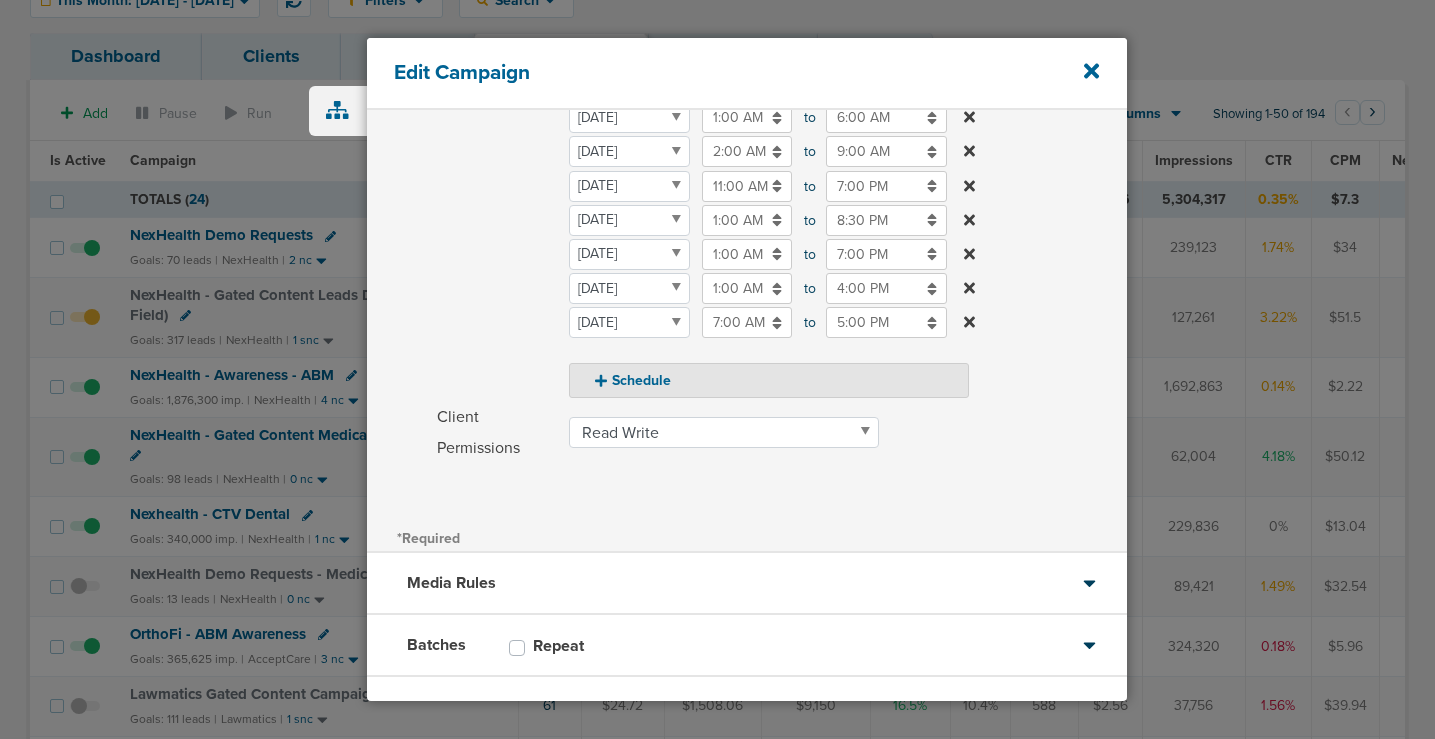 scroll, scrollTop: 440, scrollLeft: 0, axis: vertical 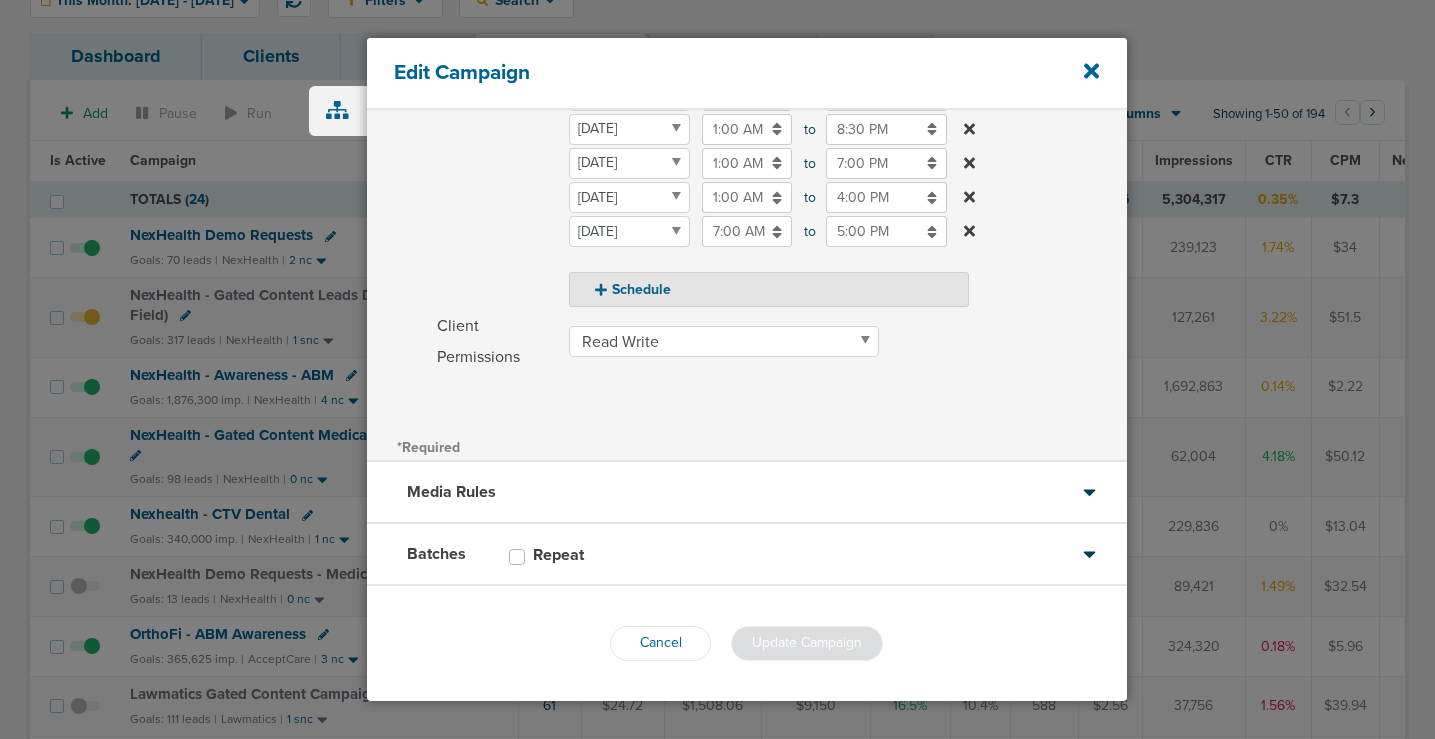 click on "Batches
Repeat" at bounding box center [747, 555] 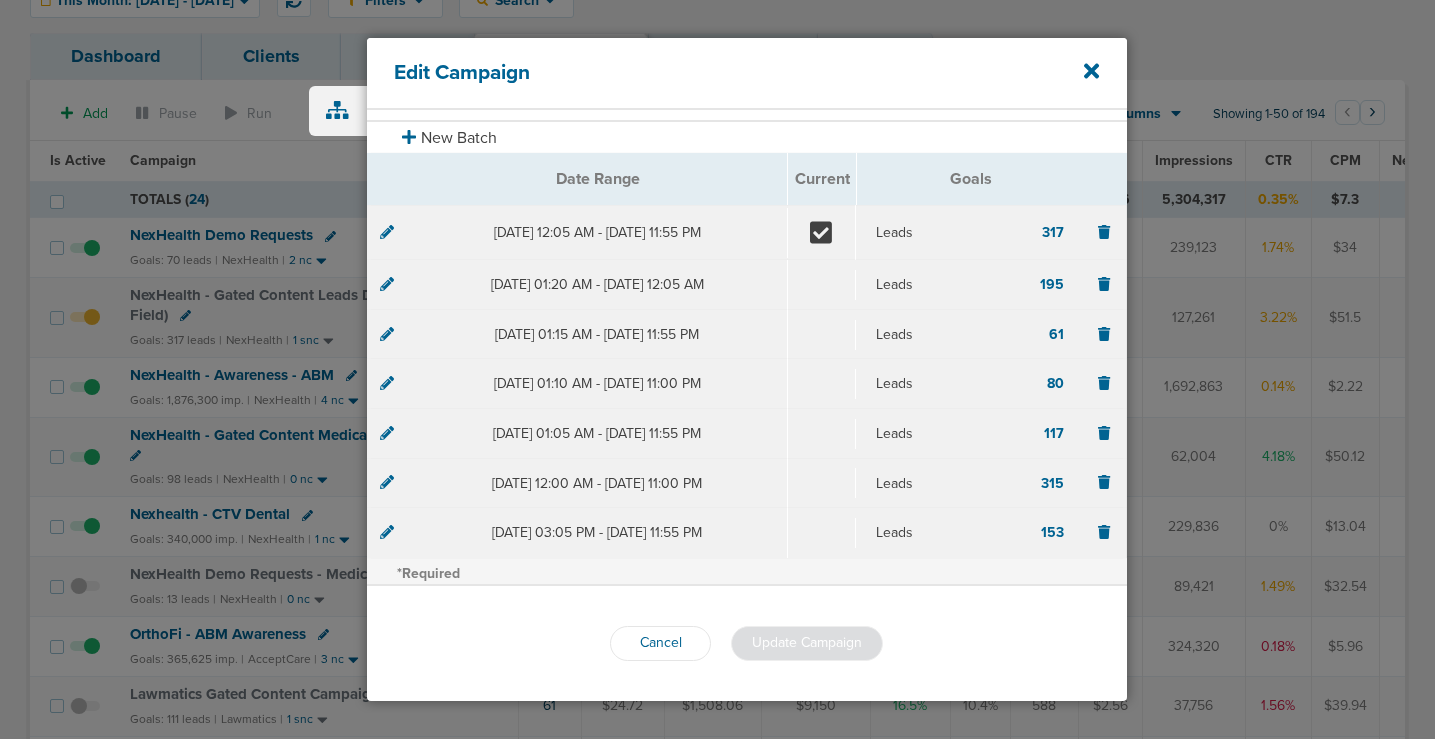scroll, scrollTop: 176, scrollLeft: 0, axis: vertical 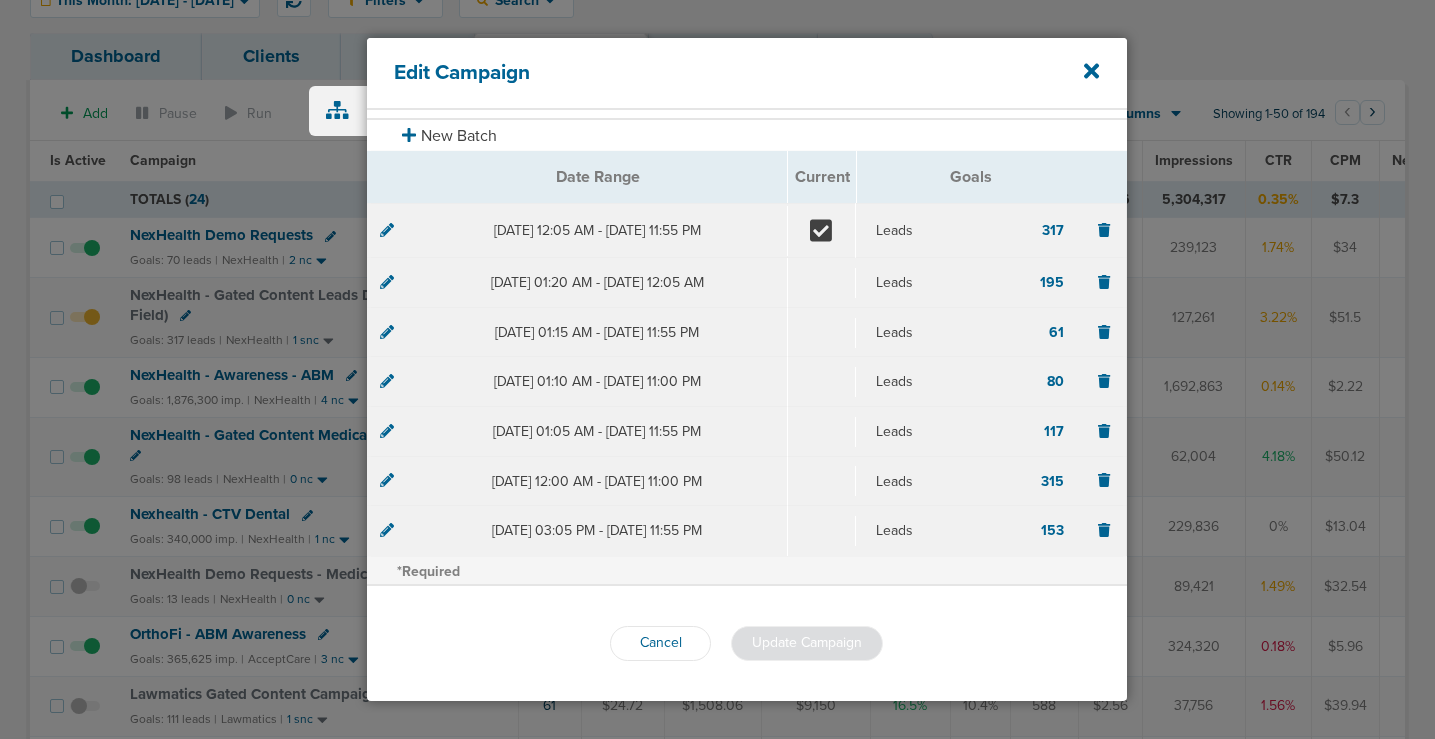 click 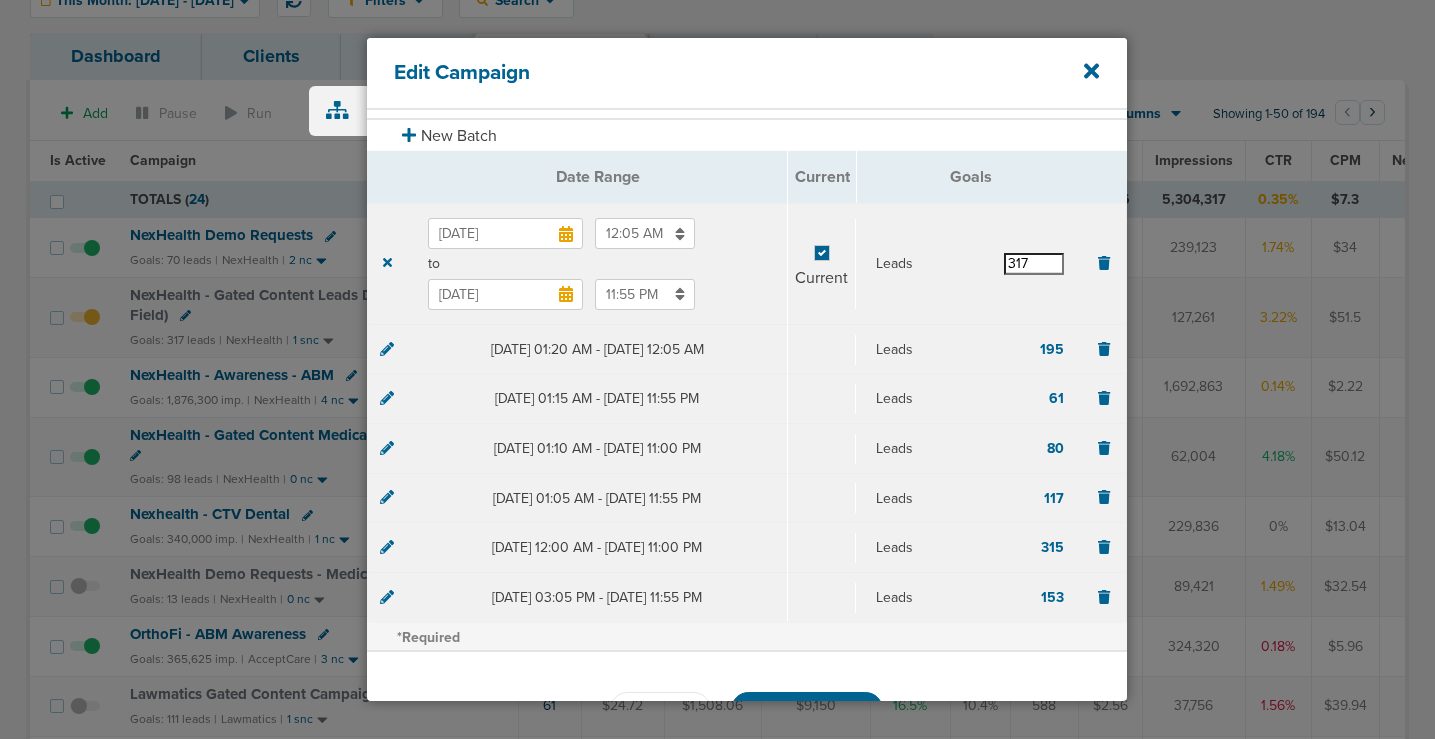 click on "317" at bounding box center (1034, 264) 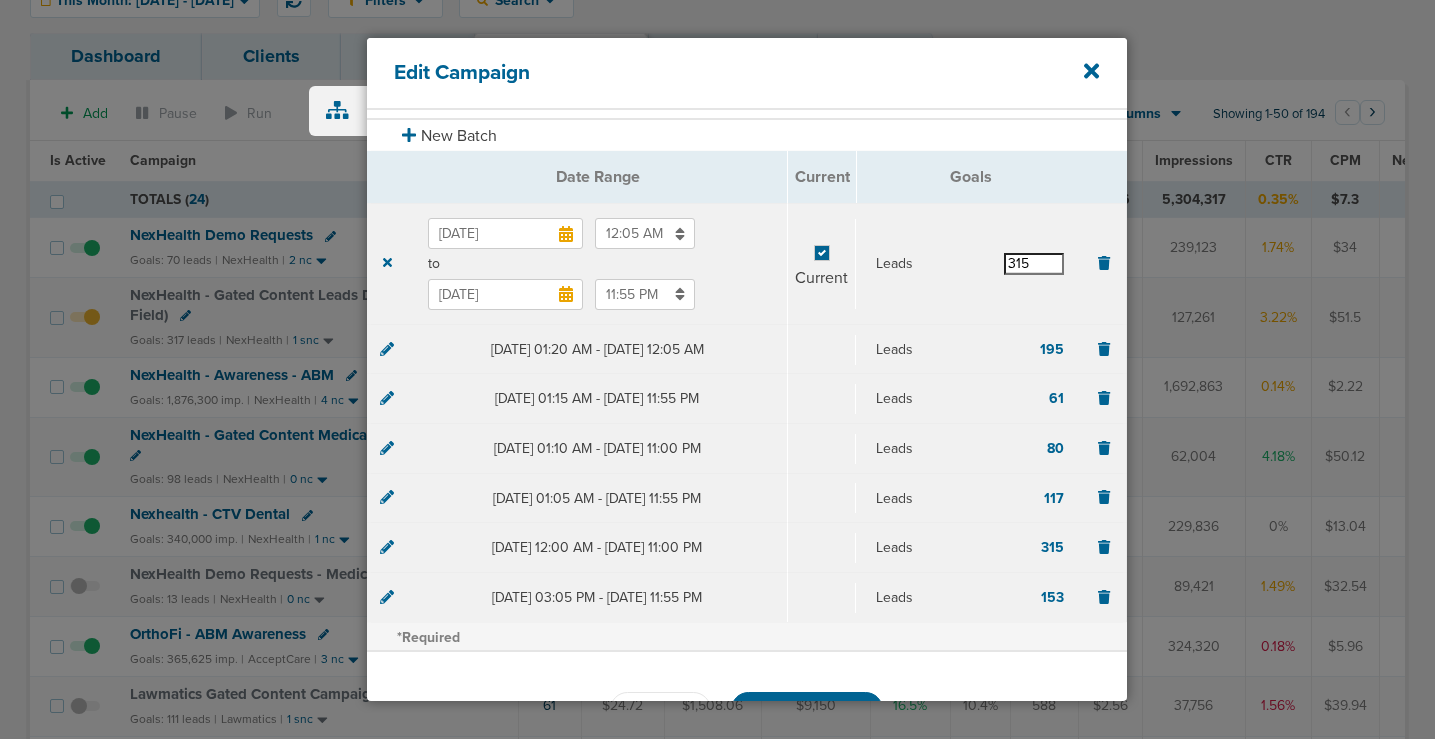scroll, scrollTop: 242, scrollLeft: 0, axis: vertical 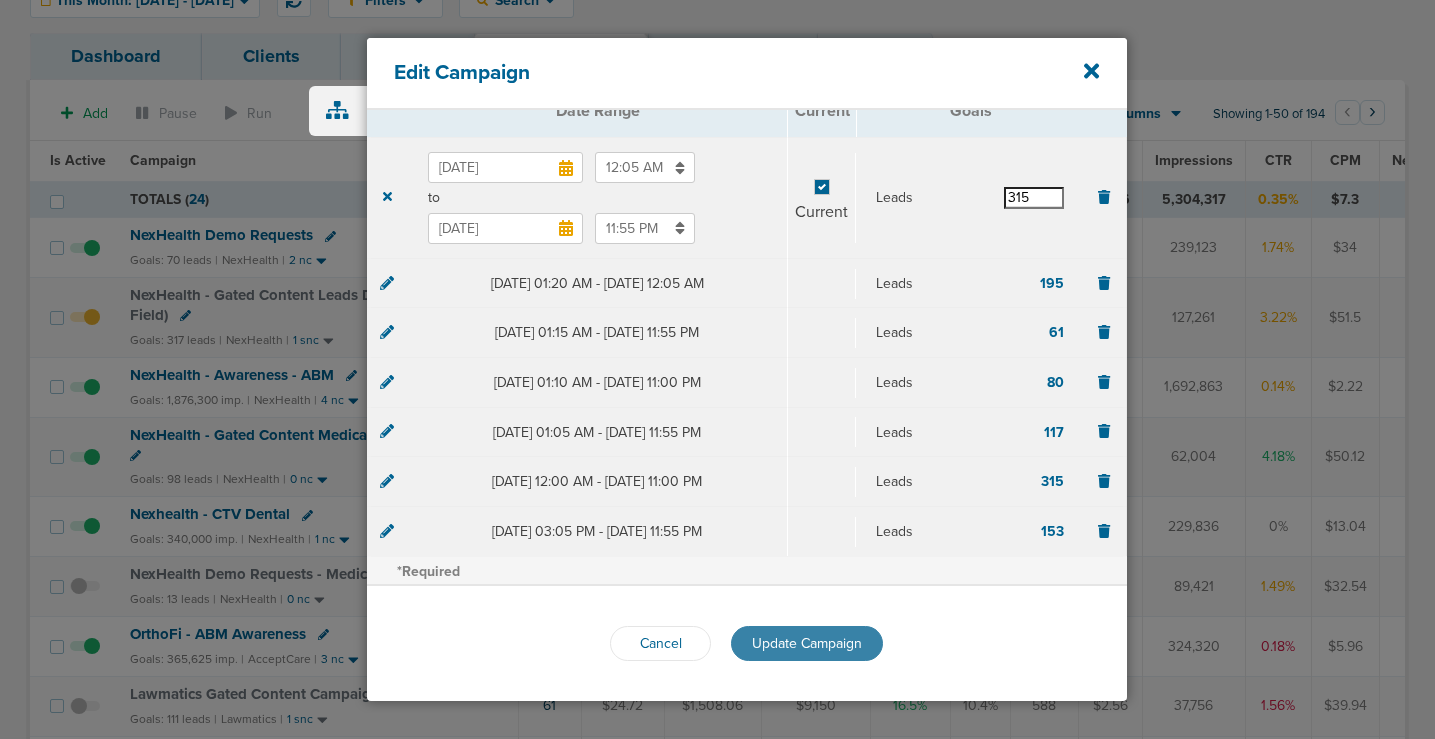 type on "315" 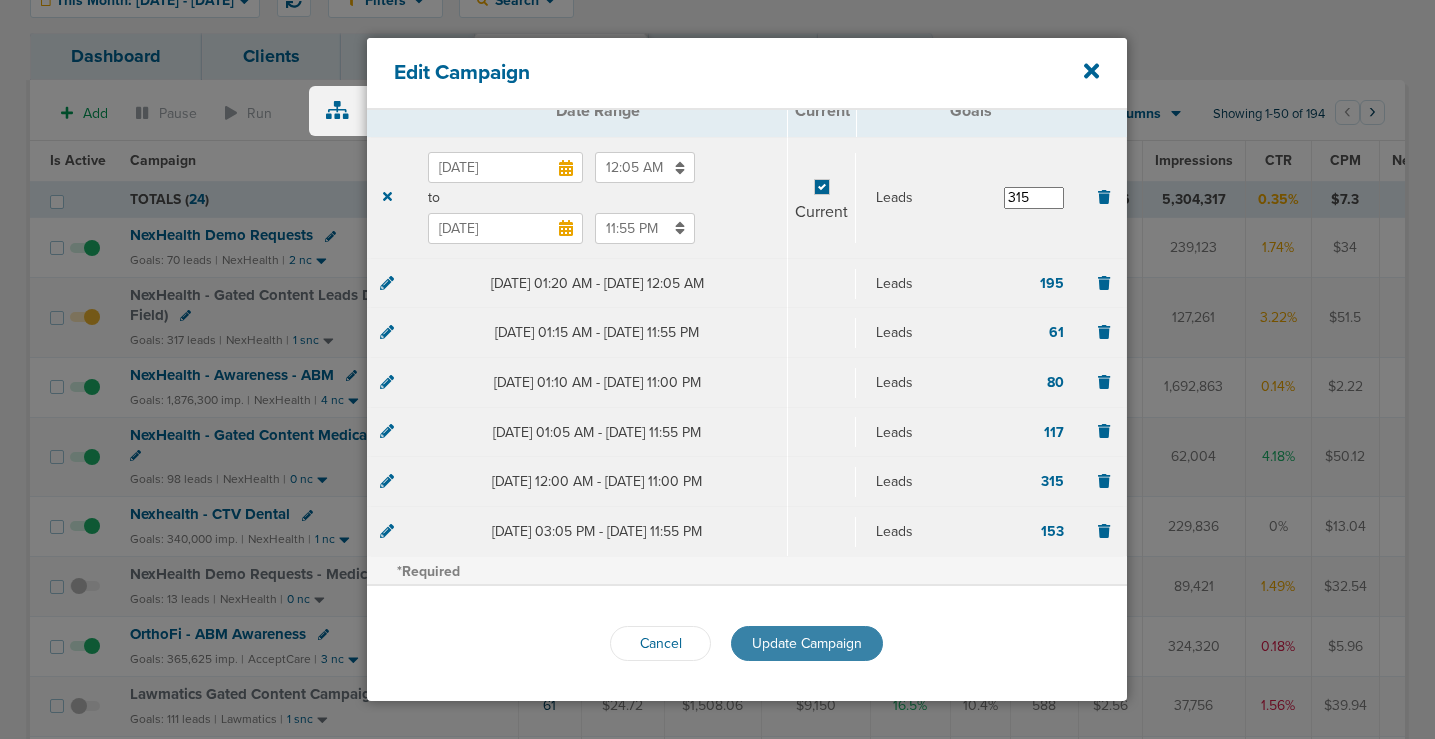 click on "Update Campaign" at bounding box center (807, 643) 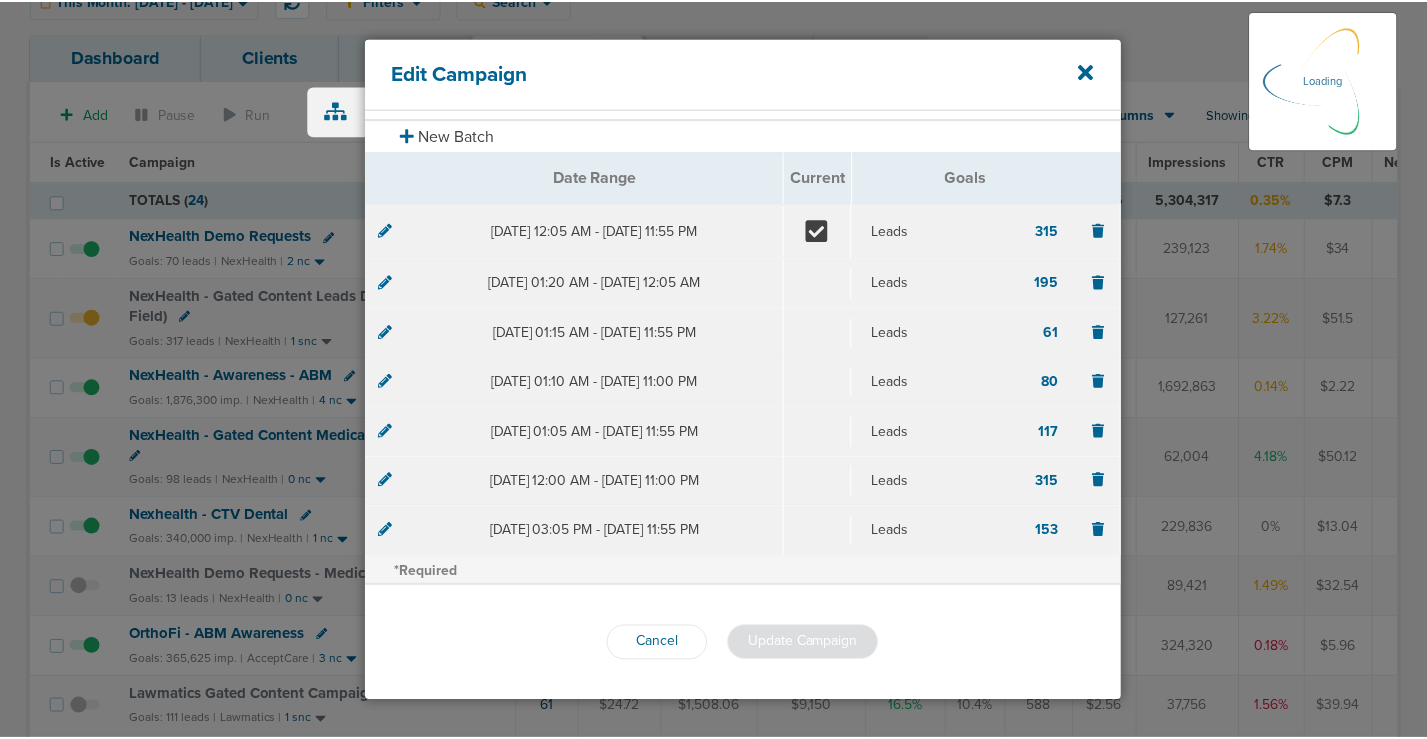 scroll, scrollTop: 176, scrollLeft: 0, axis: vertical 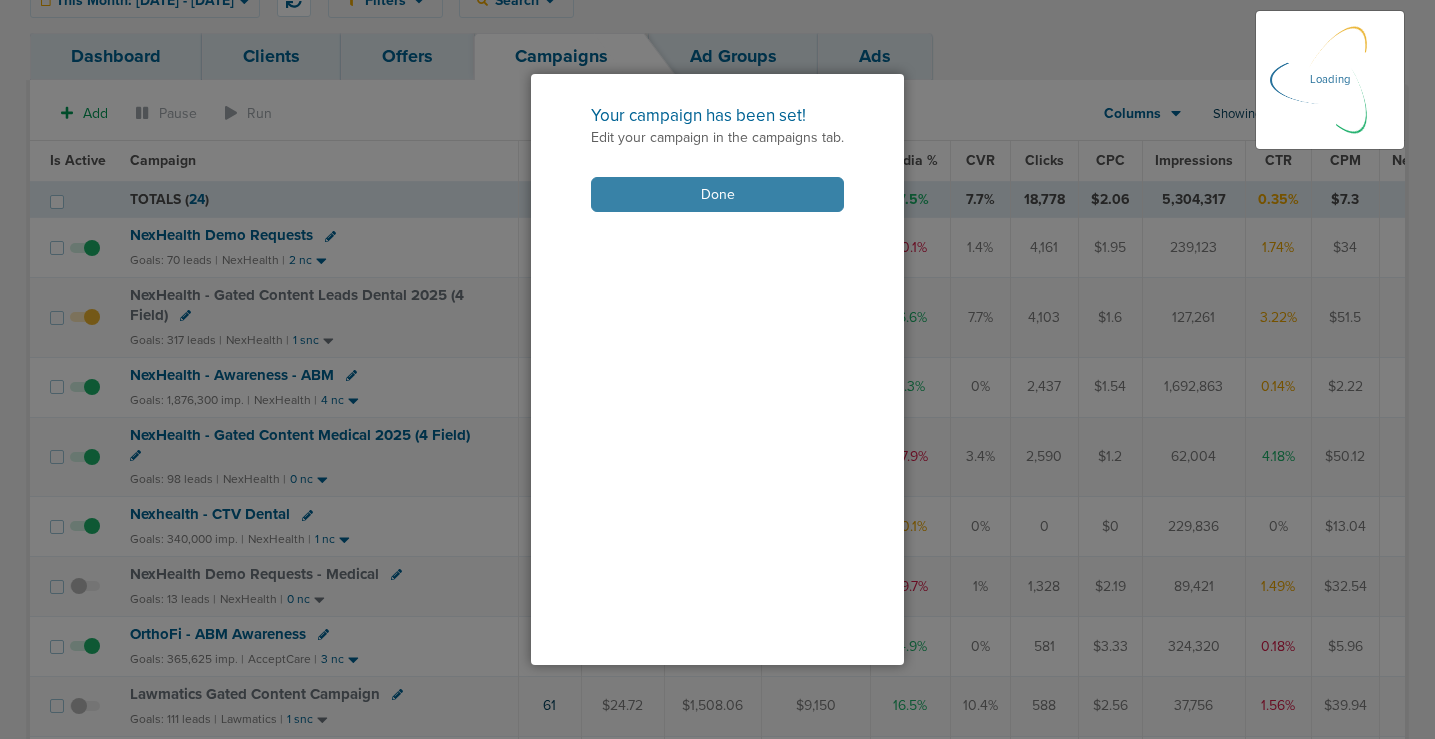 click on "Done" at bounding box center (717, 194) 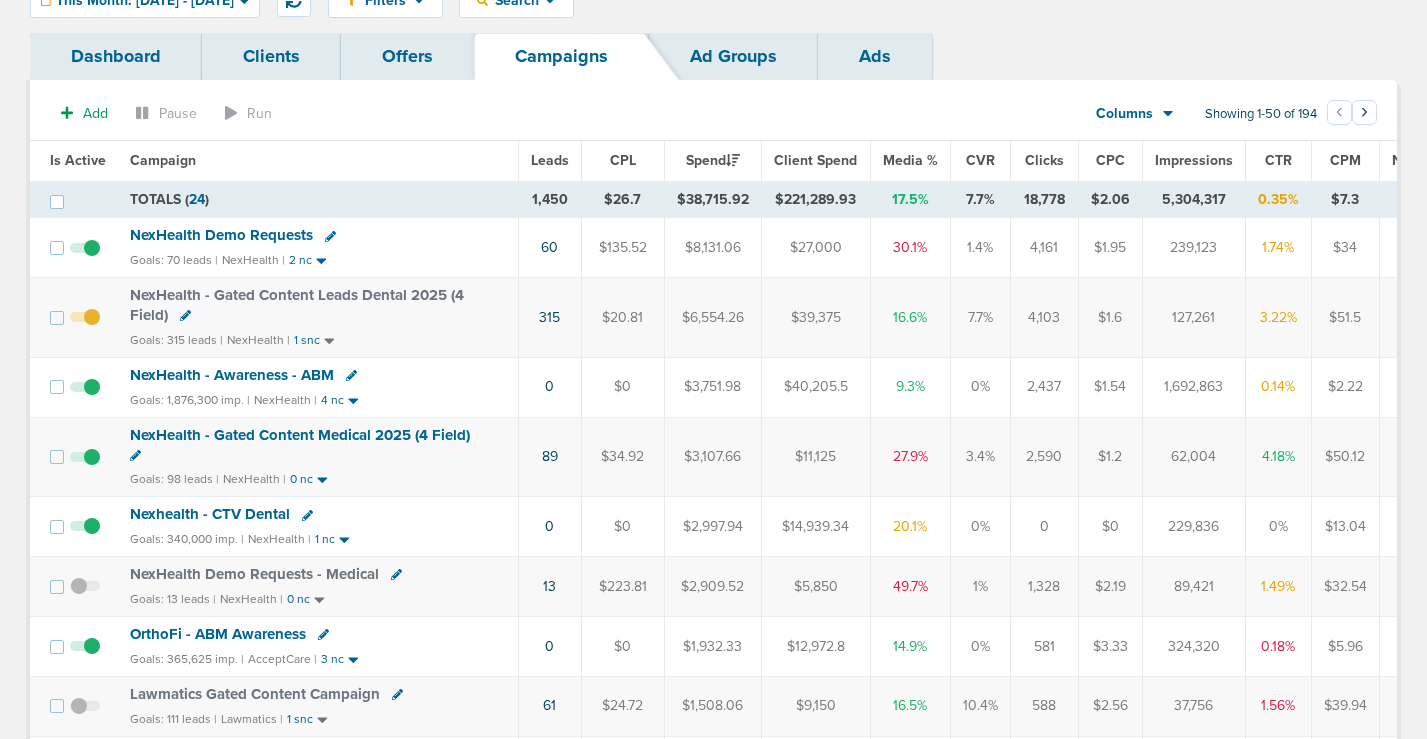 click on "NexHealth - Gated Content Medical 2025 (4 Field)" at bounding box center [300, 435] 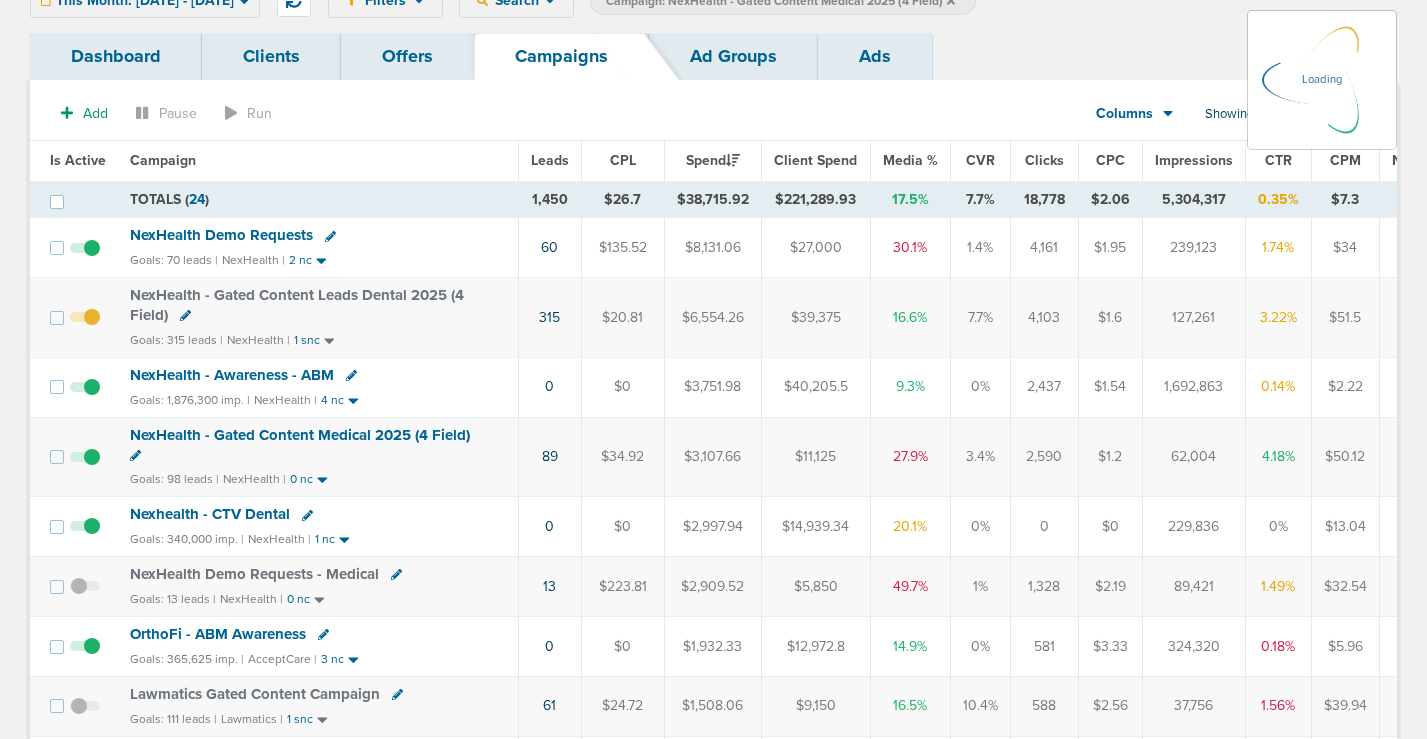 scroll, scrollTop: 0, scrollLeft: 0, axis: both 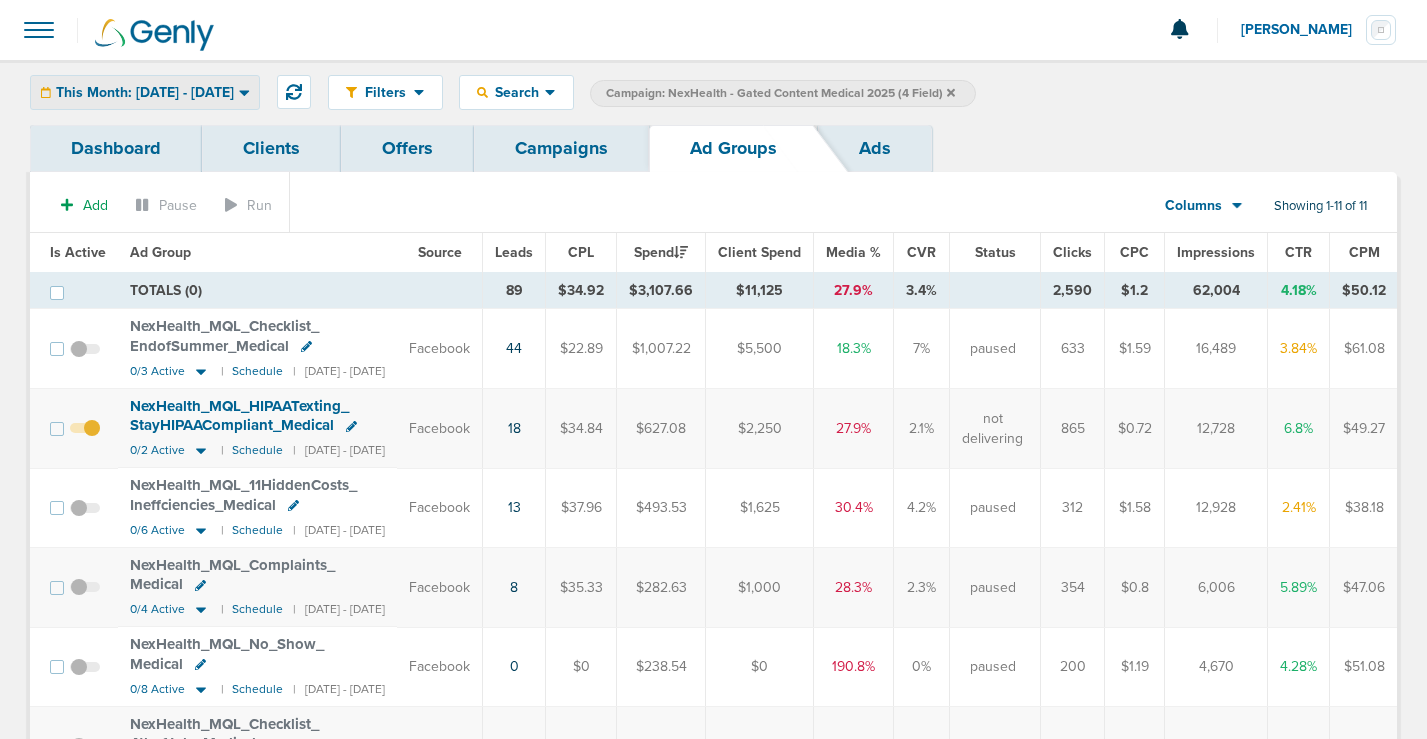 click on "This Month: [DATE] - [DATE]" at bounding box center (145, 93) 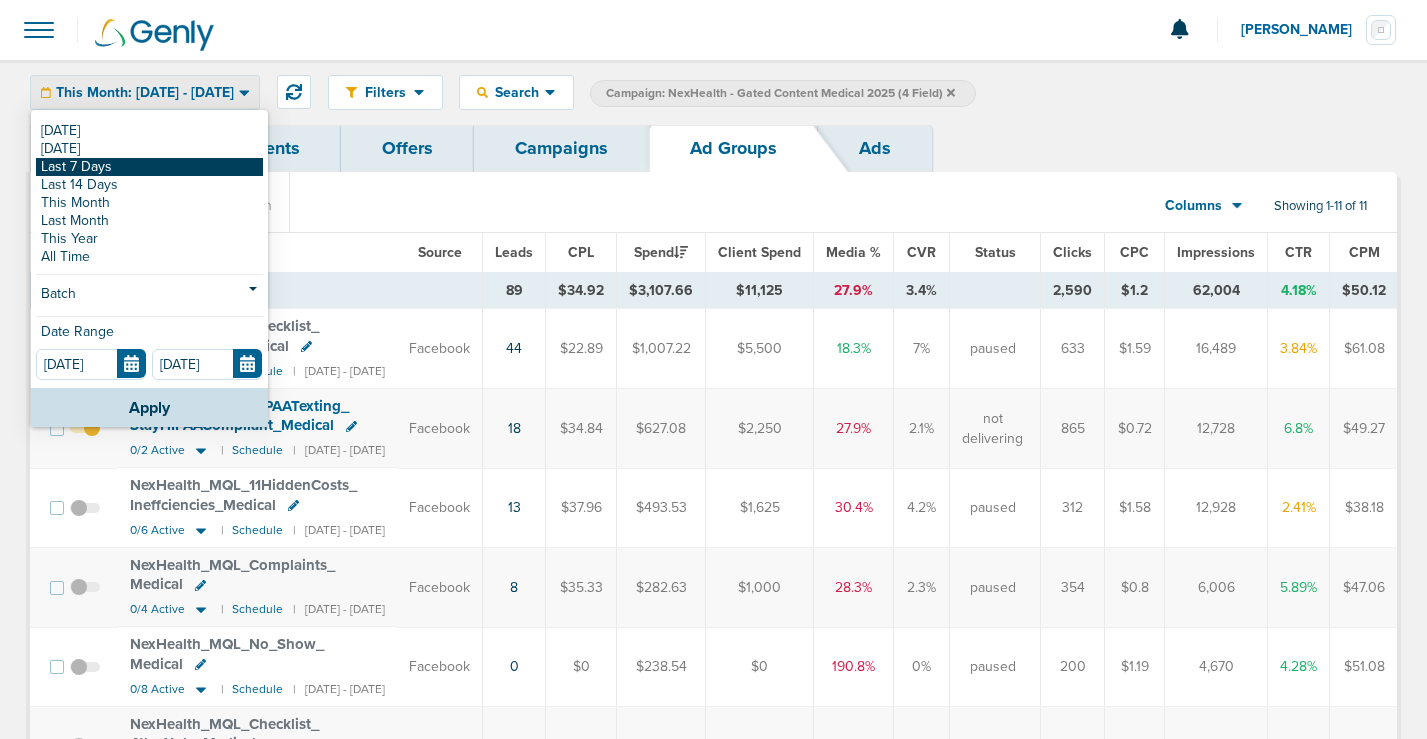 click on "Last 7 Days" at bounding box center [149, 167] 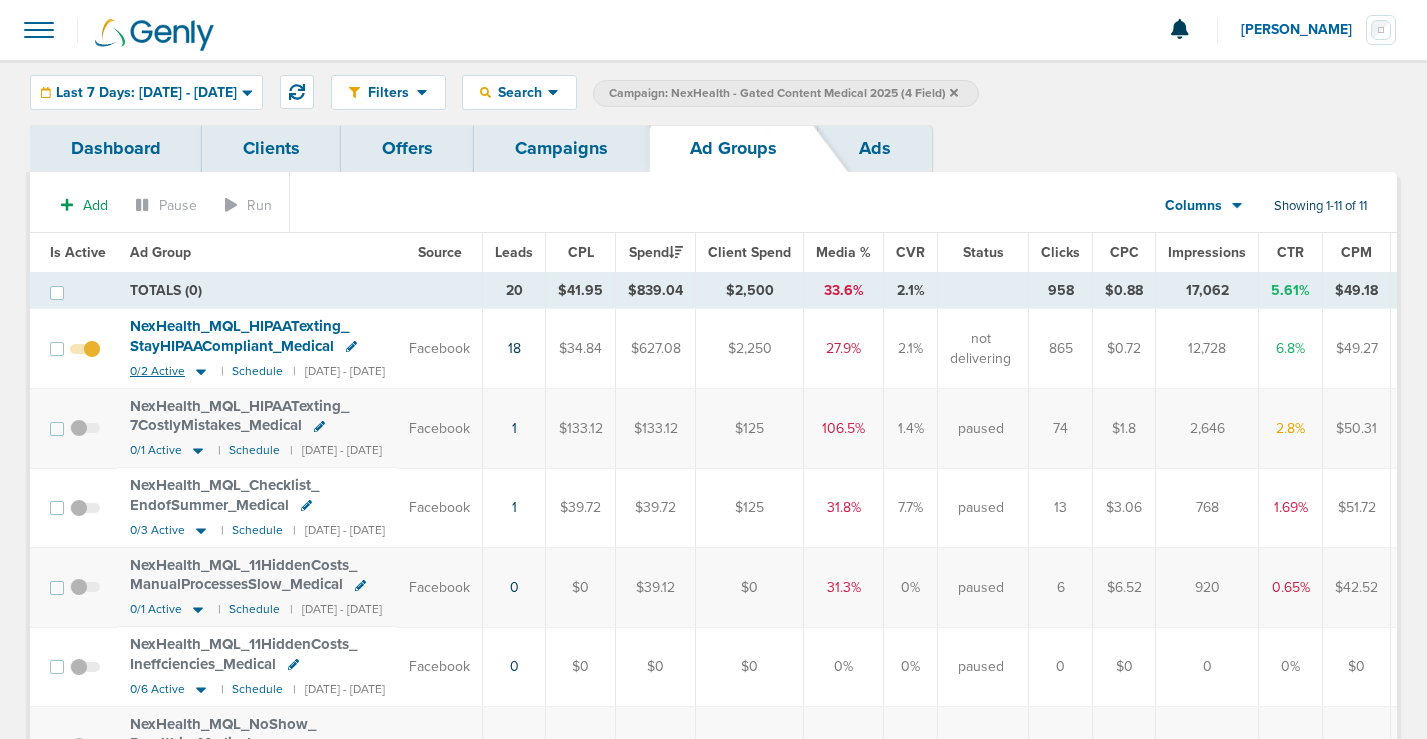 click 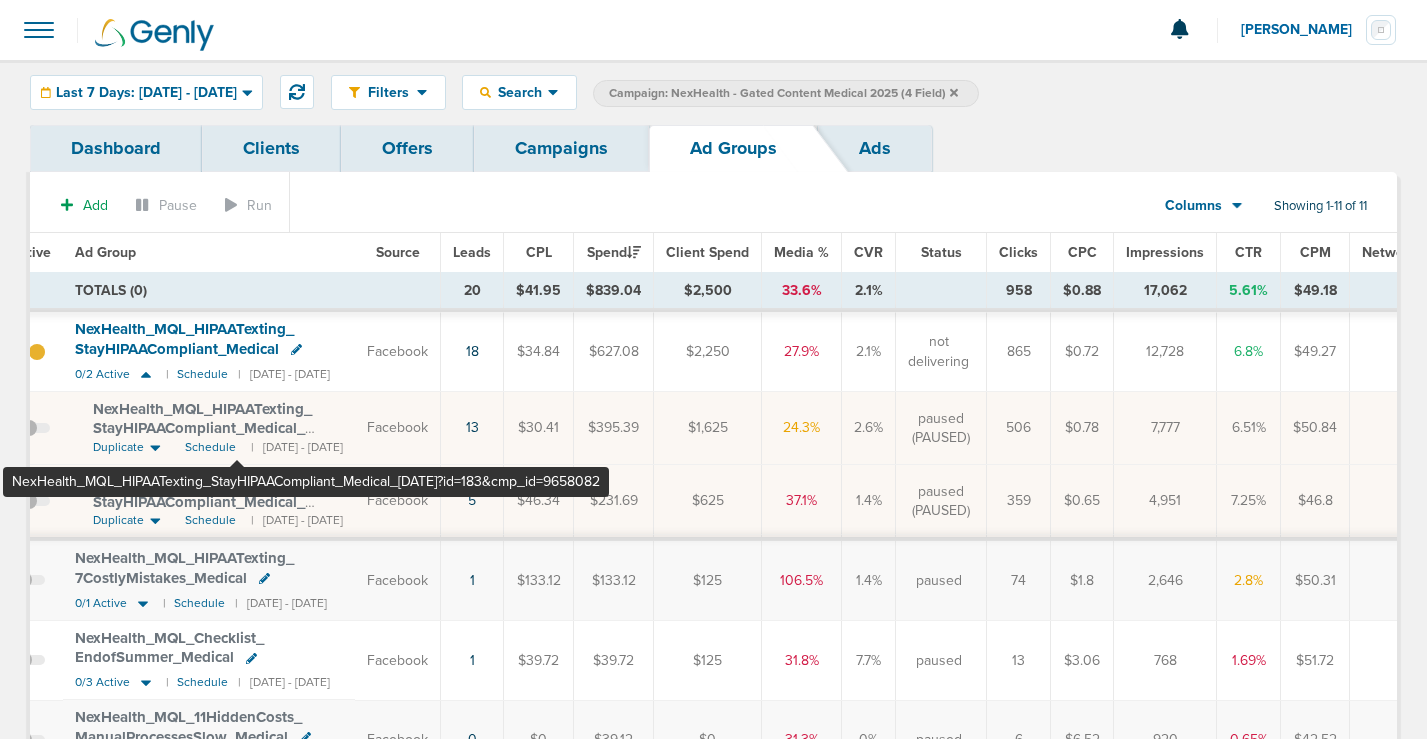 scroll, scrollTop: 0, scrollLeft: 0, axis: both 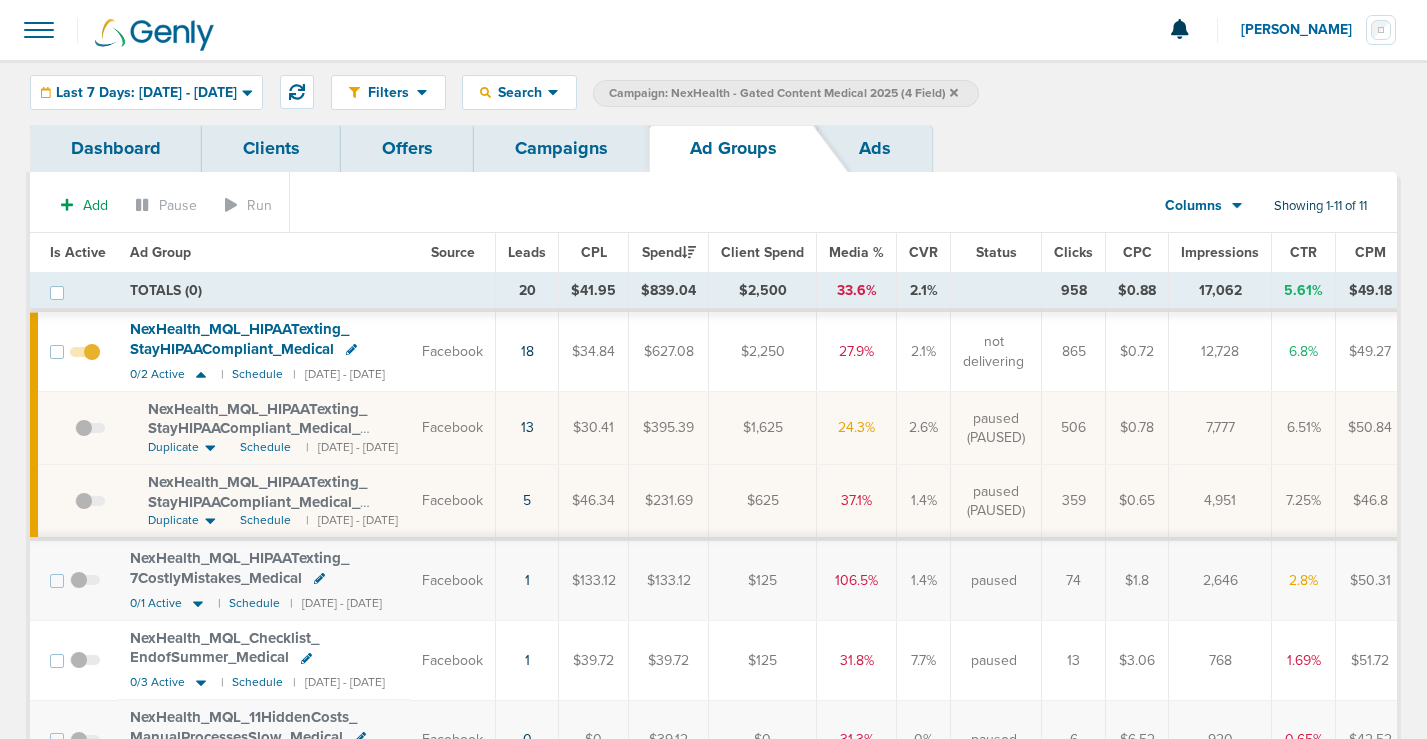 click on "NexHealth_ MQL_ HIPAATexting_ StayHIPAACompliant_ Medical_ [DATE]?id=183&cmp_ id=9658082" at bounding box center (273, 419) 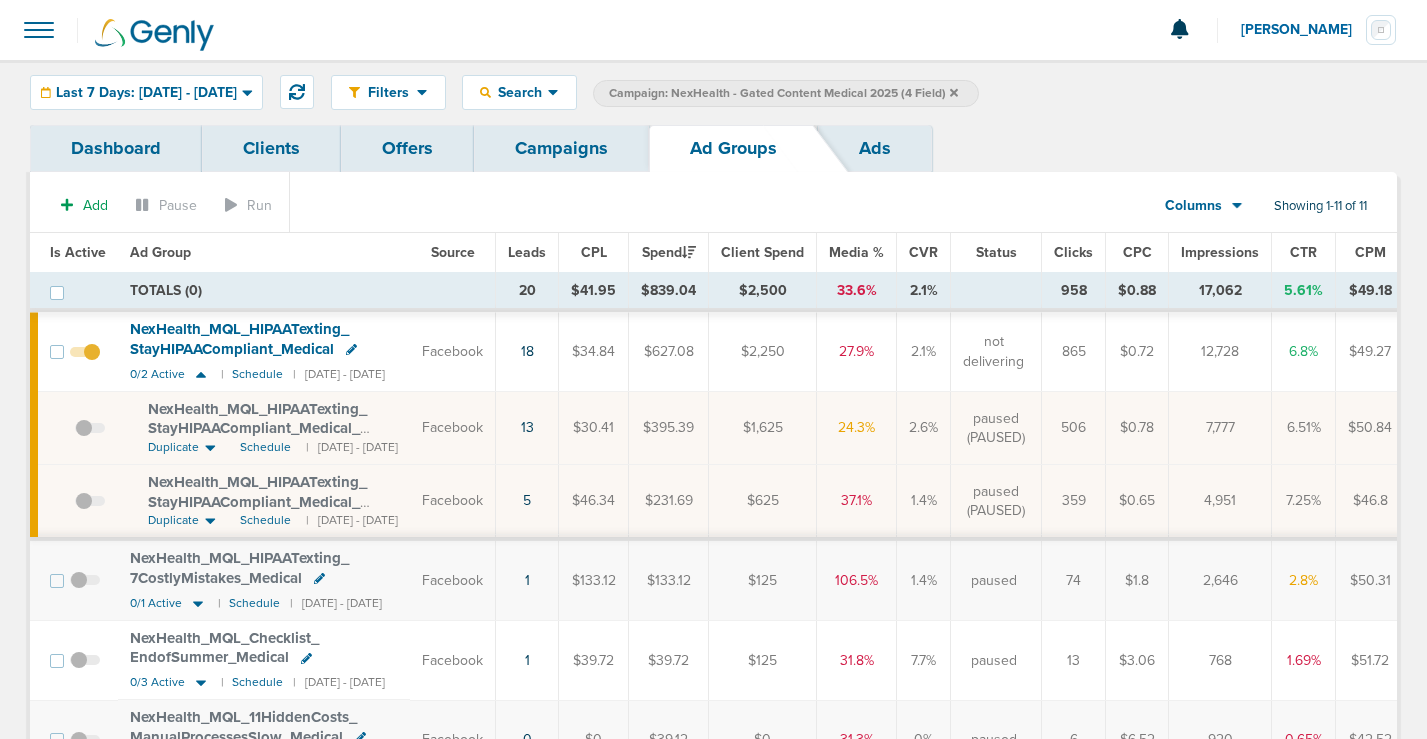 click on "NexHealth_ MQL_ HIPAATexting_ StayHIPAACompliant_ Medical_ [DATE]?id=183&cmp_ id=9658082" at bounding box center [262, 428] 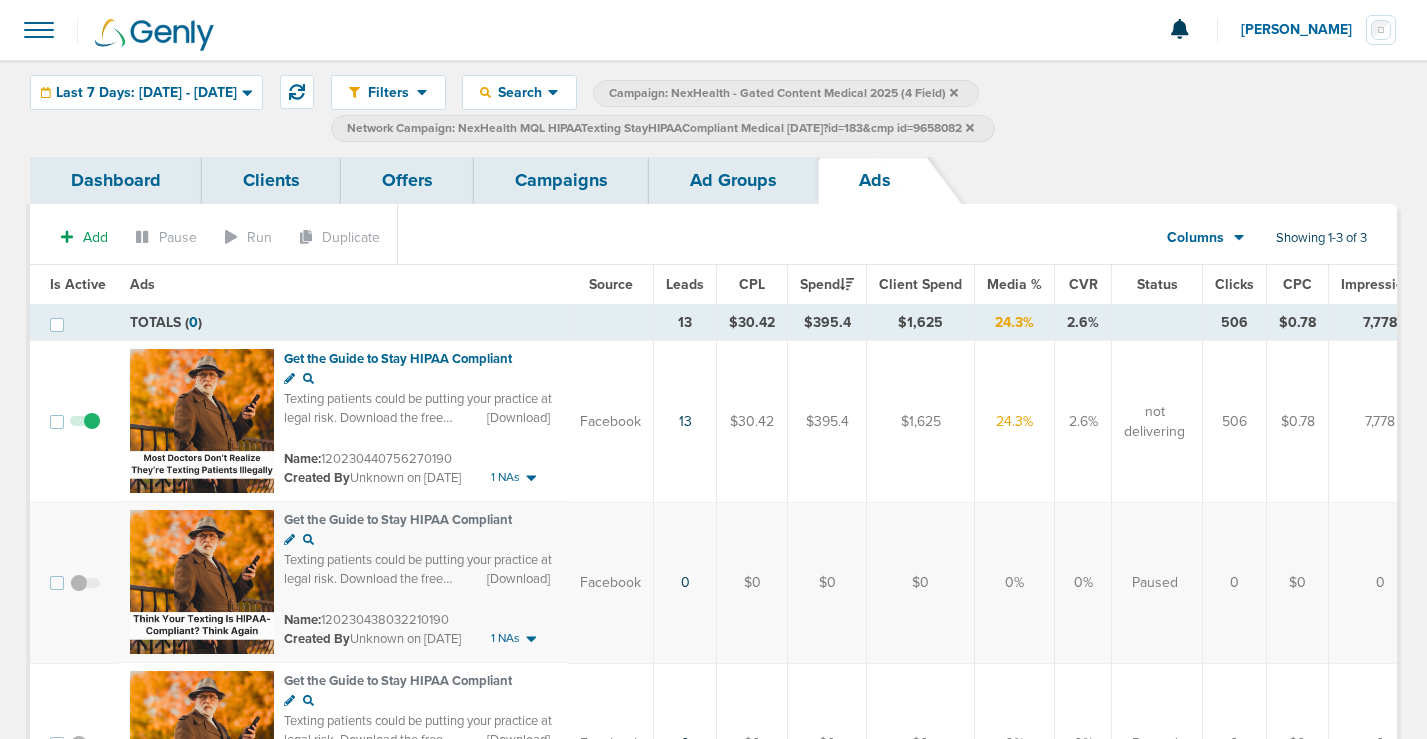 scroll, scrollTop: 187, scrollLeft: 0, axis: vertical 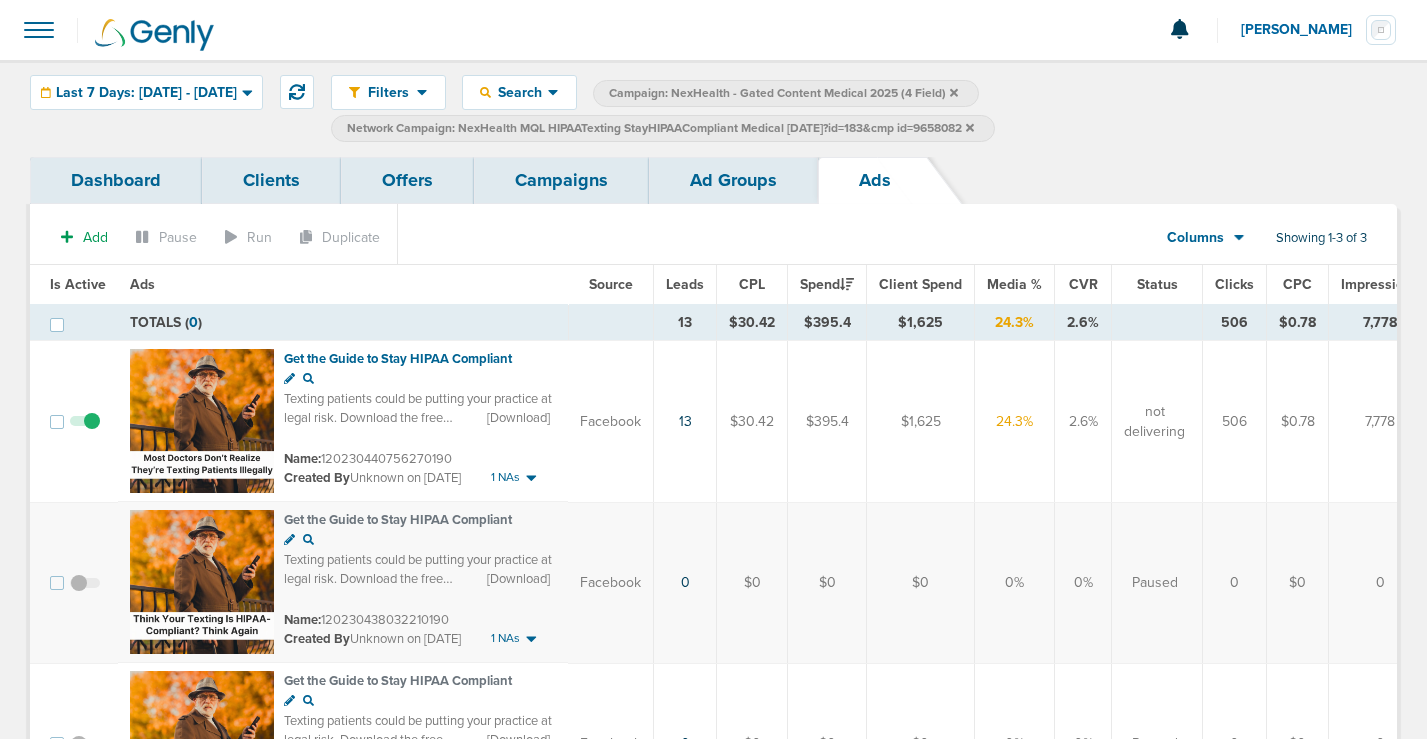 click on "Ad Groups" at bounding box center [733, 180] 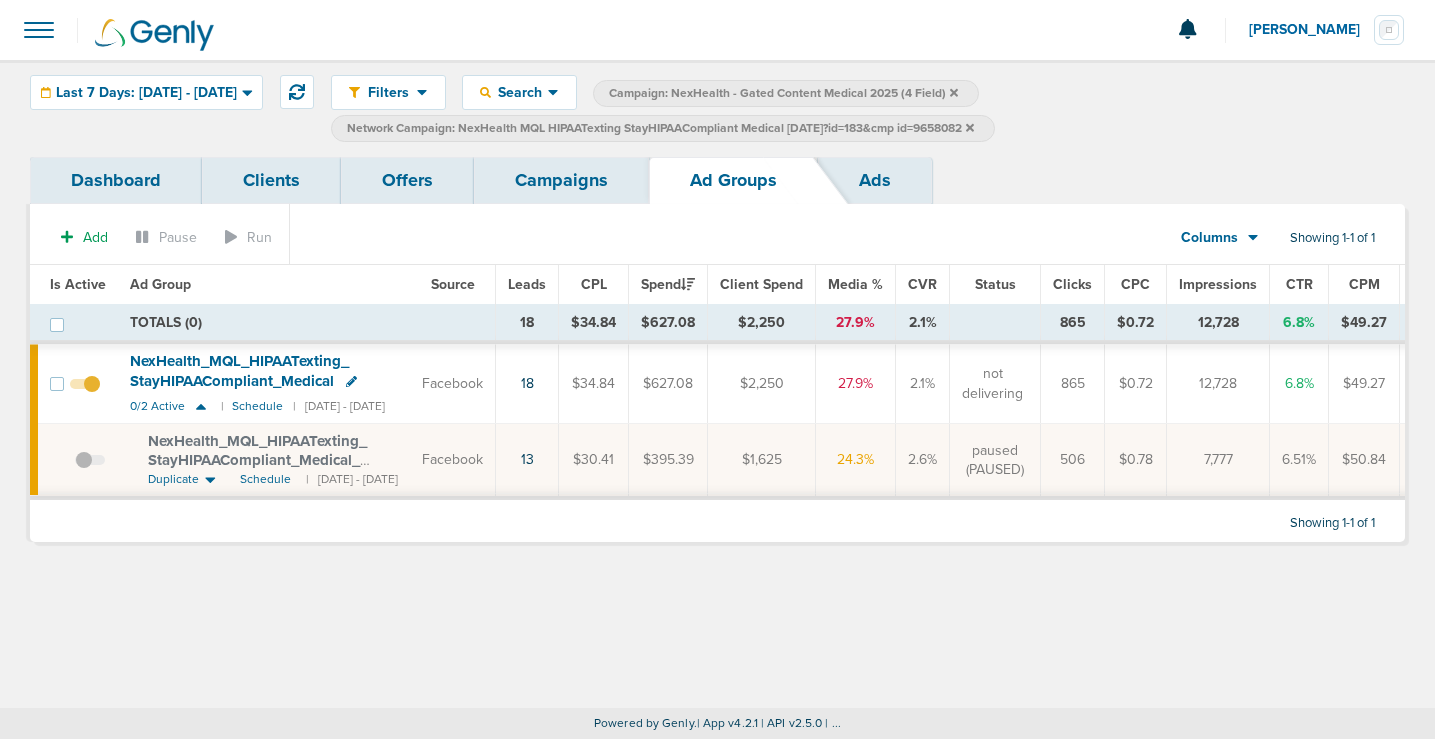 click on "Network Campaign: NexHealth MQL HIPAATexting StayHIPAACompliant Medical [DATE]?id=183&cmp id=9658082" at bounding box center (663, 128) 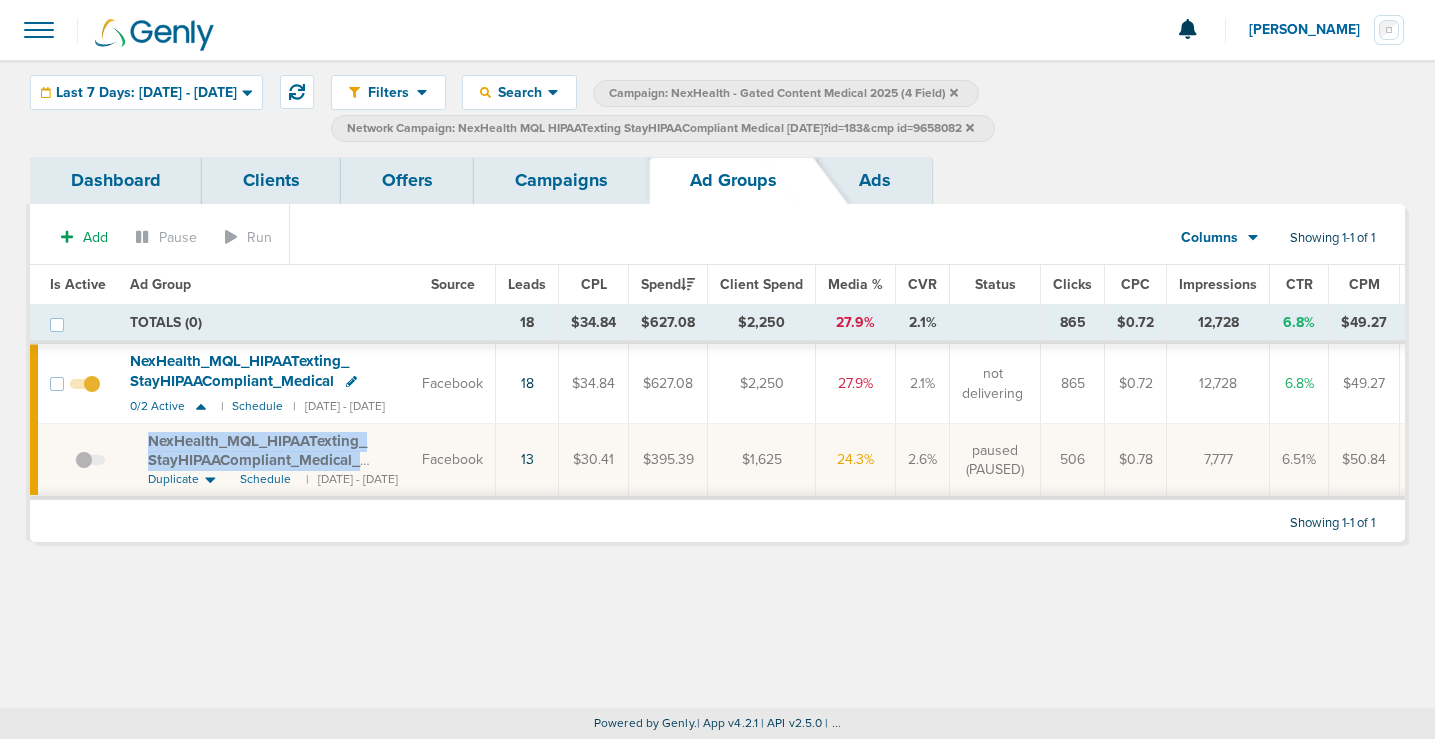 drag, startPoint x: 140, startPoint y: 436, endPoint x: 425, endPoint y: 456, distance: 285.7009 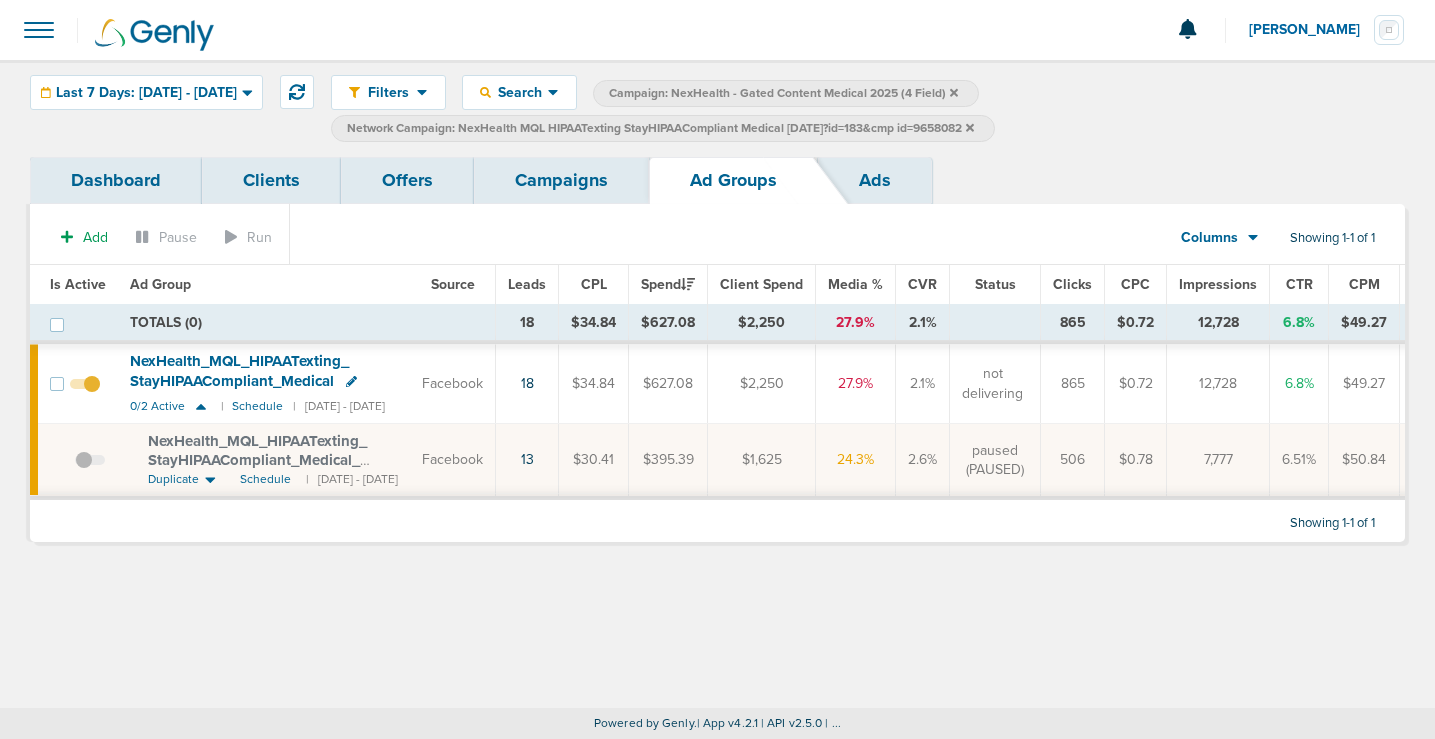 click on "Network Campaign: NexHealth MQL HIPAATexting StayHIPAACompliant Medical [DATE]?id=183&cmp id=9658082" at bounding box center [663, 128] 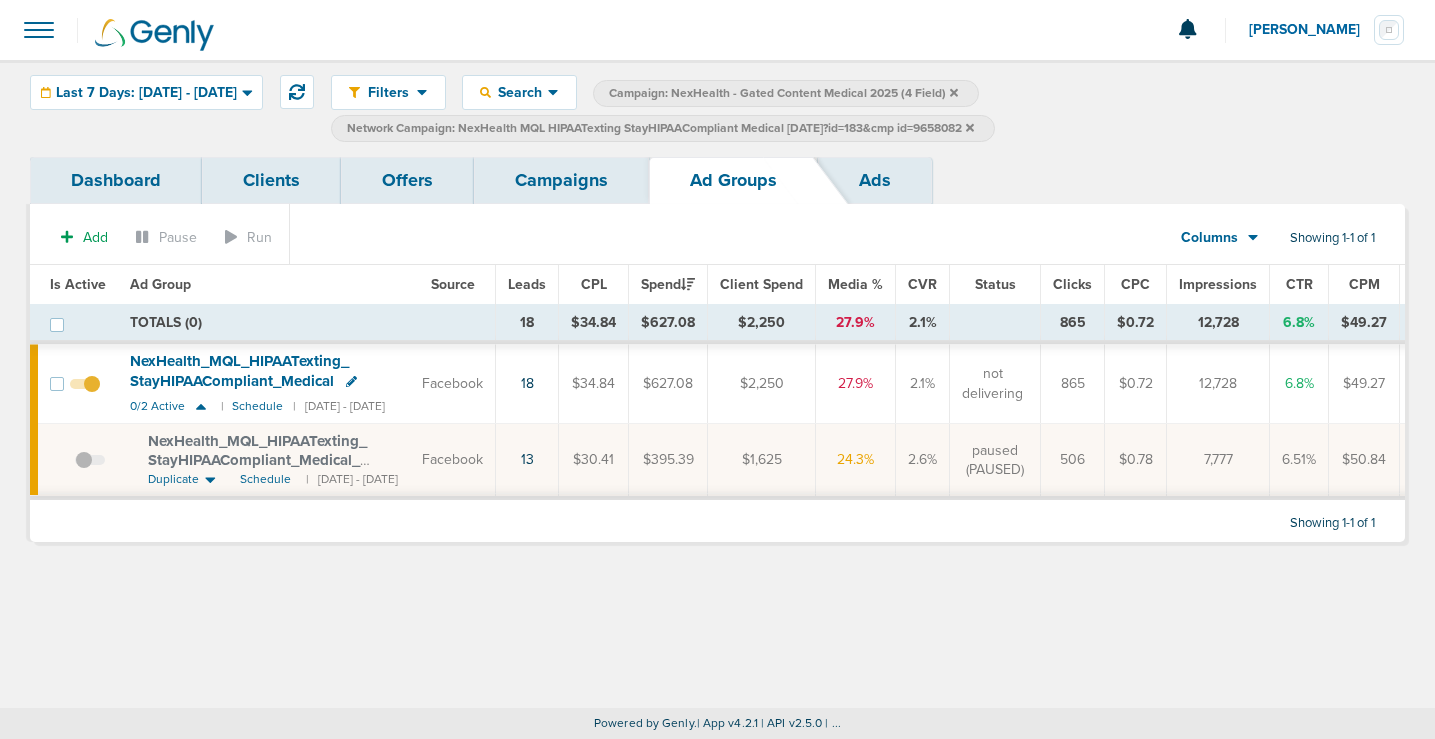 click on "Campaigns" at bounding box center [561, 180] 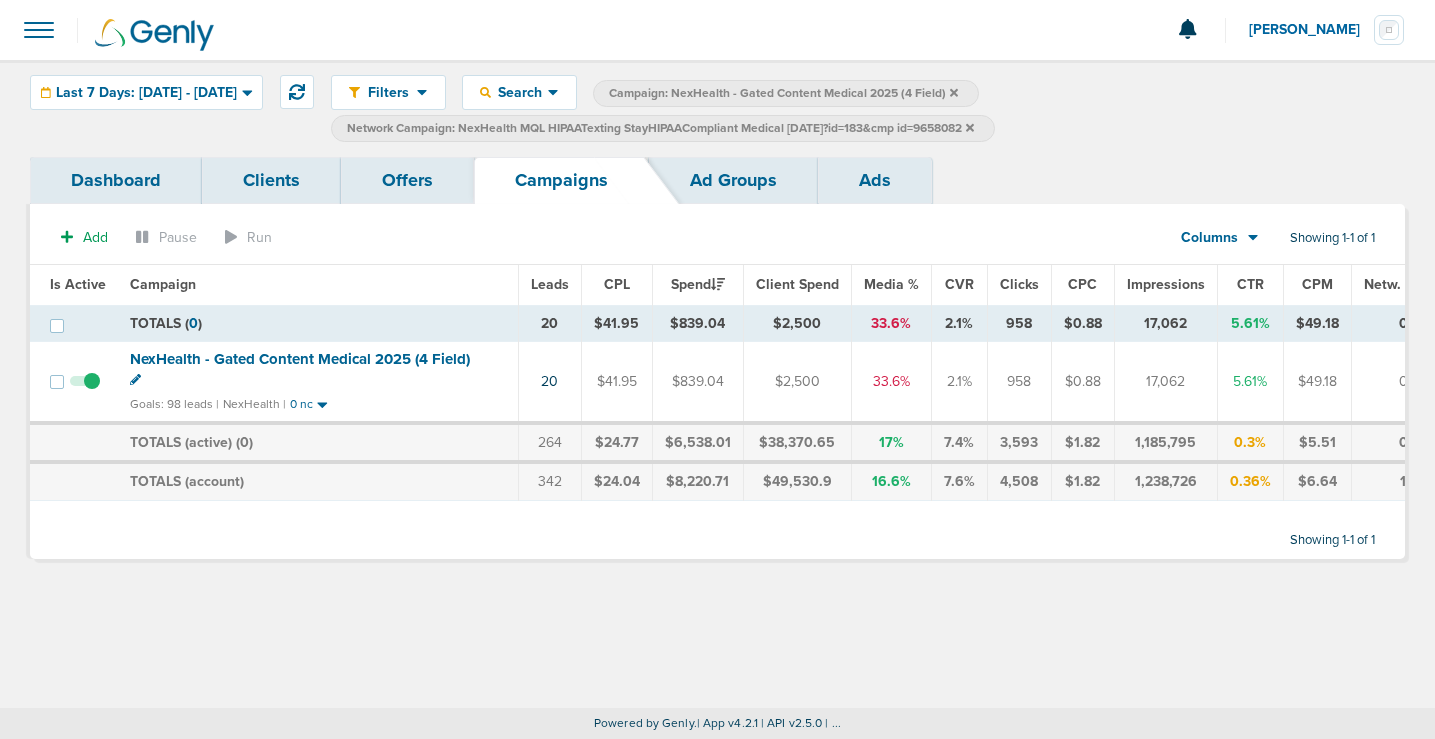click 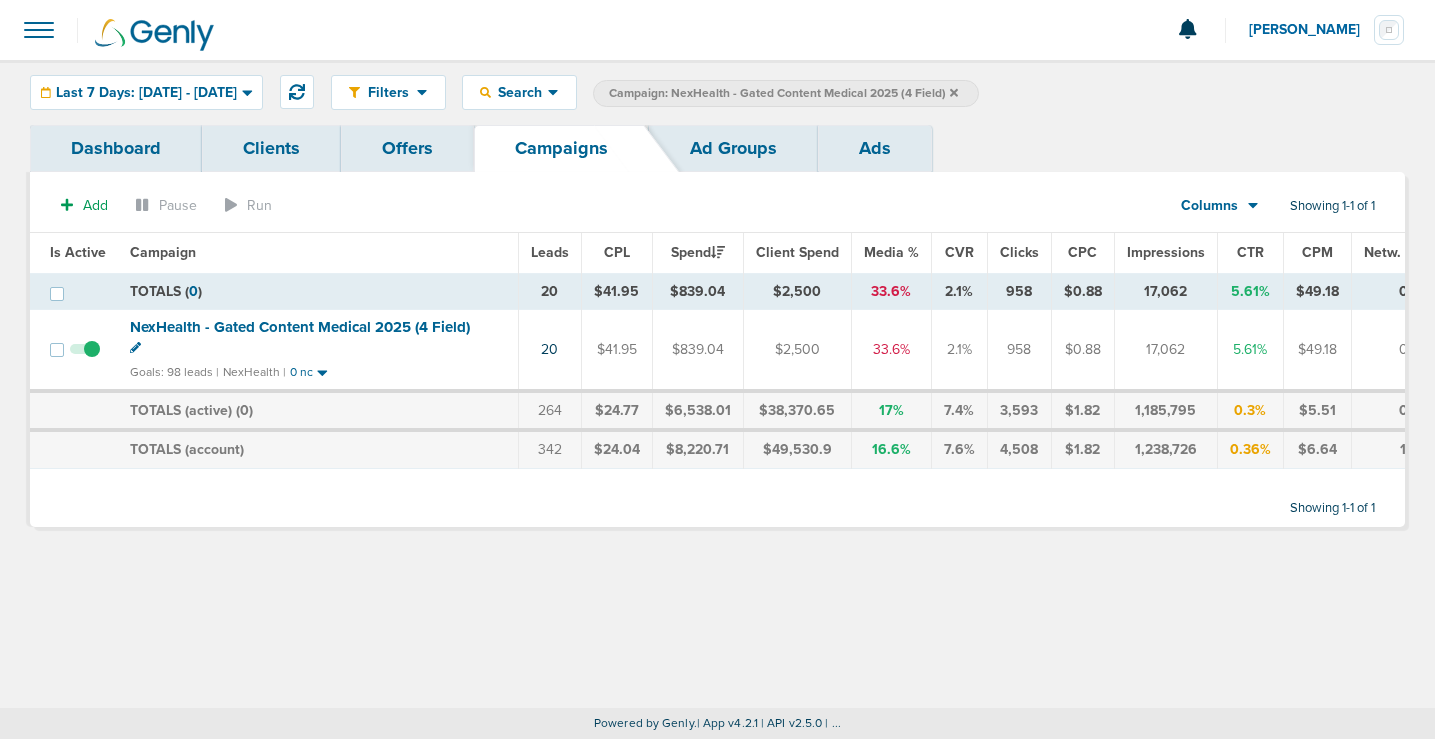 click 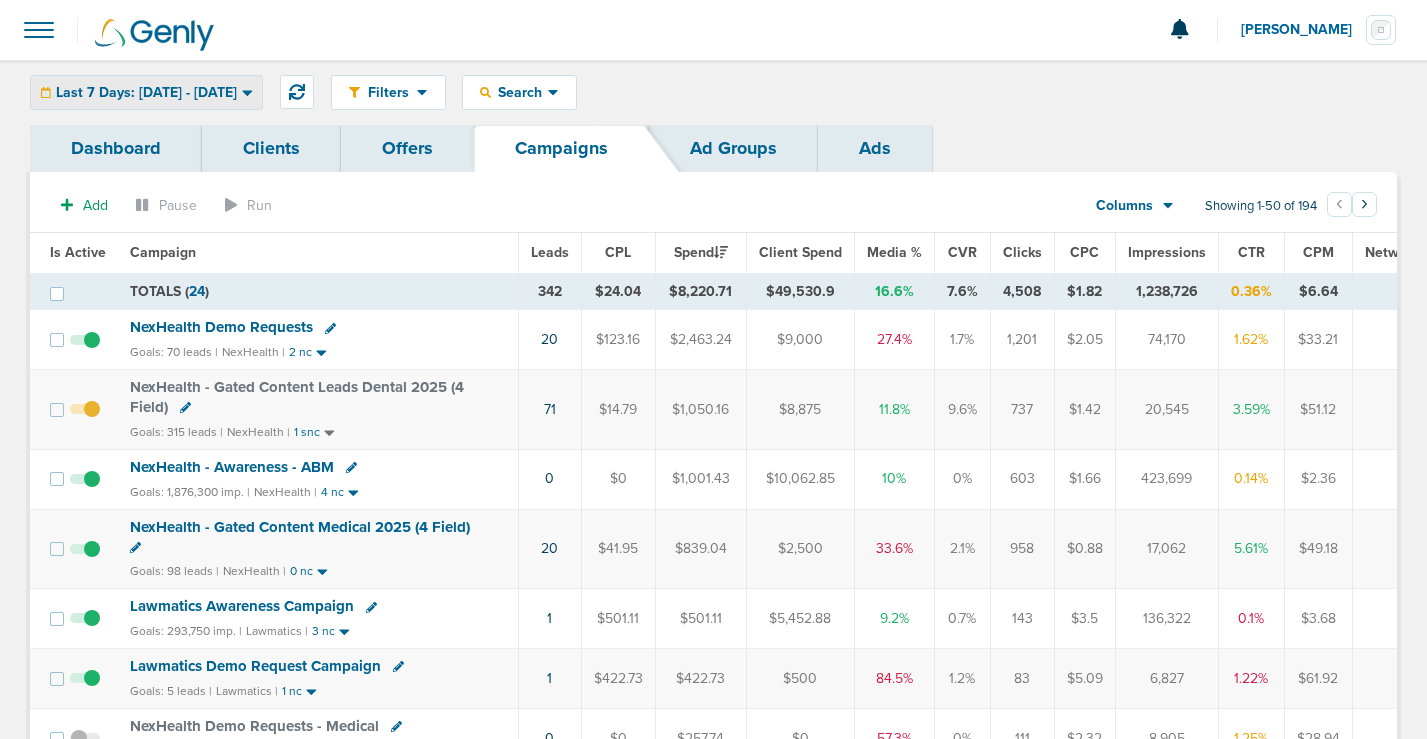 click on "Last 7 Days: [DATE] - [DATE]" at bounding box center [146, 93] 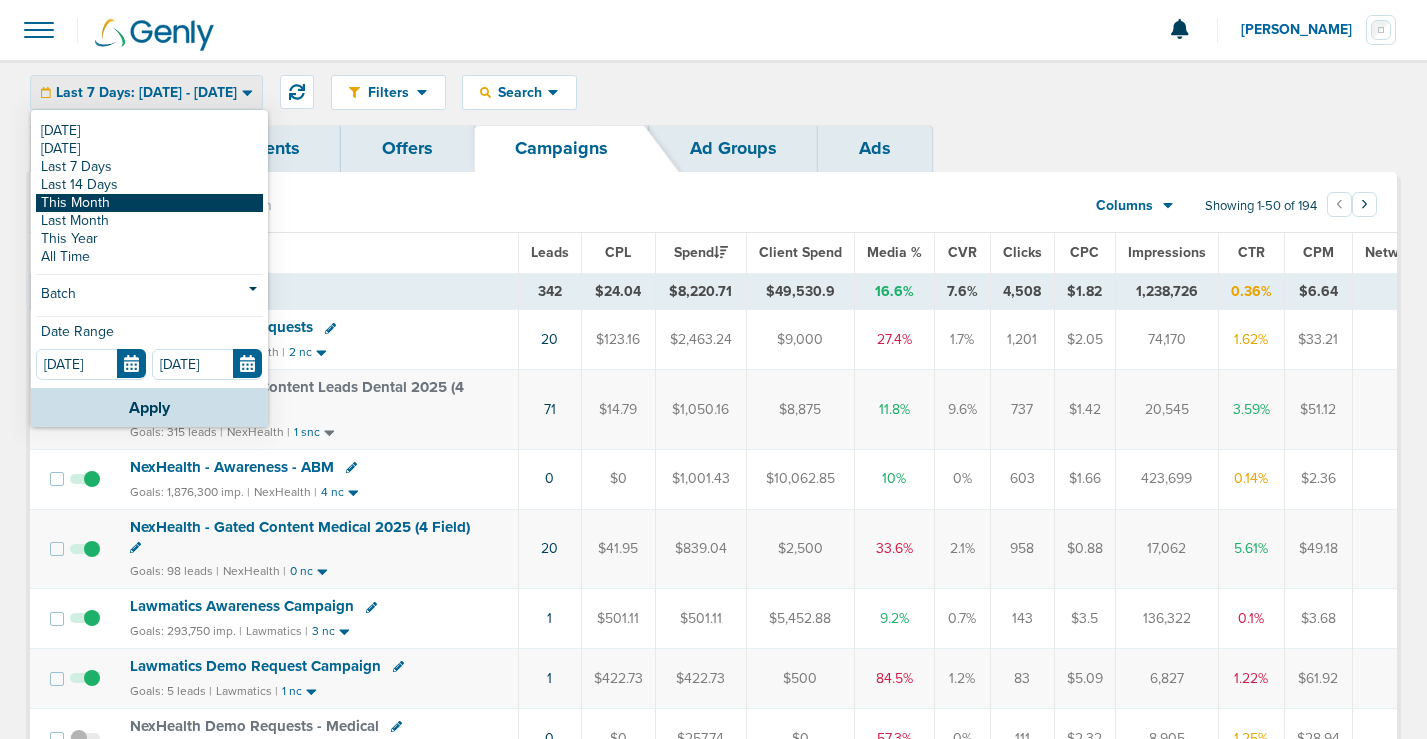 click on "This Month" at bounding box center [149, 203] 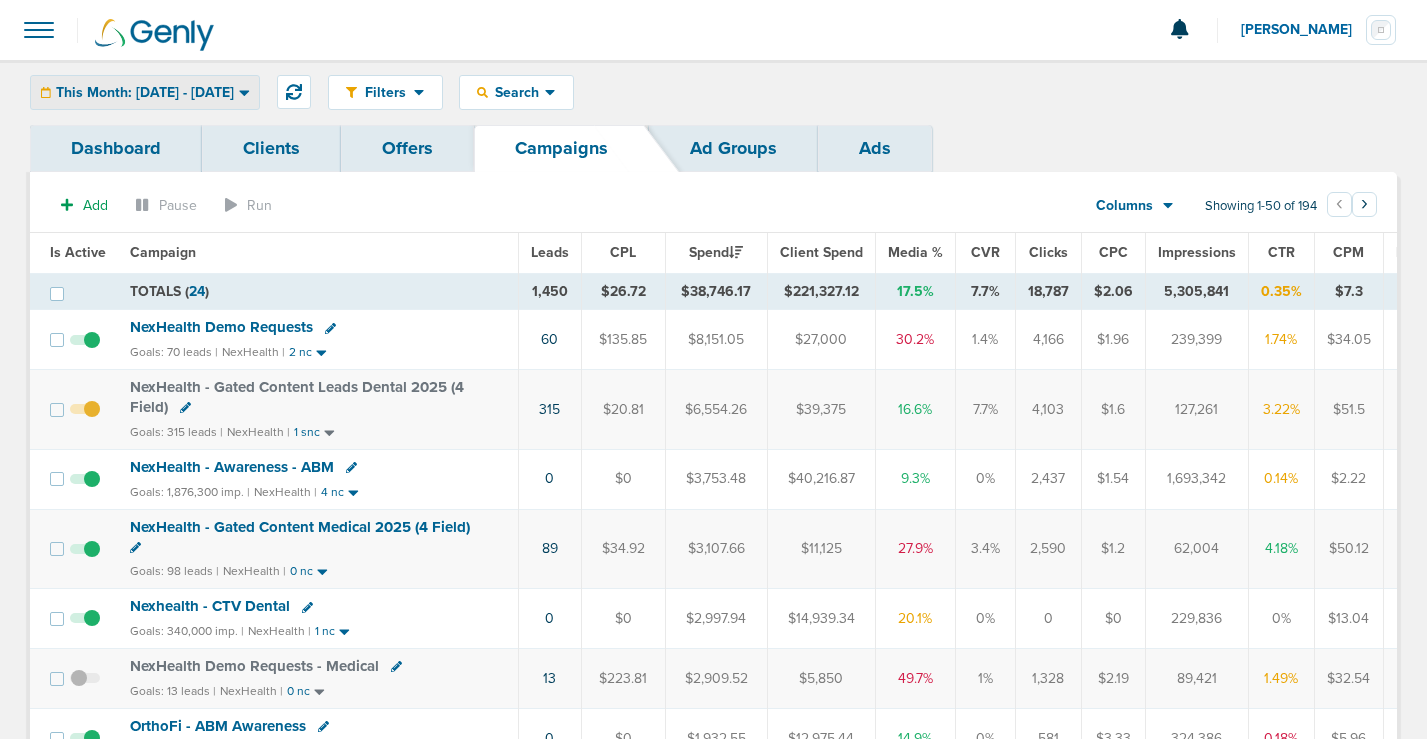 click on "This Month: [DATE] - [DATE]" at bounding box center [145, 93] 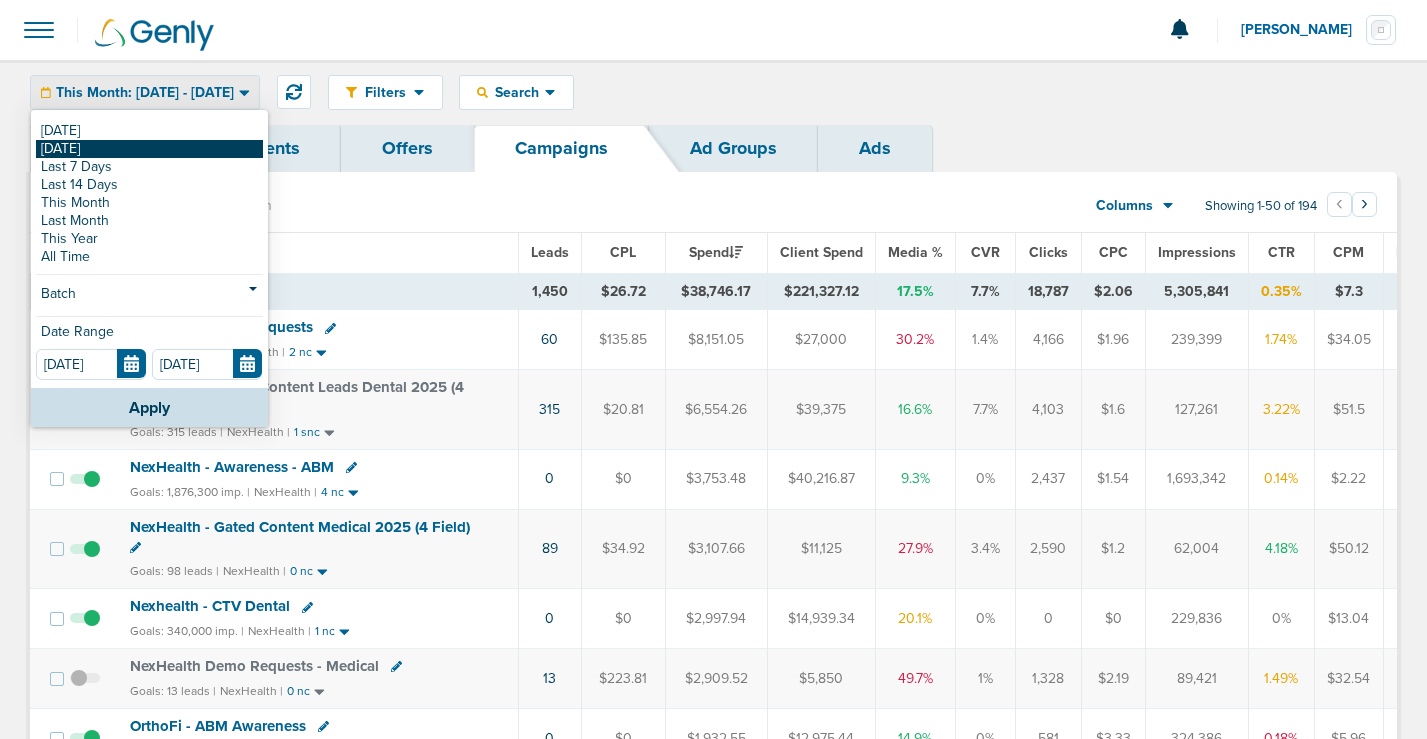 click on "[DATE]" at bounding box center [149, 149] 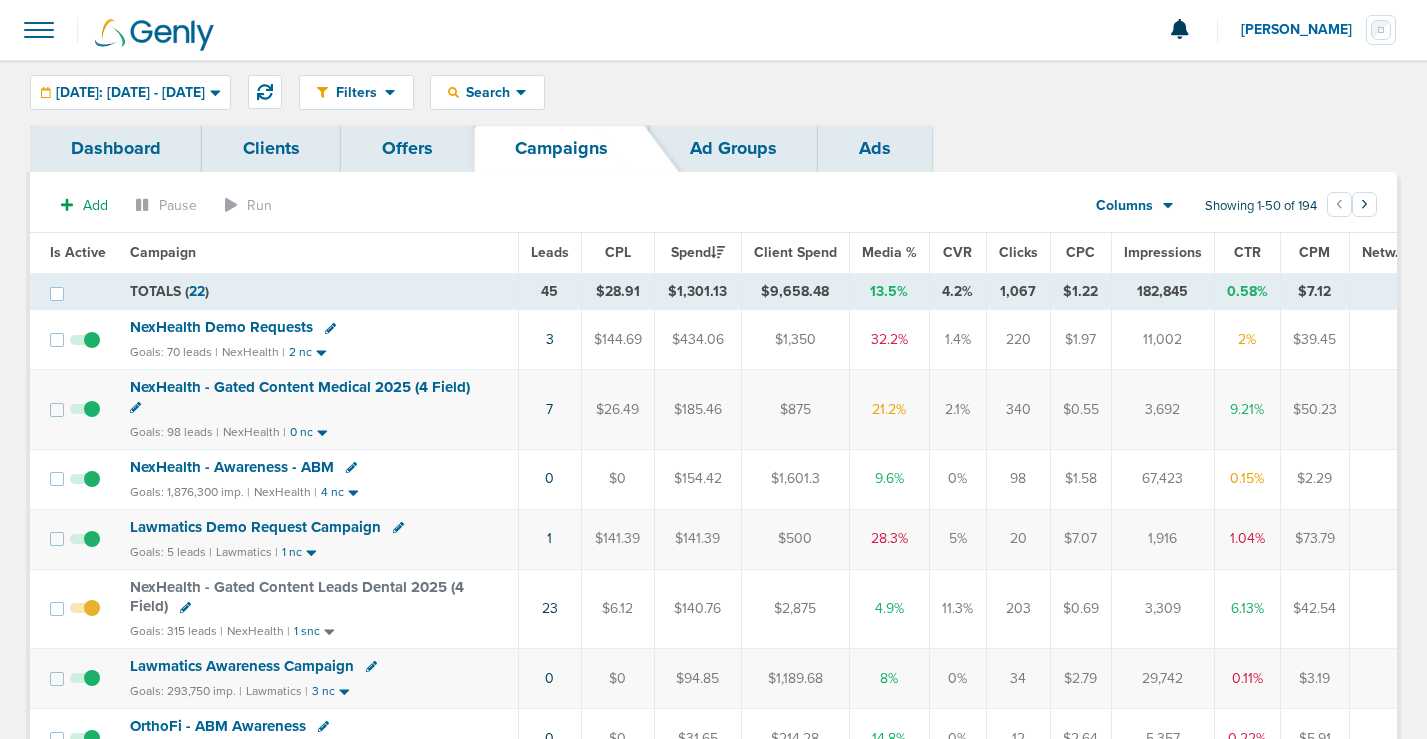 click on "NexHealth Demo Requests" at bounding box center [221, 327] 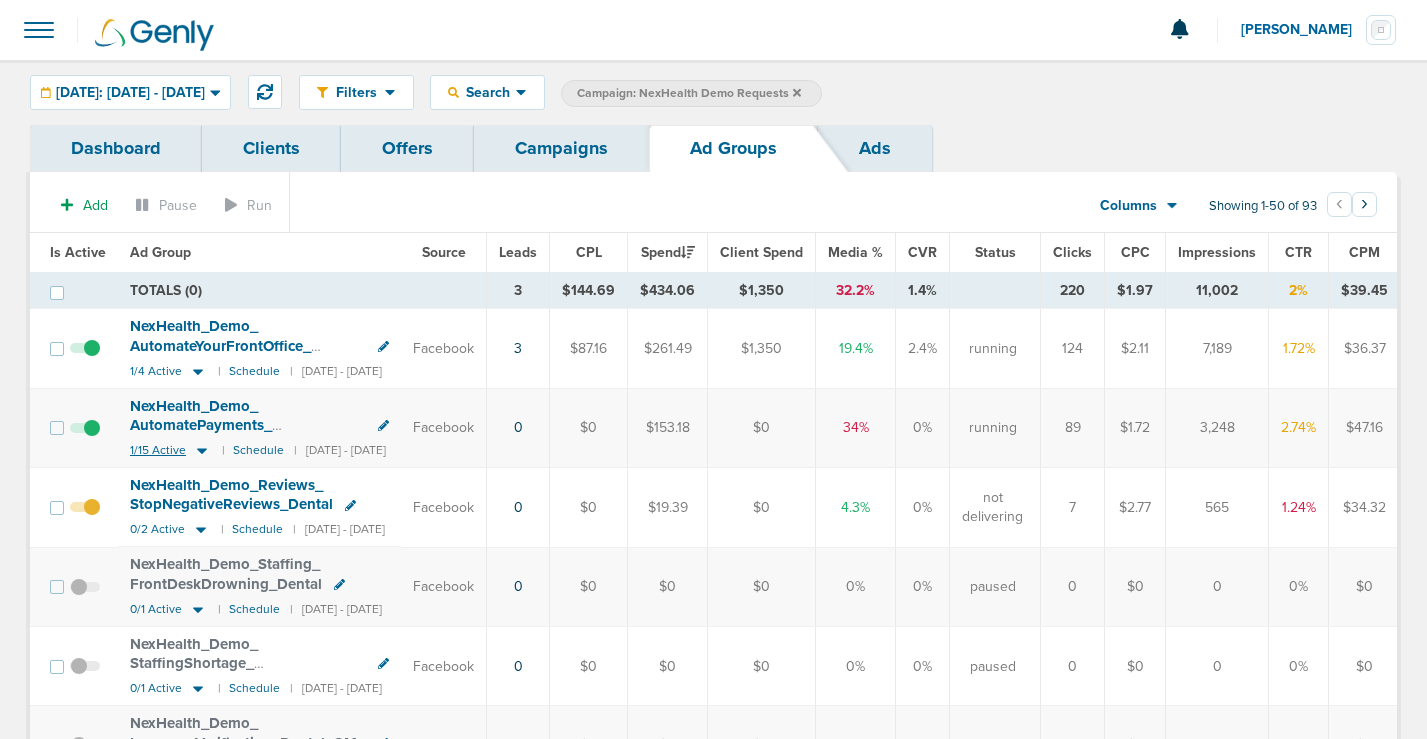 click 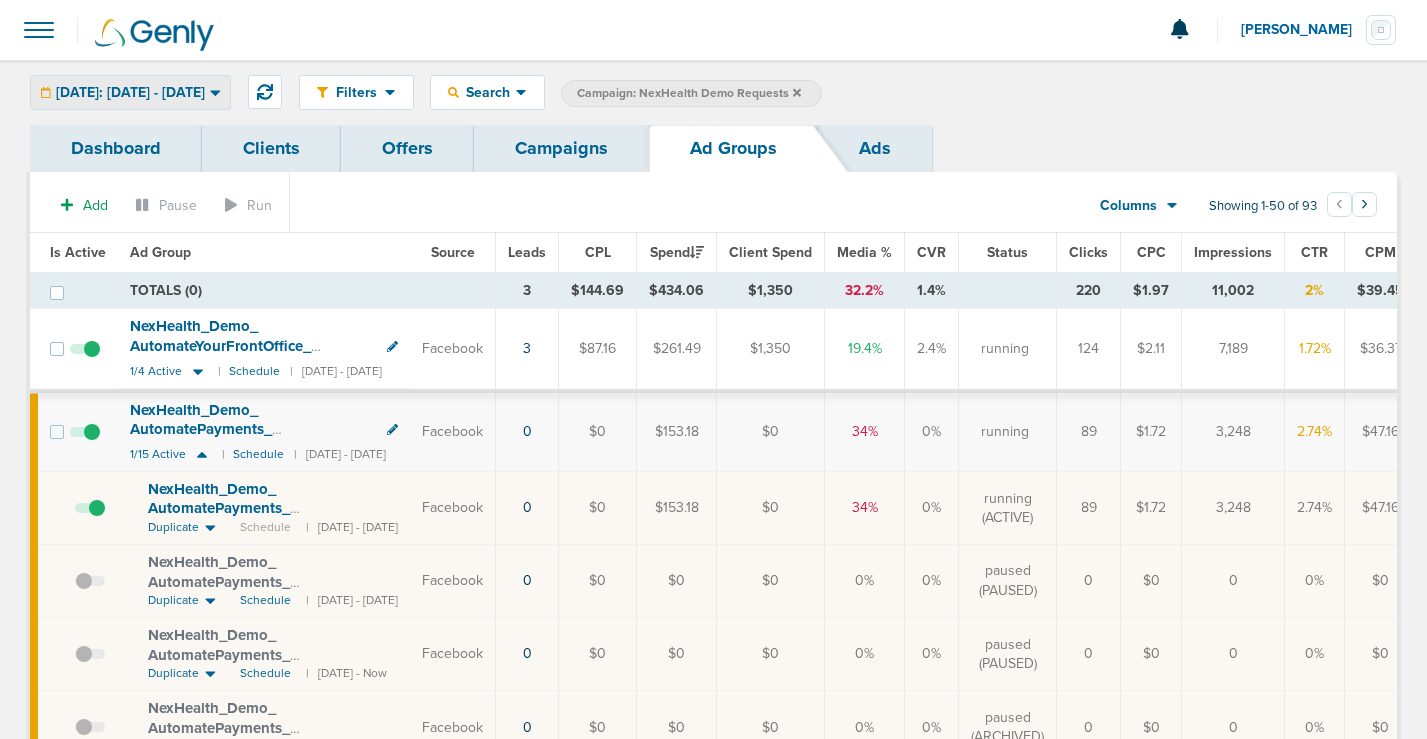 click on "[DATE]: [DATE] - [DATE]" at bounding box center (130, 93) 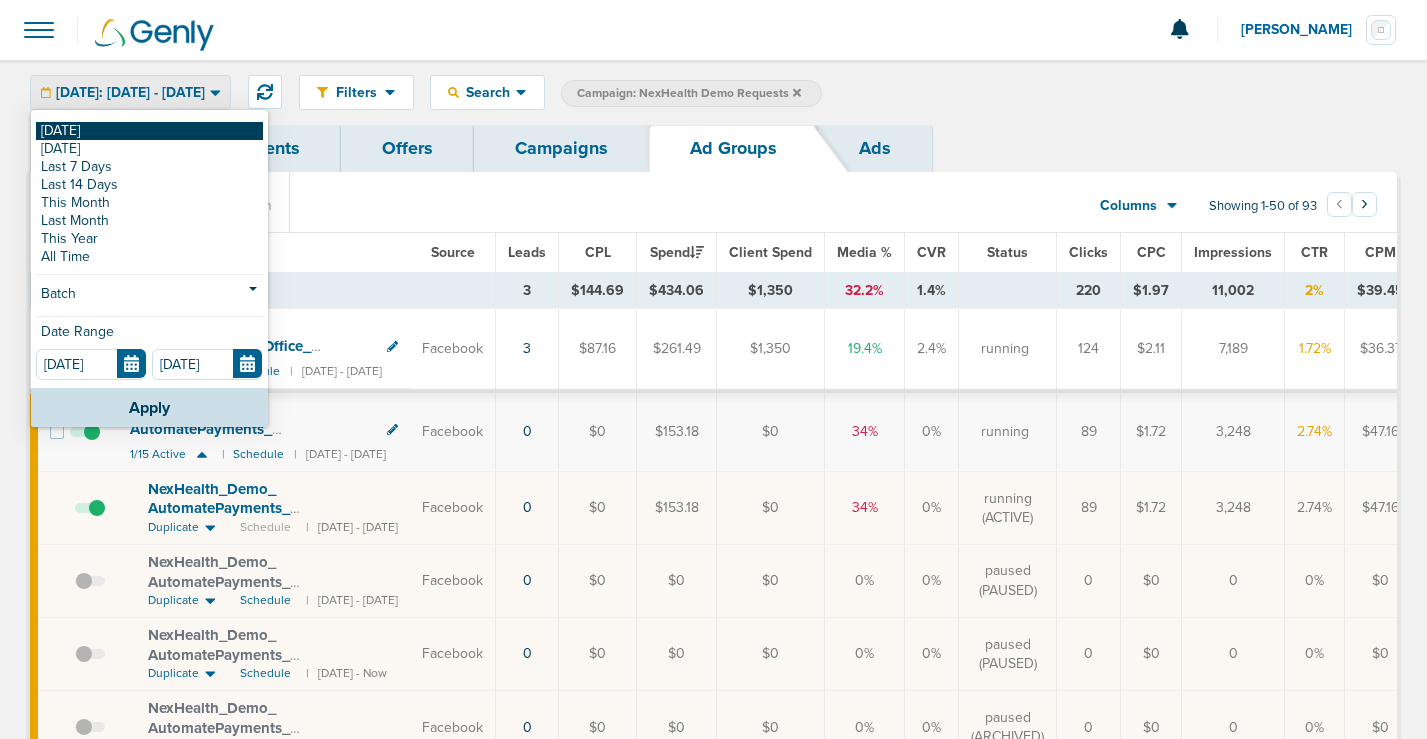 click on "[DATE]" at bounding box center [149, 131] 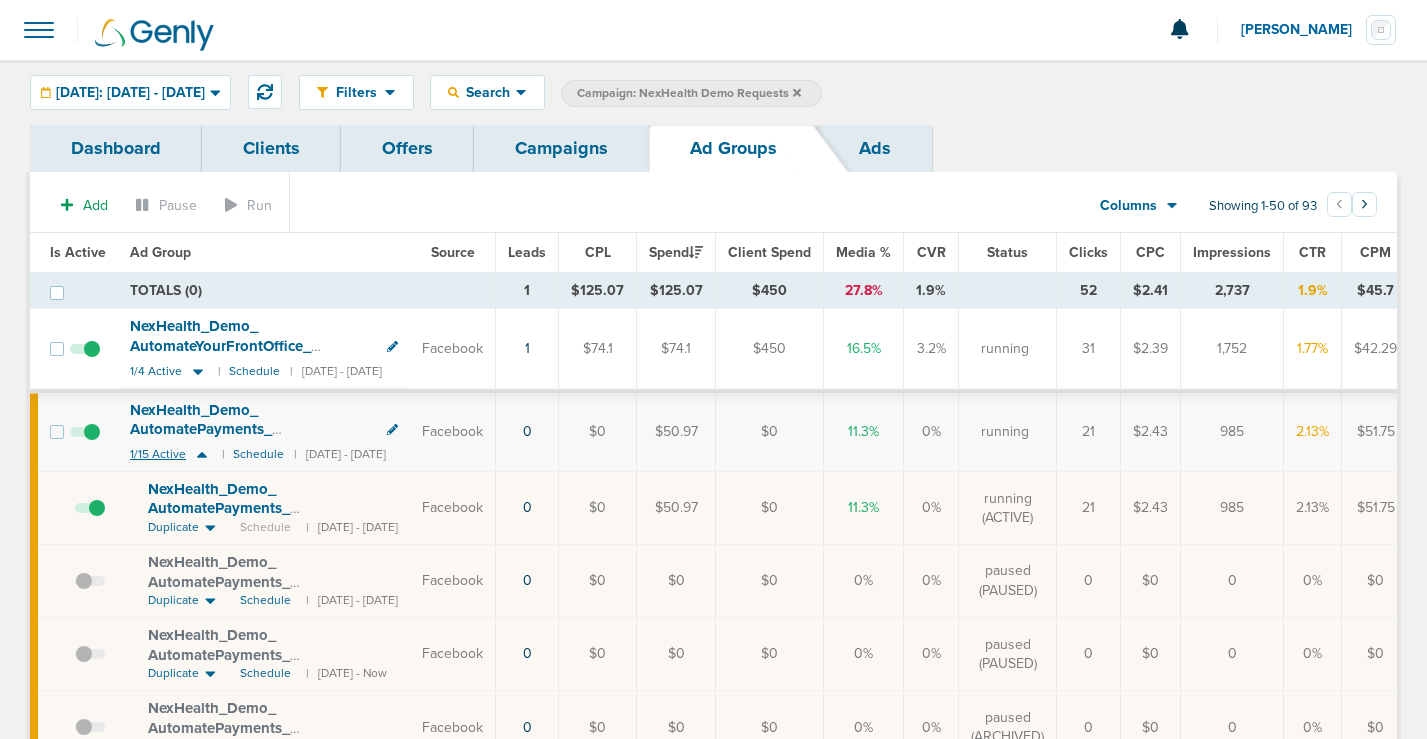 click 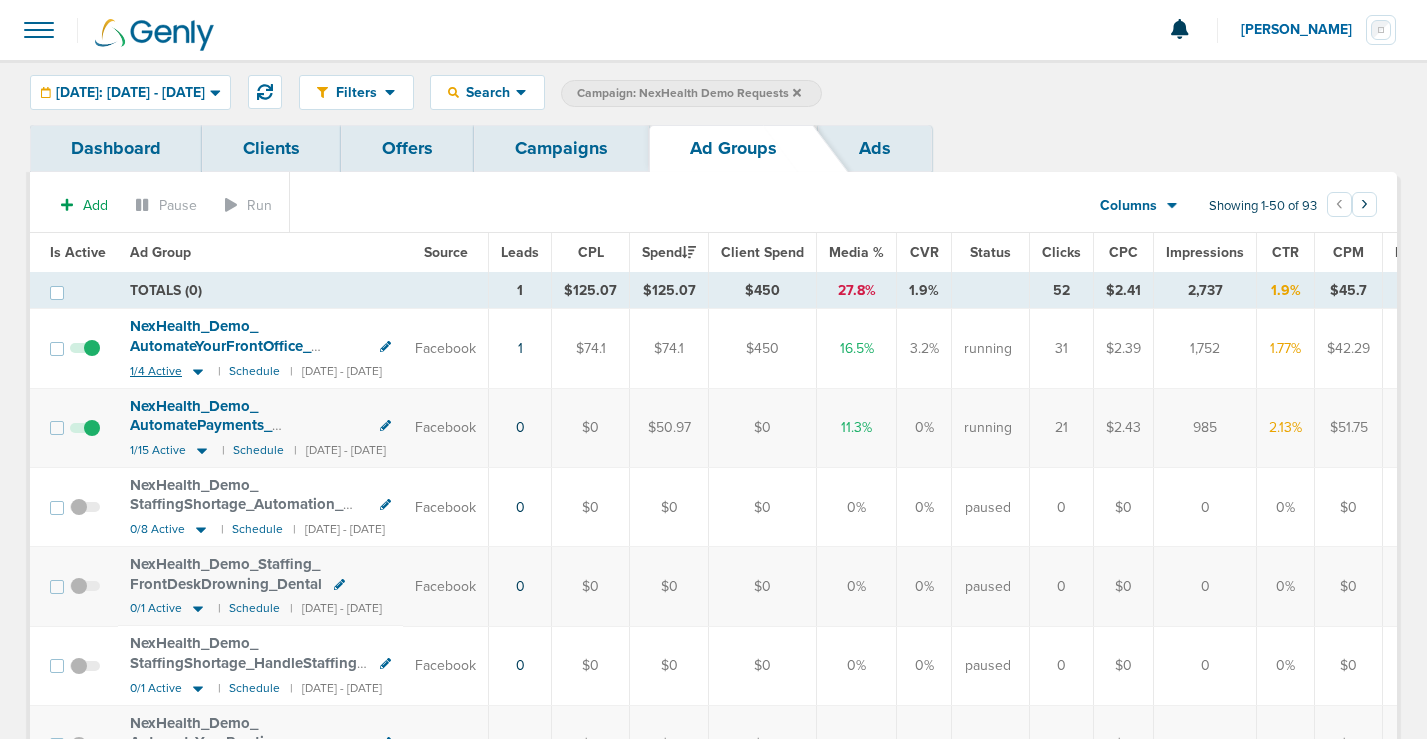 click 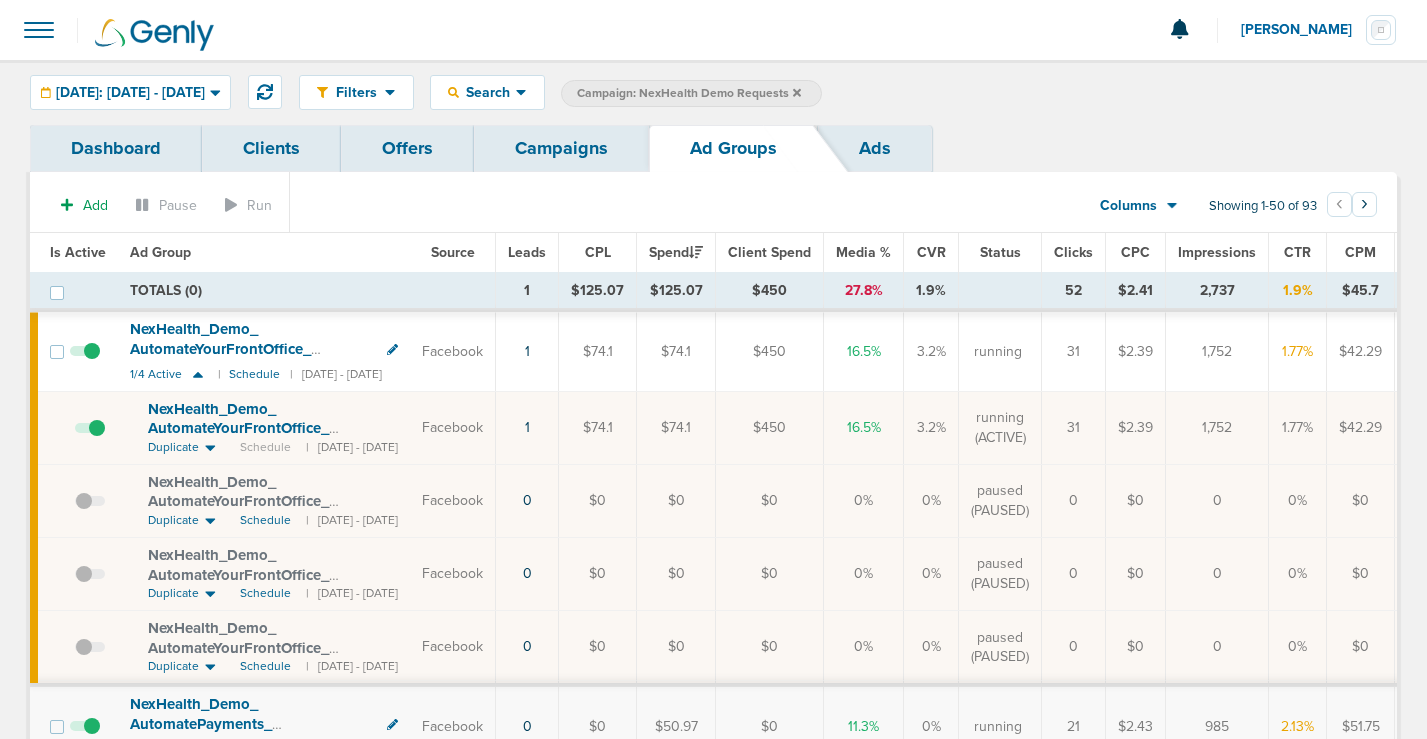 click on "Campaigns" at bounding box center [561, 148] 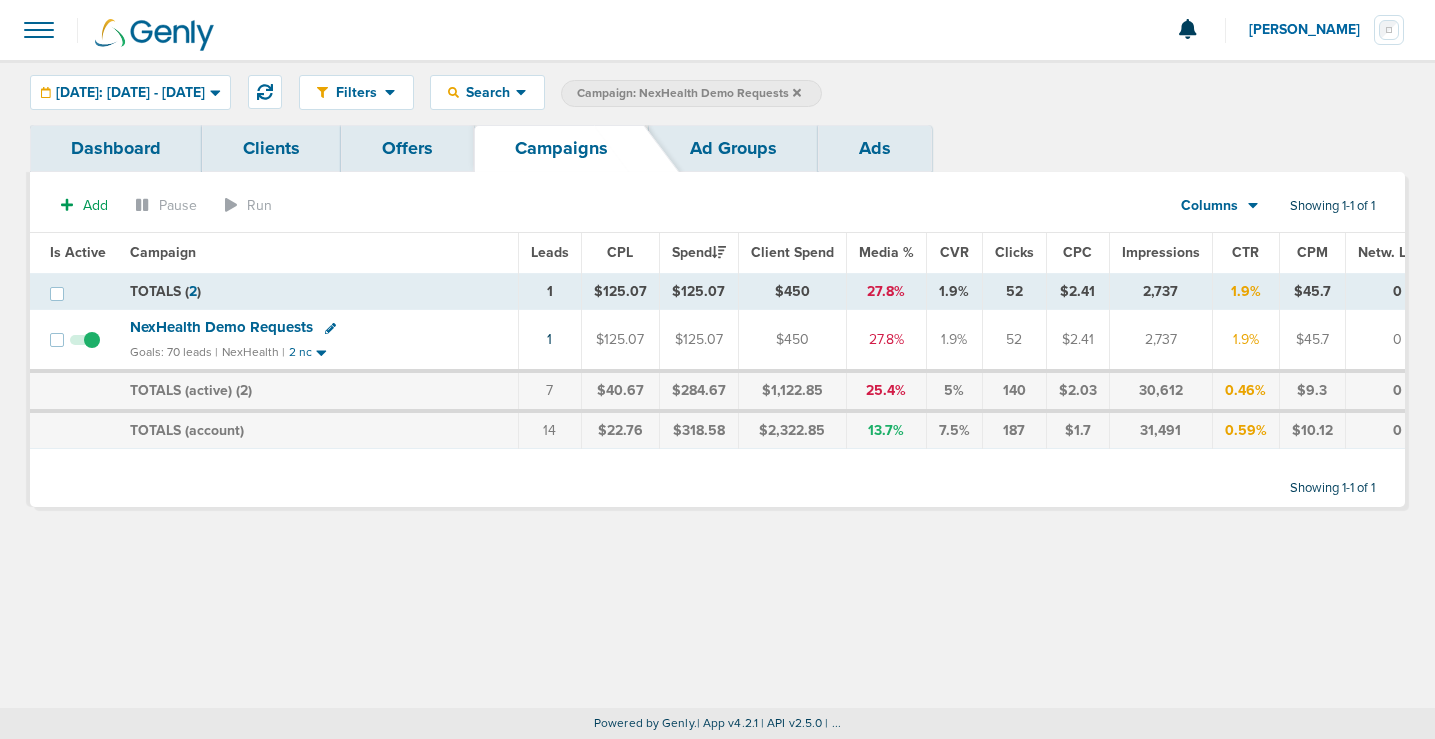click 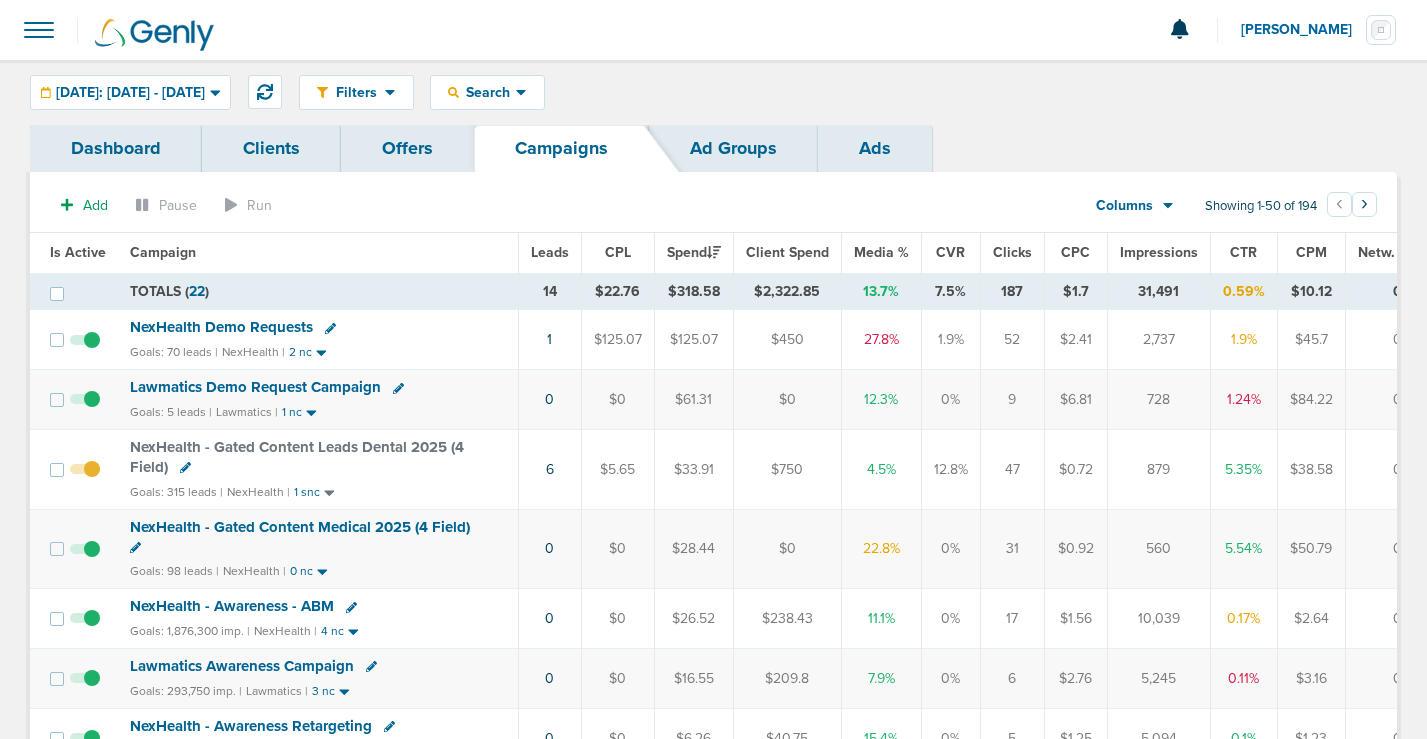 click on "Dashboard
Clients
Offers
Campaigns
Ad Groups
Ads
Add   Pause   Run   Columns
Media Stats
Sales Performance
Custom
Showing 1-50 of 194   ‹ 1 2 3 ›
Is Active
Campaign
Leads
CPL
Spend
Client Spend
Media %
CVR
Clicks
CPC
Impressions
CTR
CPM" at bounding box center (713, 1934) 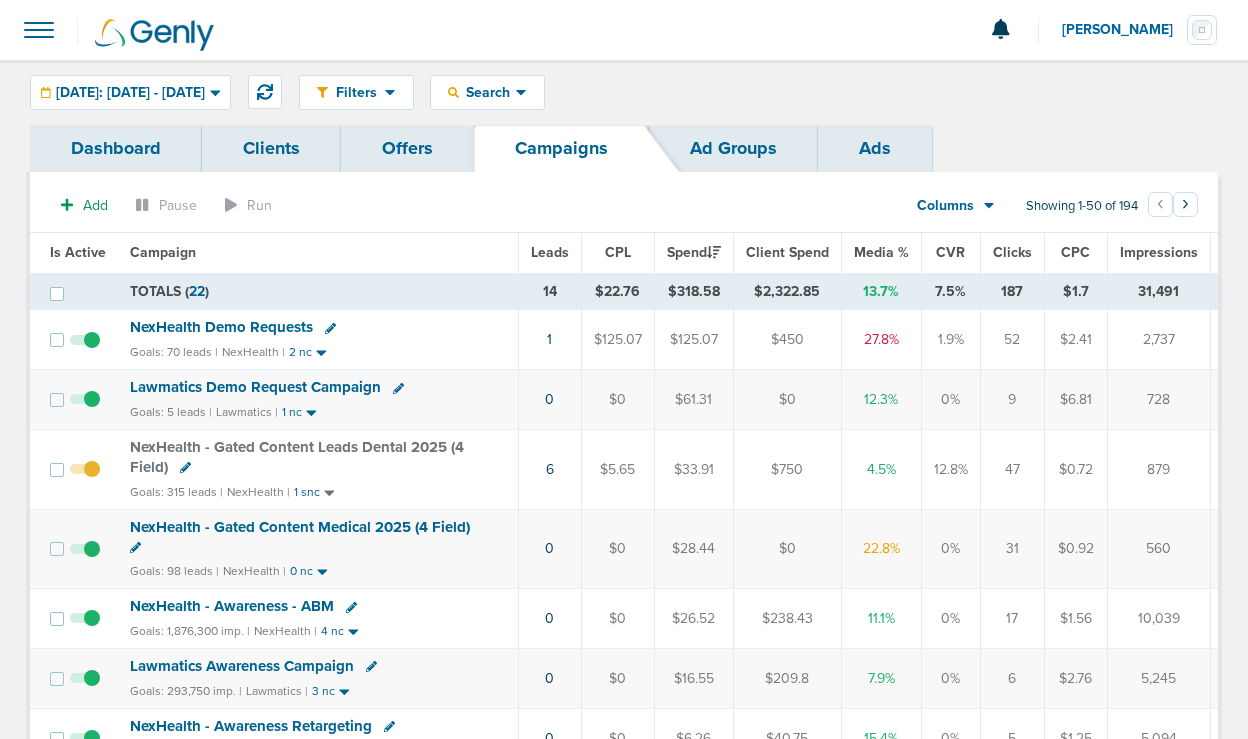 click 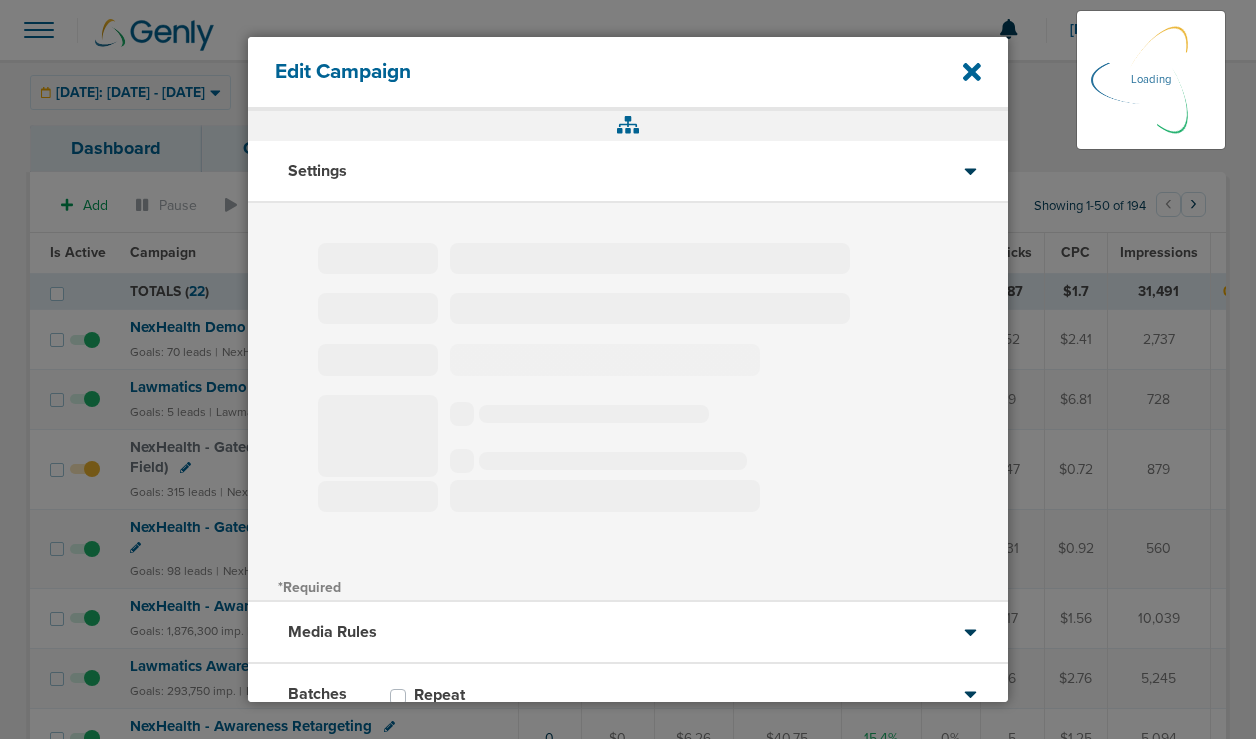 type on "NexHealth - Gated Content Medical 2025 (4 Field)" 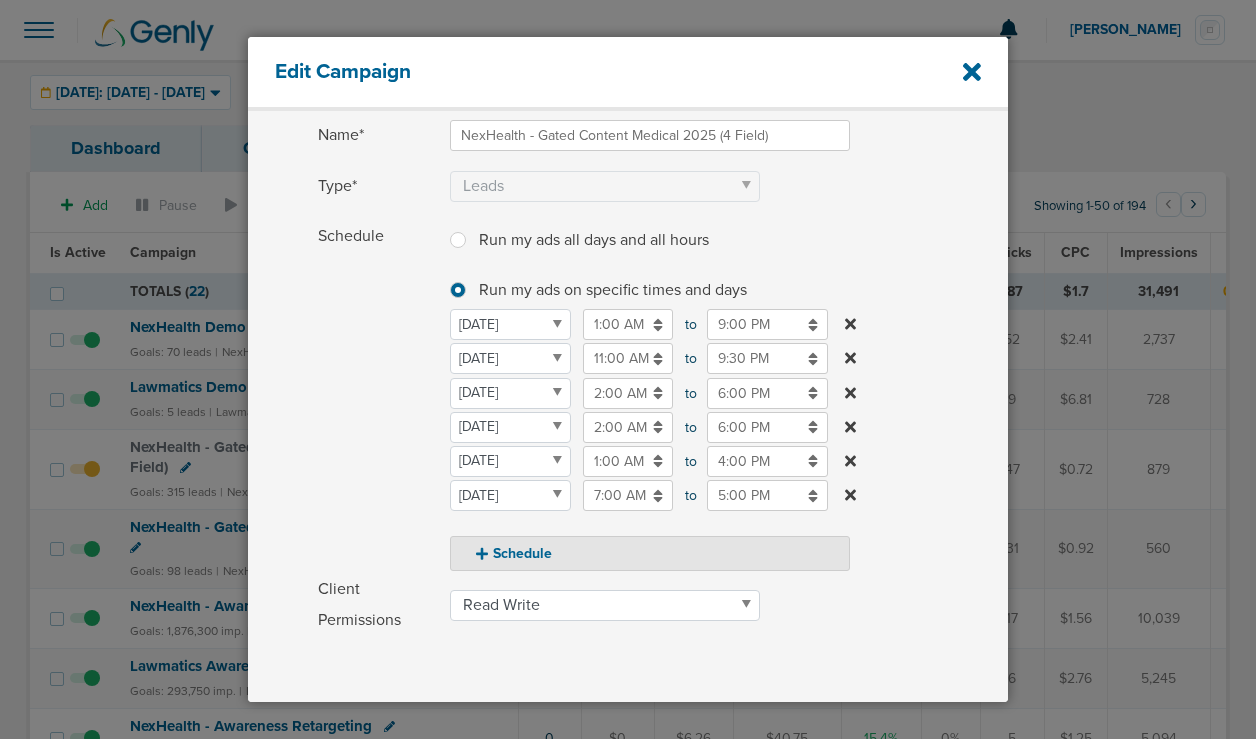 scroll, scrollTop: 436, scrollLeft: 0, axis: vertical 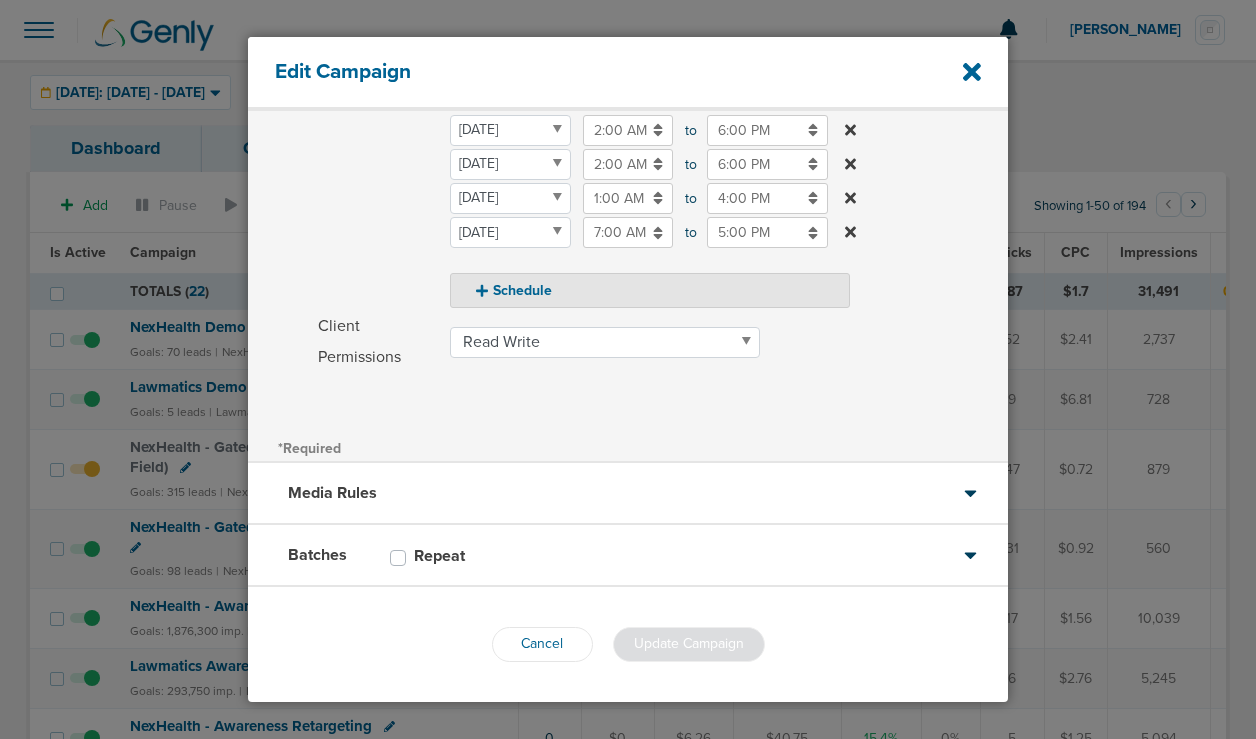 click on "Batches
Repeat" at bounding box center [628, 556] 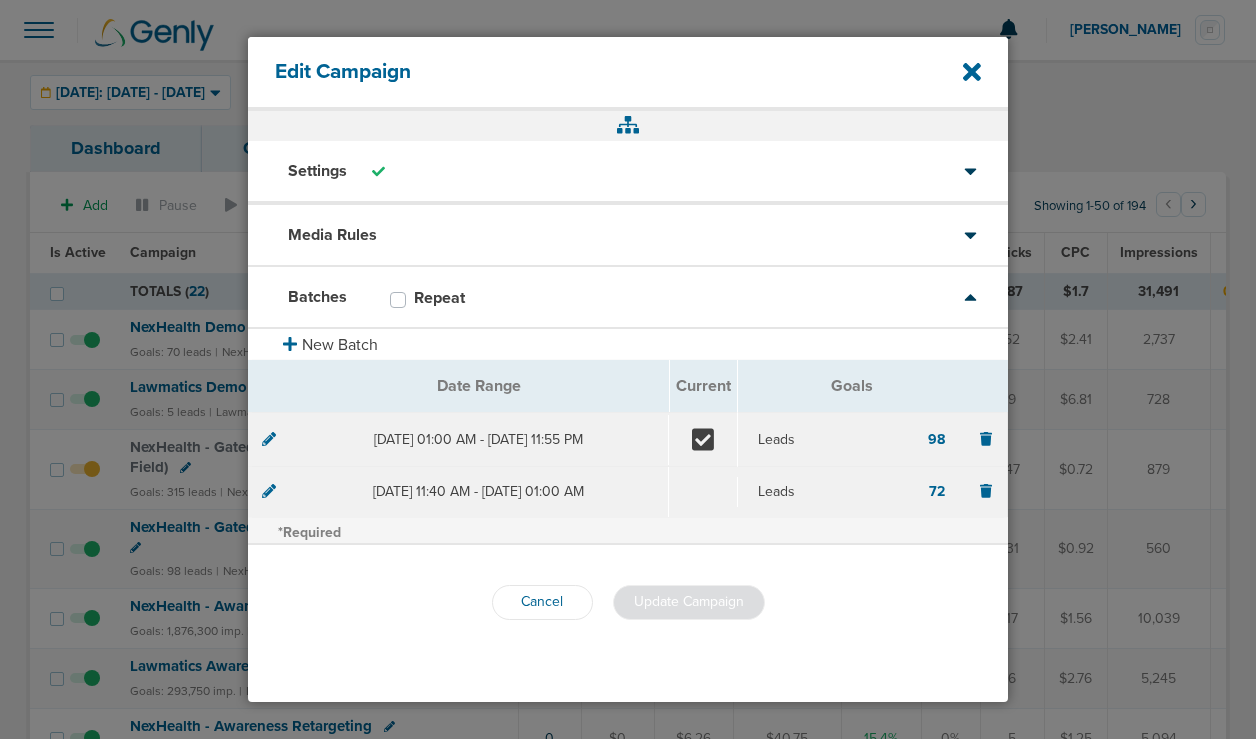 scroll, scrollTop: 0, scrollLeft: 0, axis: both 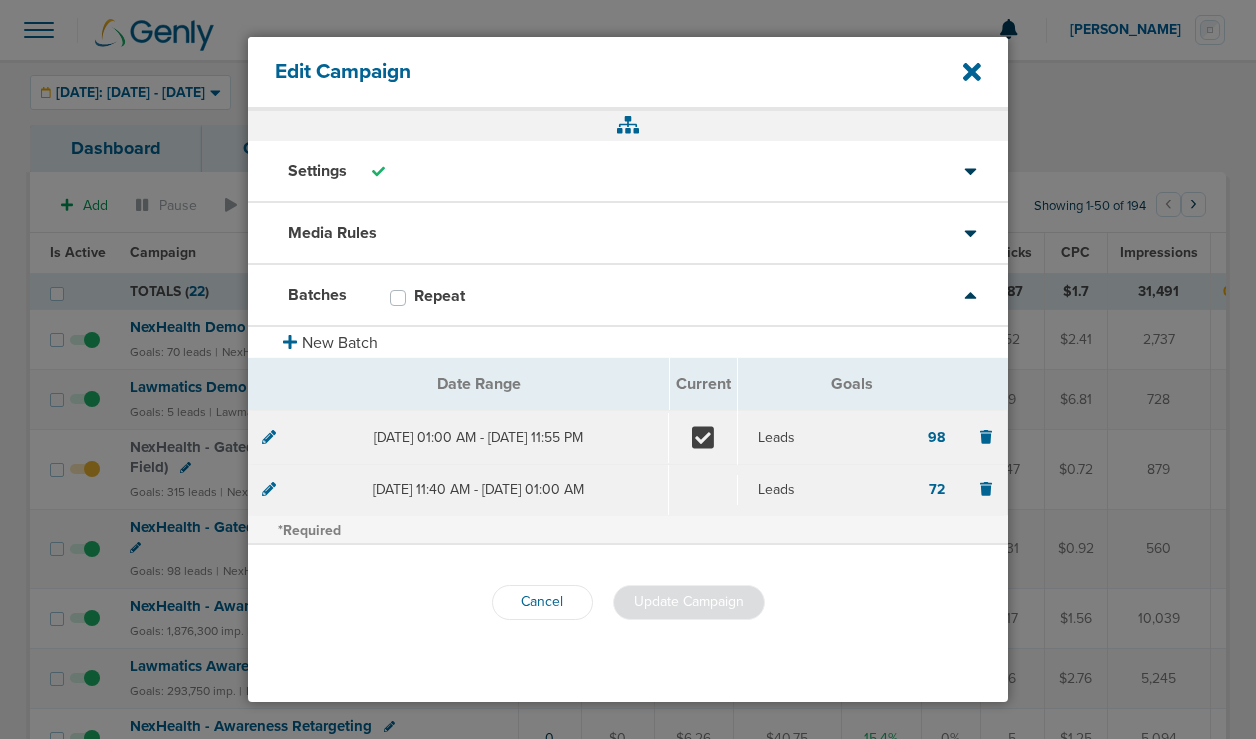 click 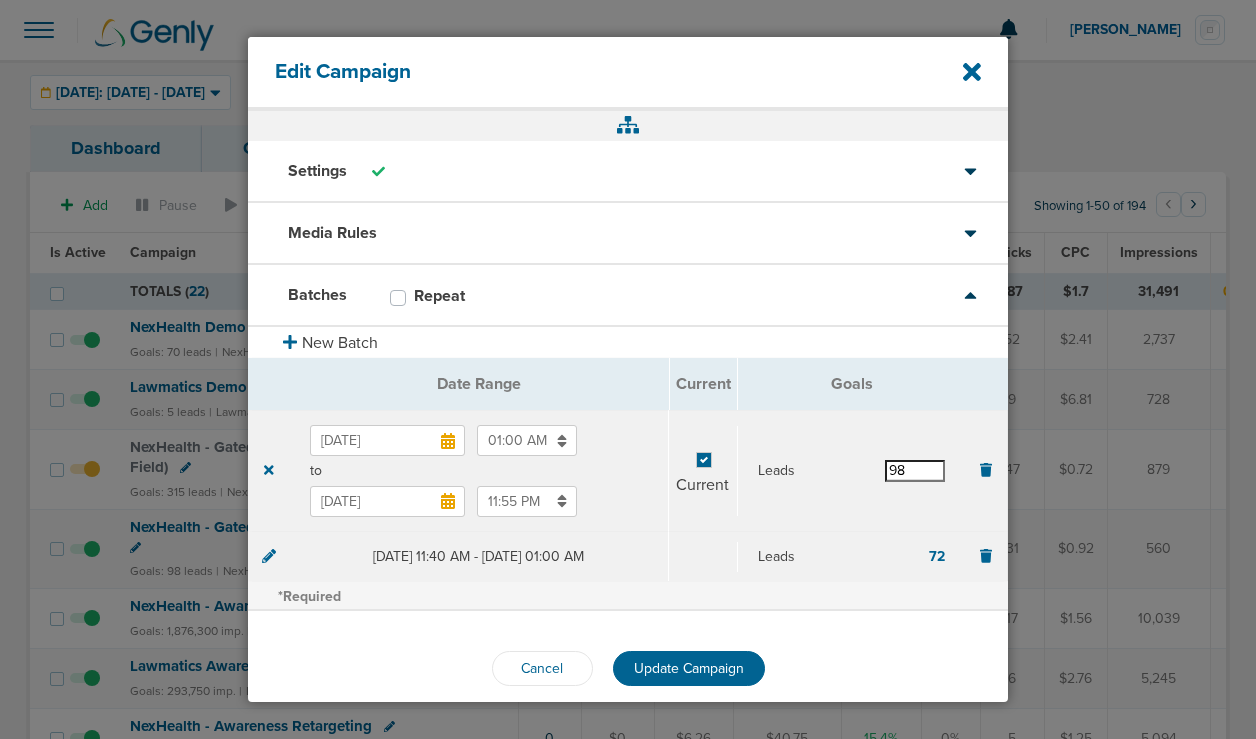 scroll, scrollTop: 0, scrollLeft: 0, axis: both 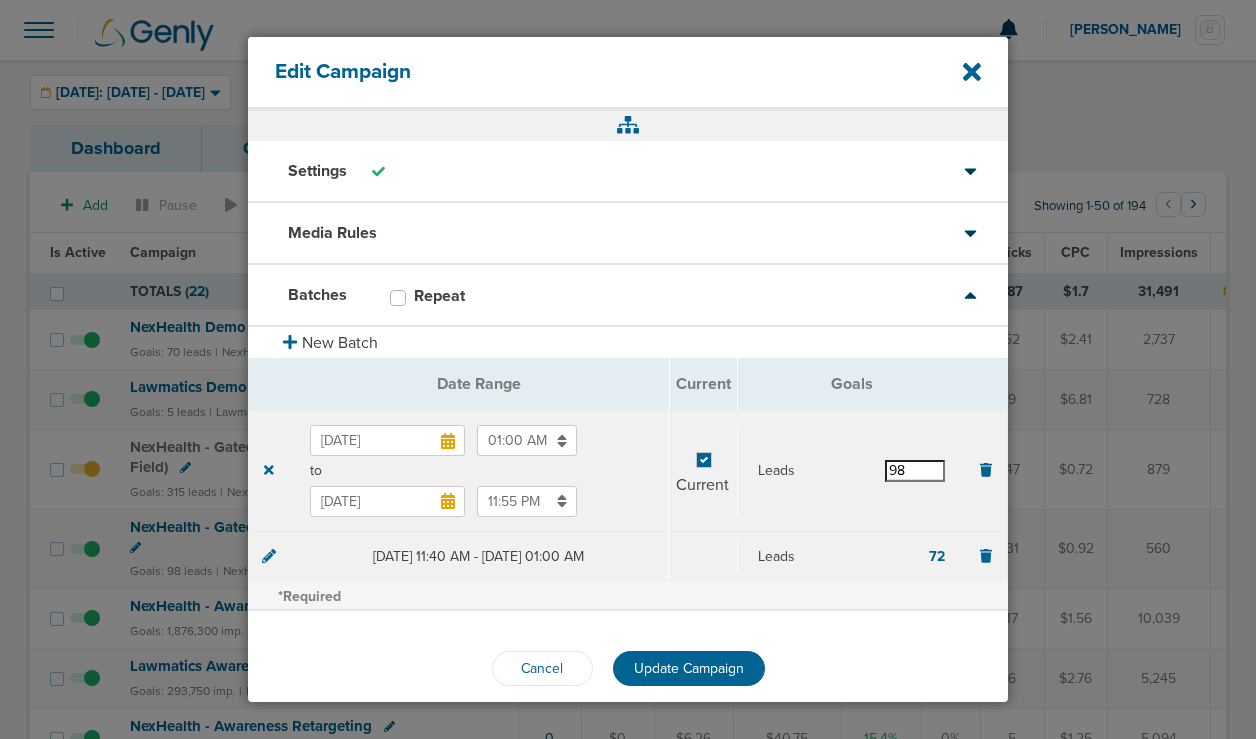 drag, startPoint x: 905, startPoint y: 474, endPoint x: 838, endPoint y: 471, distance: 67.06713 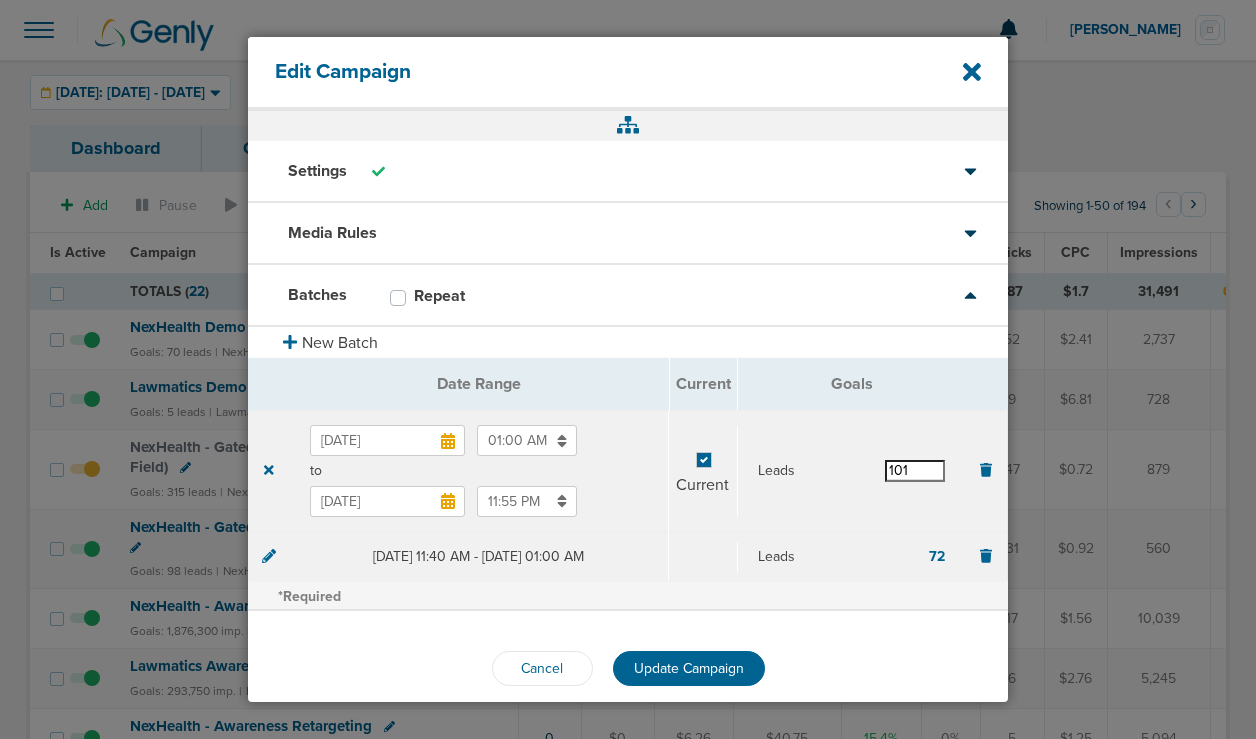 type on "101" 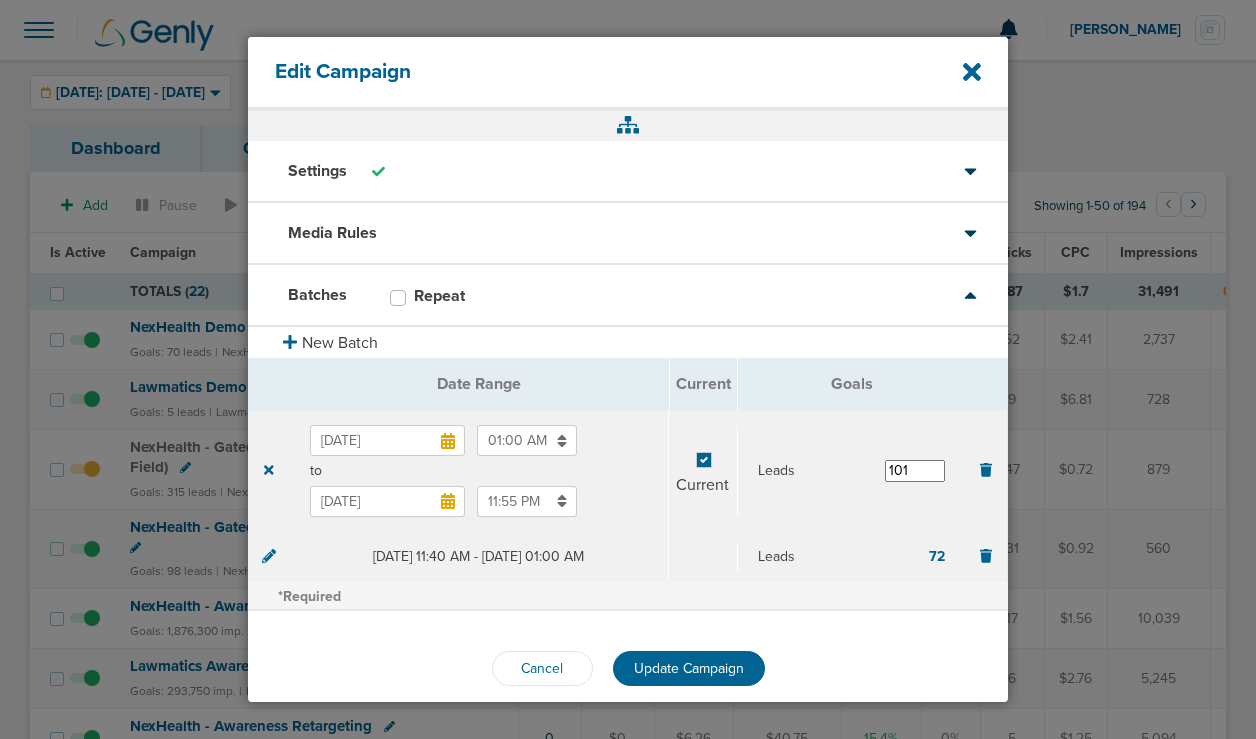 click on "[DATE]     01:00 AM     to   [DATE]     11:55 PM         Current     Leads   101" at bounding box center [627, 471] 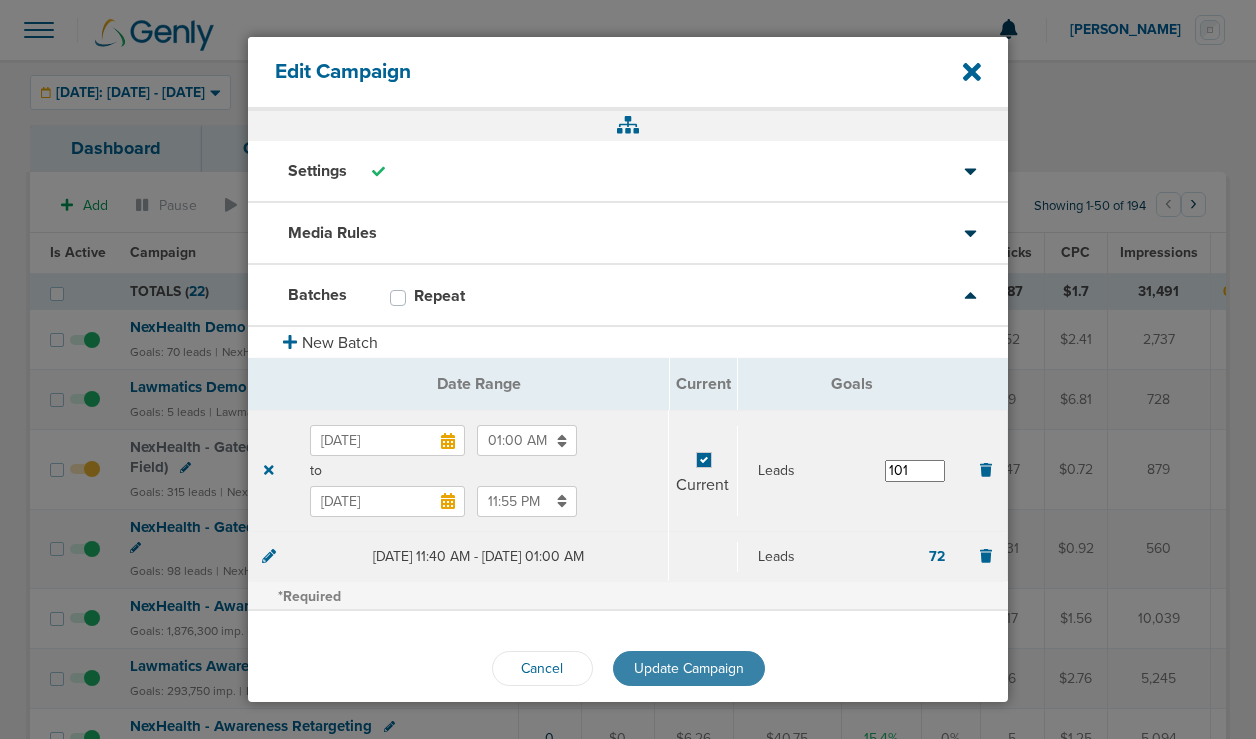 click on "Update Campaign" at bounding box center [689, 668] 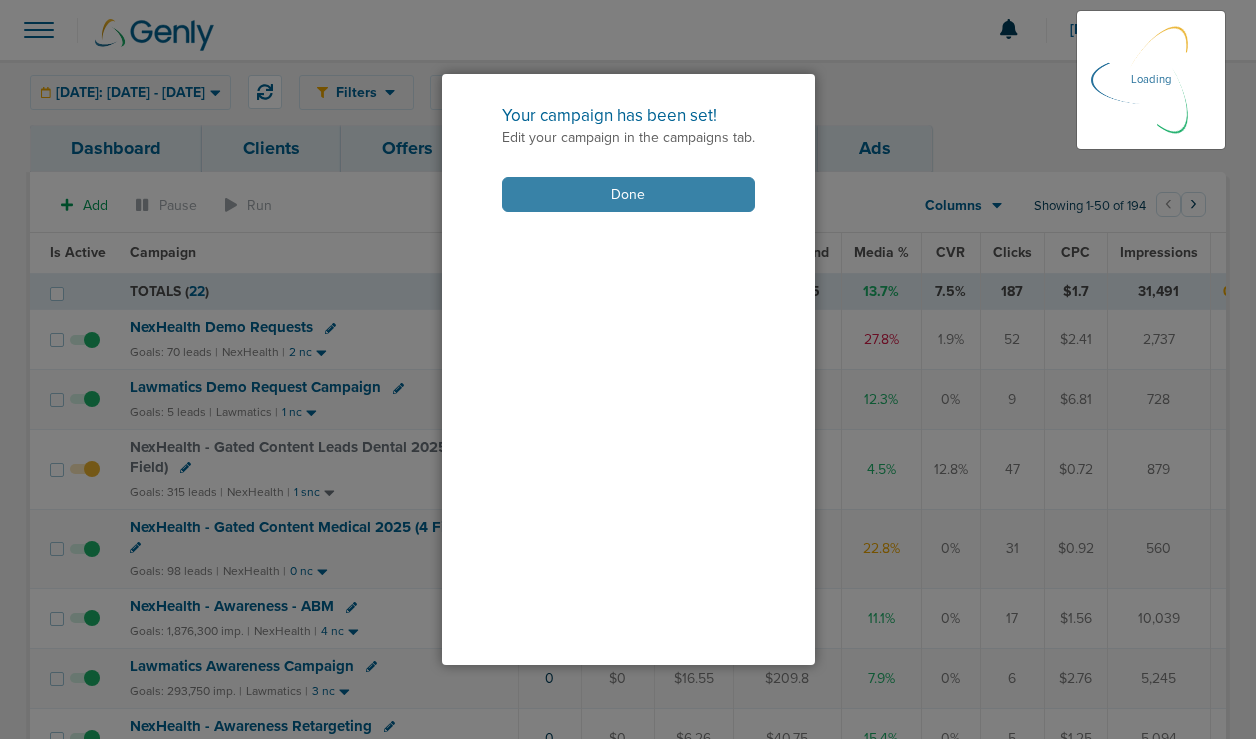 click on "Done" at bounding box center [628, 194] 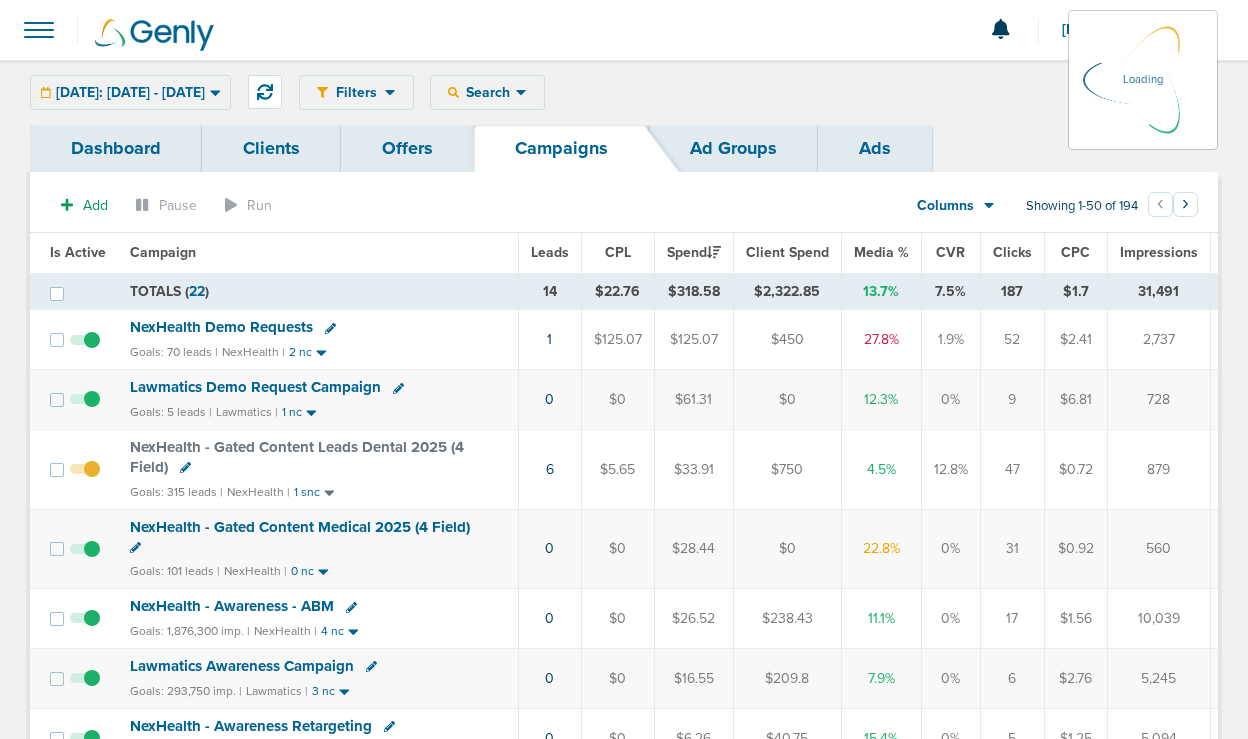 click 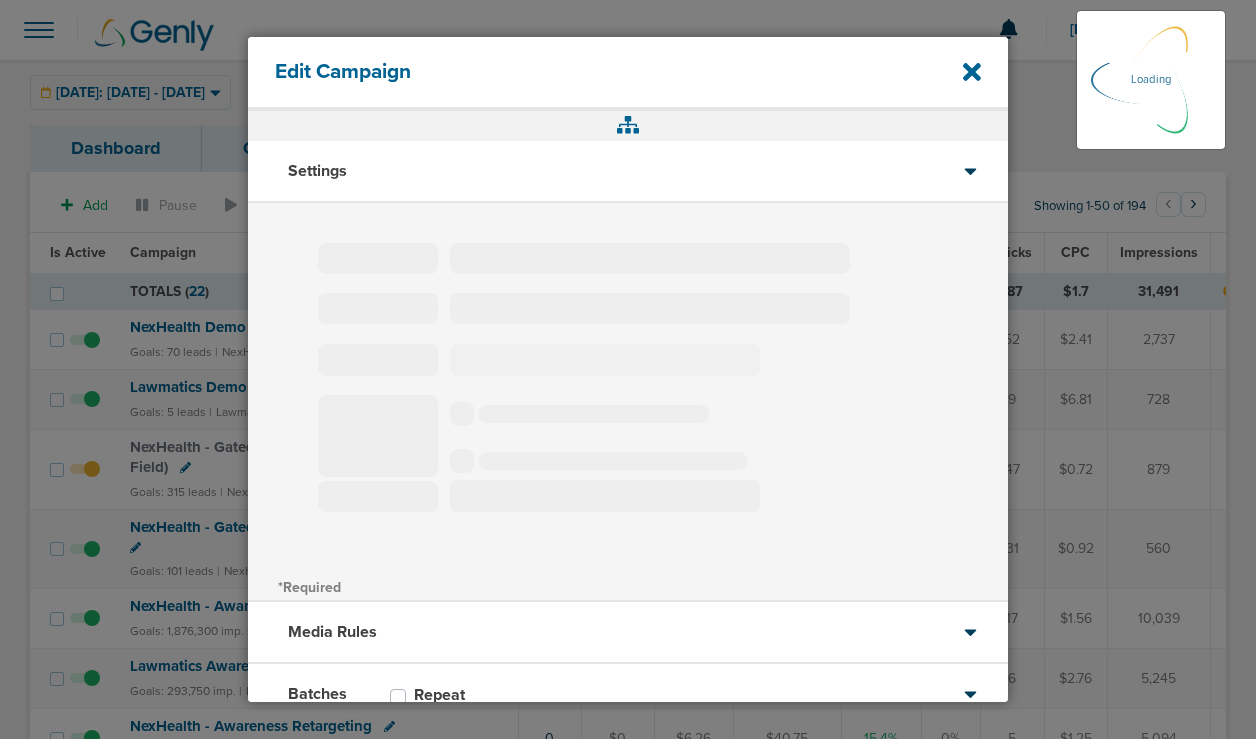 select on "1" 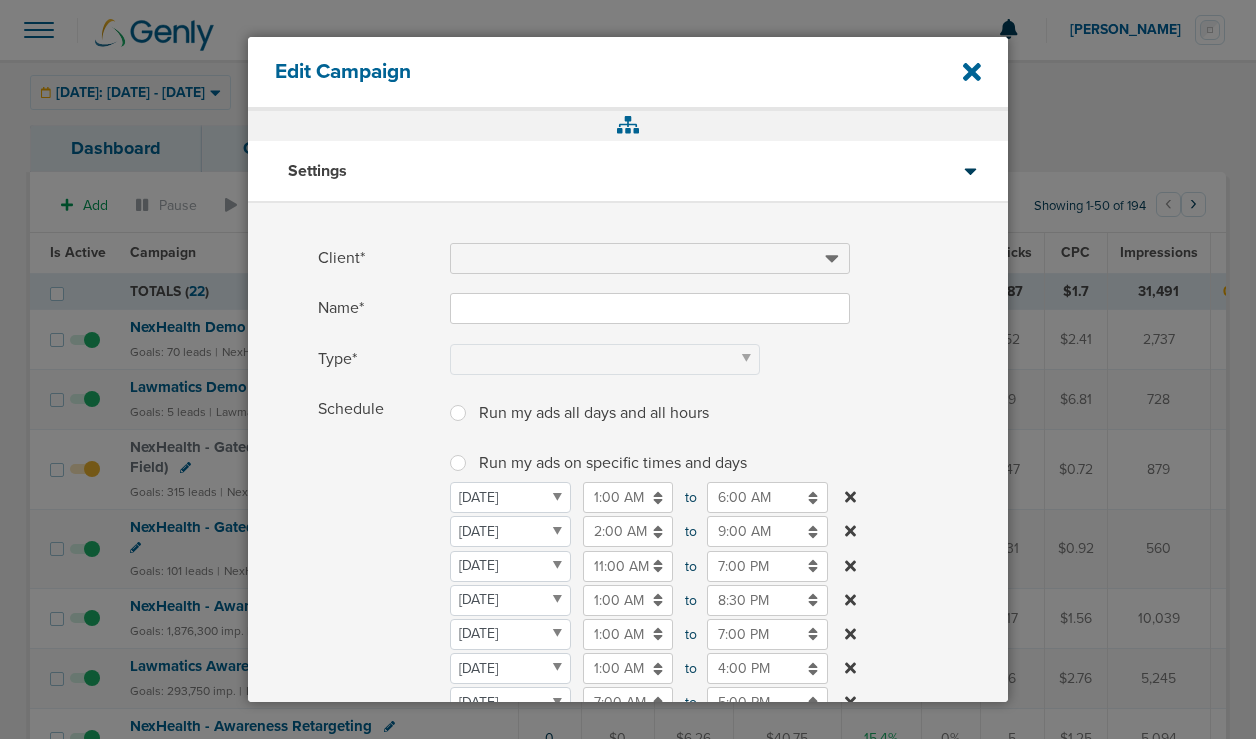 type on "NexHealth - Gated Content Leads Dental 2025 (4 Field)" 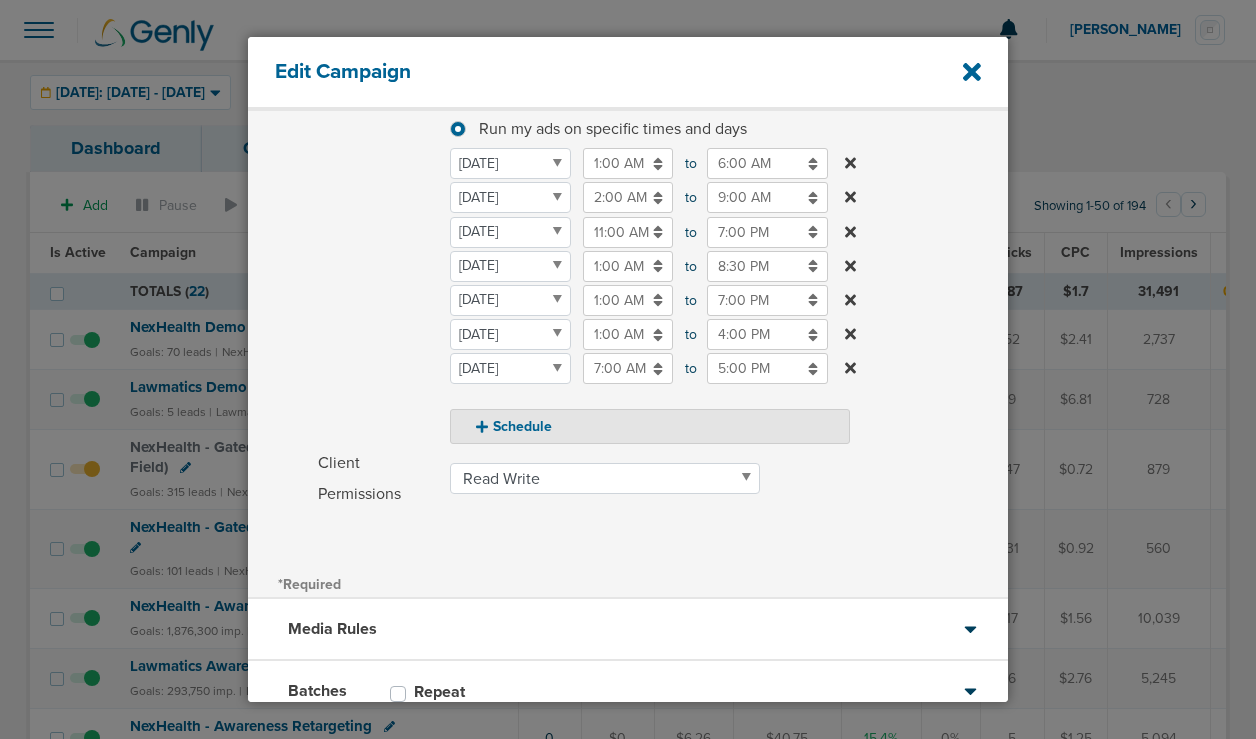 scroll, scrollTop: 470, scrollLeft: 0, axis: vertical 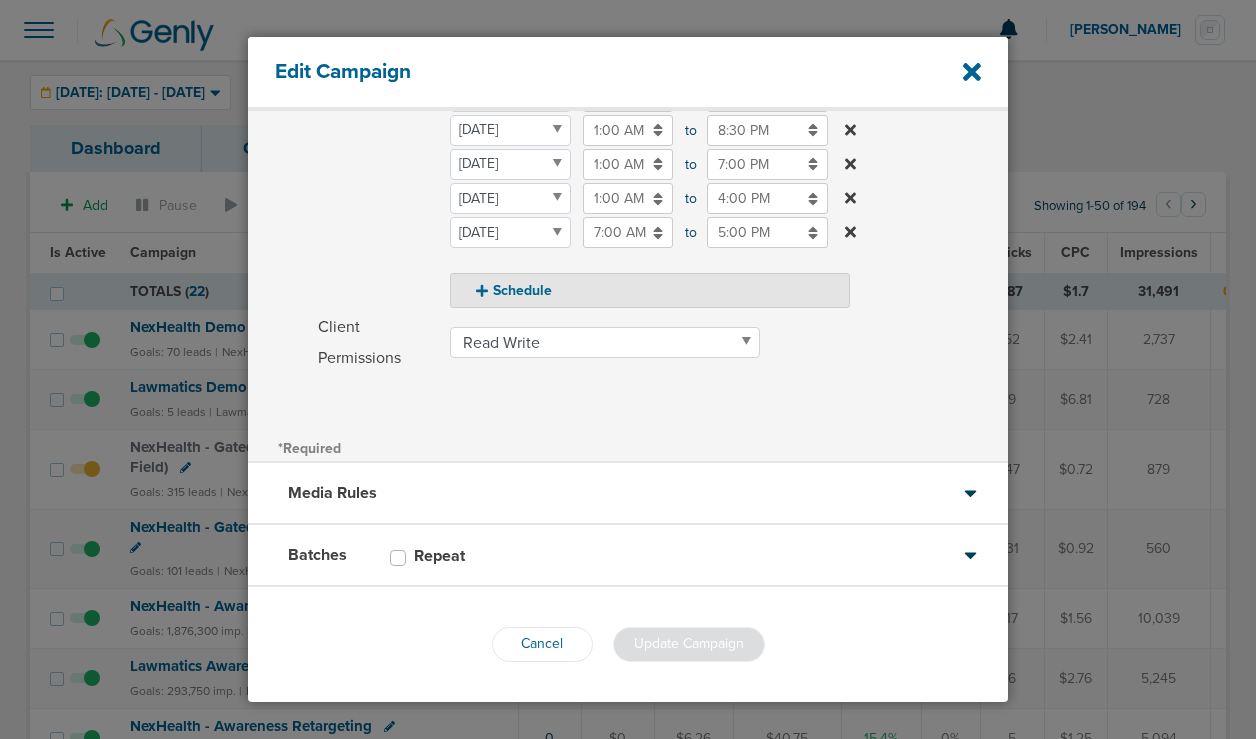 click on "Batches
Repeat" at bounding box center (628, 556) 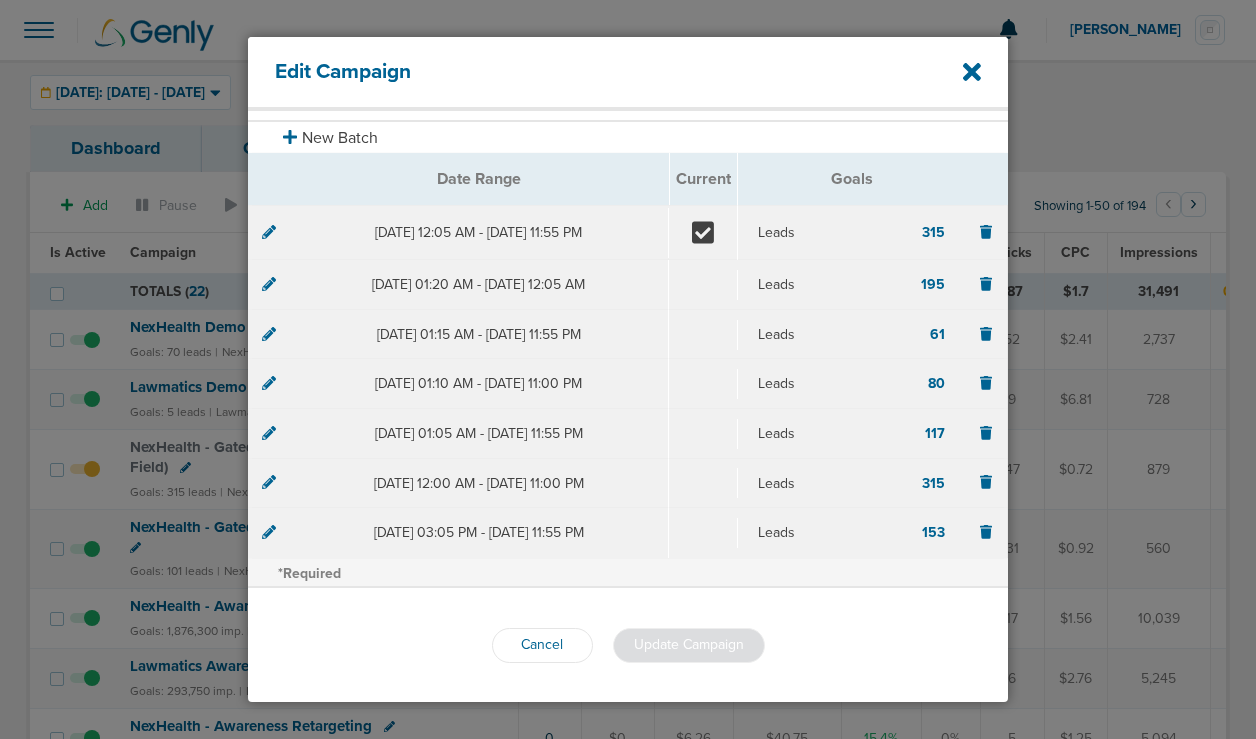 scroll, scrollTop: 206, scrollLeft: 0, axis: vertical 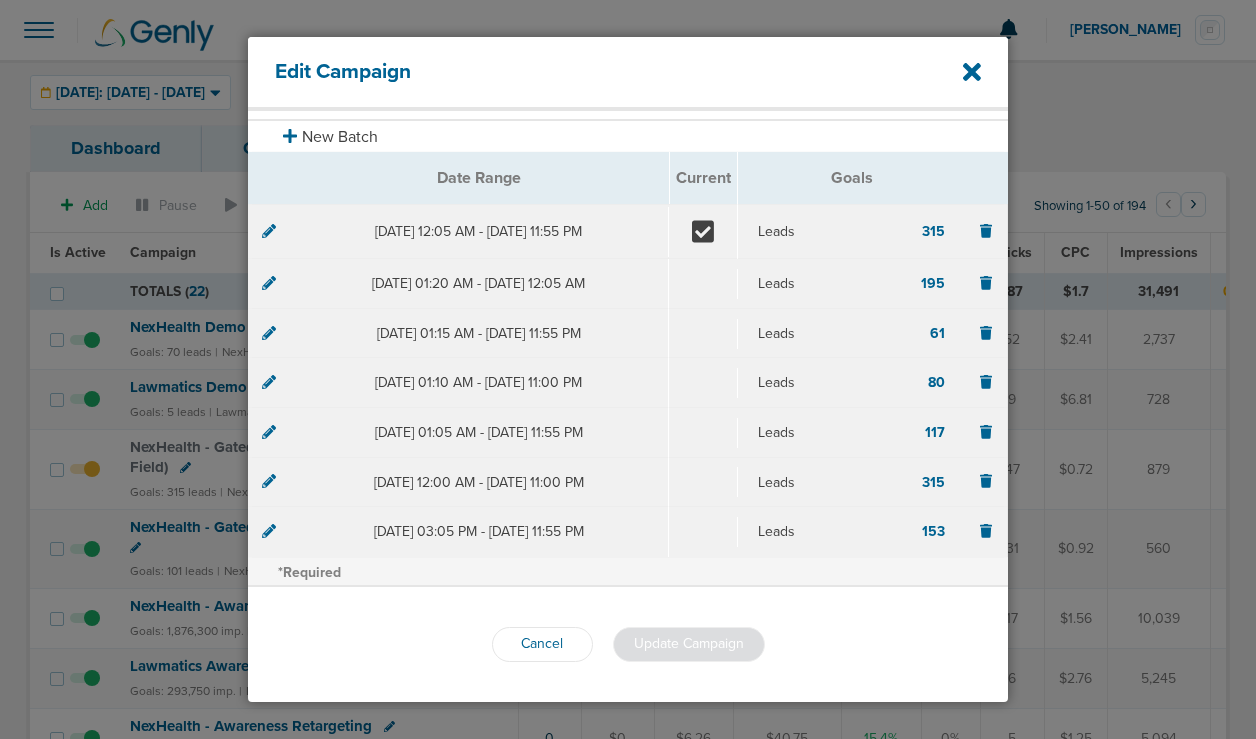 click at bounding box center [269, 232] 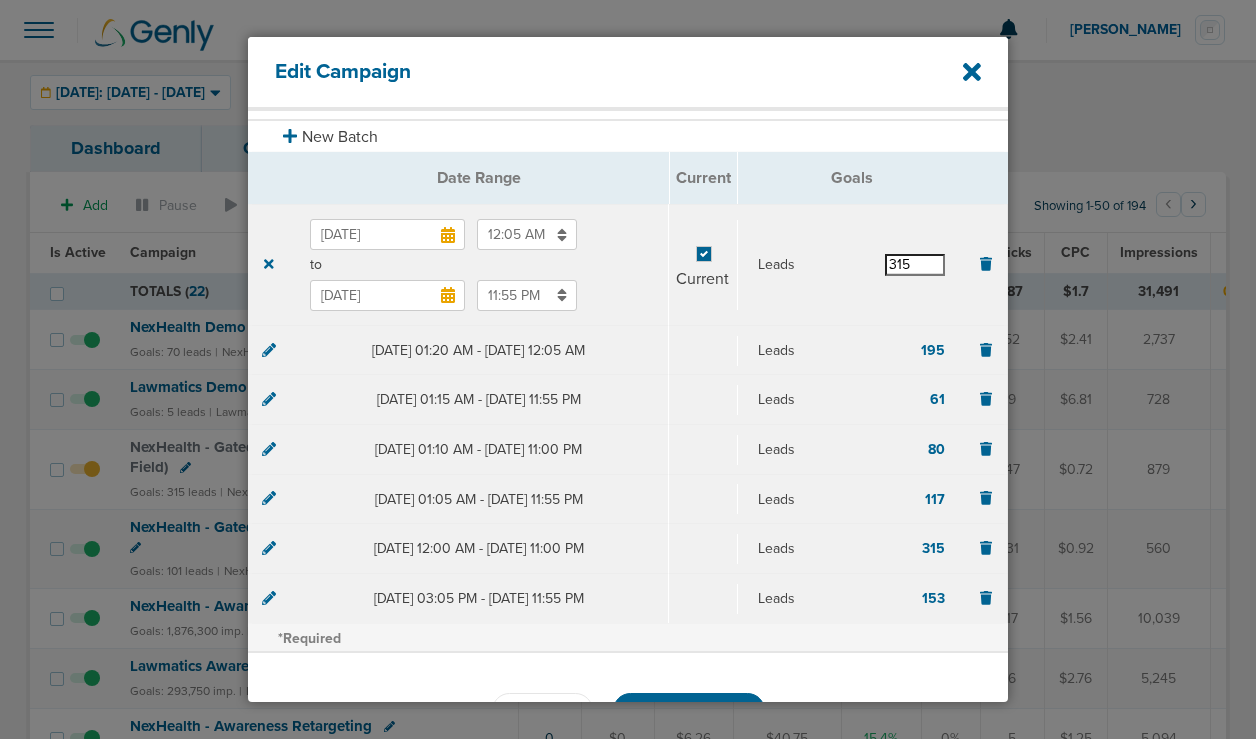 scroll, scrollTop: 0, scrollLeft: 0, axis: both 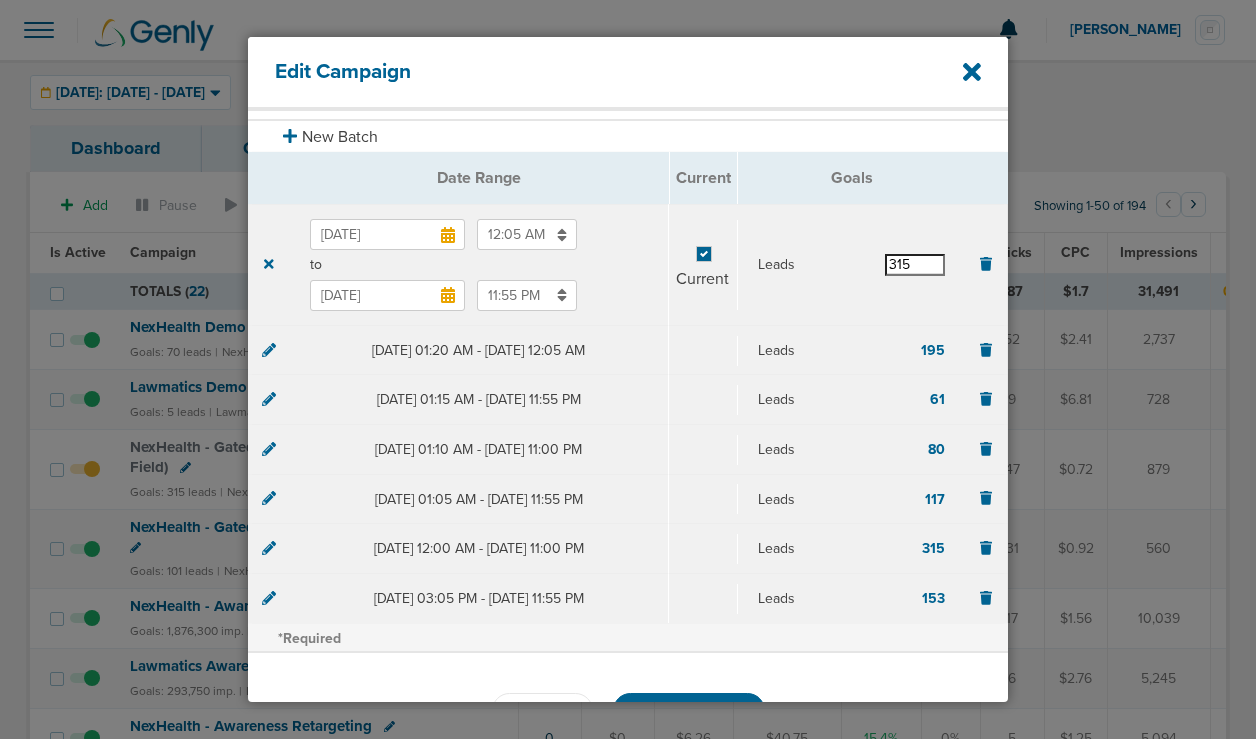 drag, startPoint x: 917, startPoint y: 270, endPoint x: 892, endPoint y: 266, distance: 25.317978 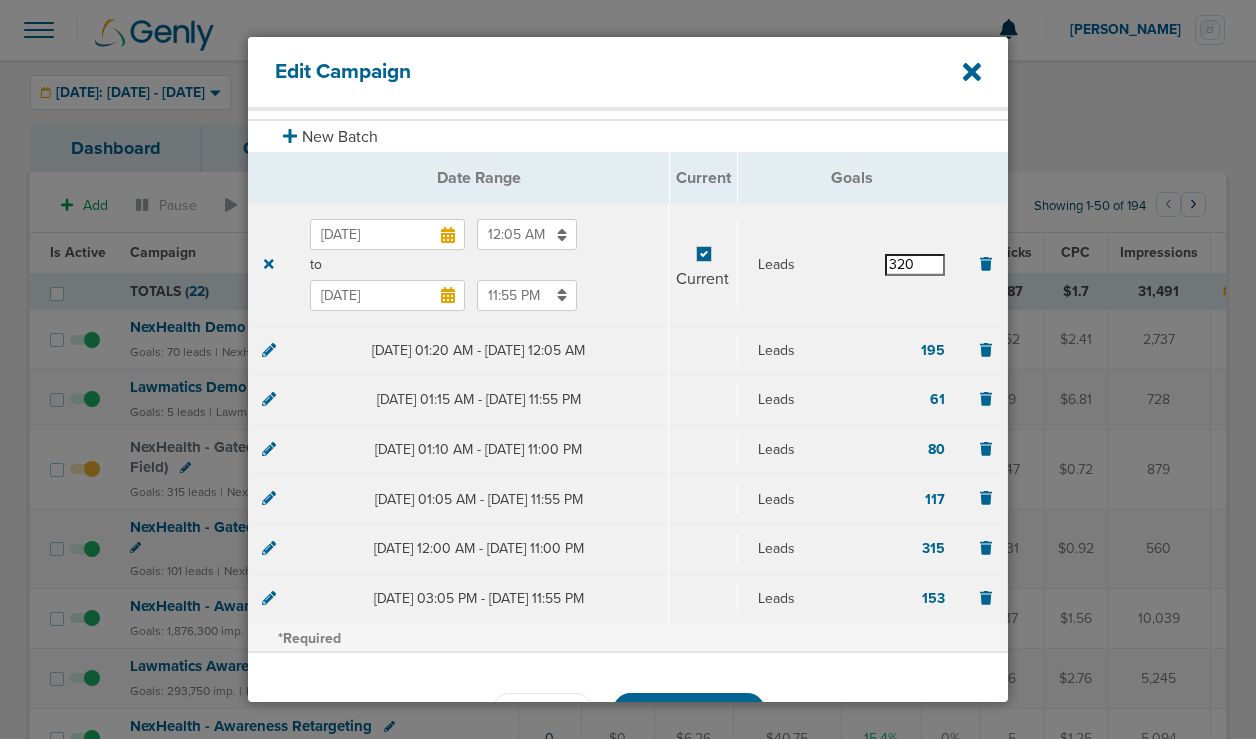type on "320" 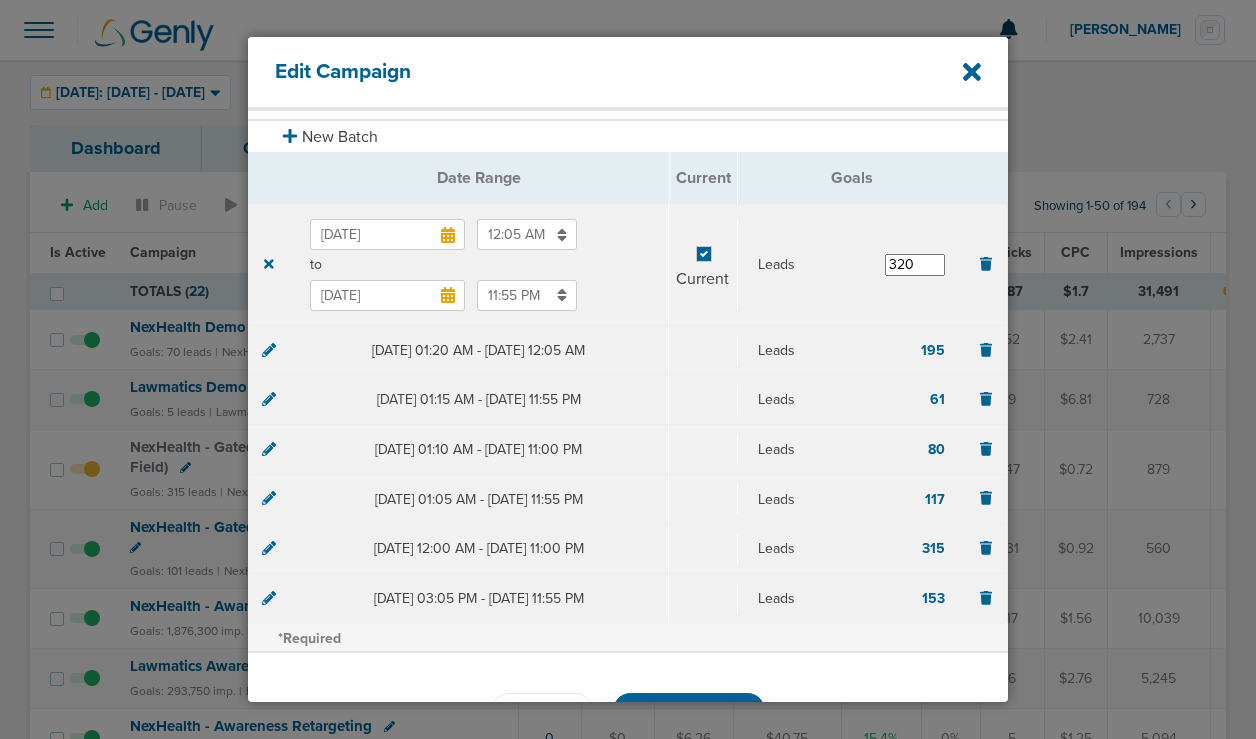 click on "[DATE]     12:05 AM     to   [DATE]     11:55 PM         Current     Leads   320" at bounding box center (627, 265) 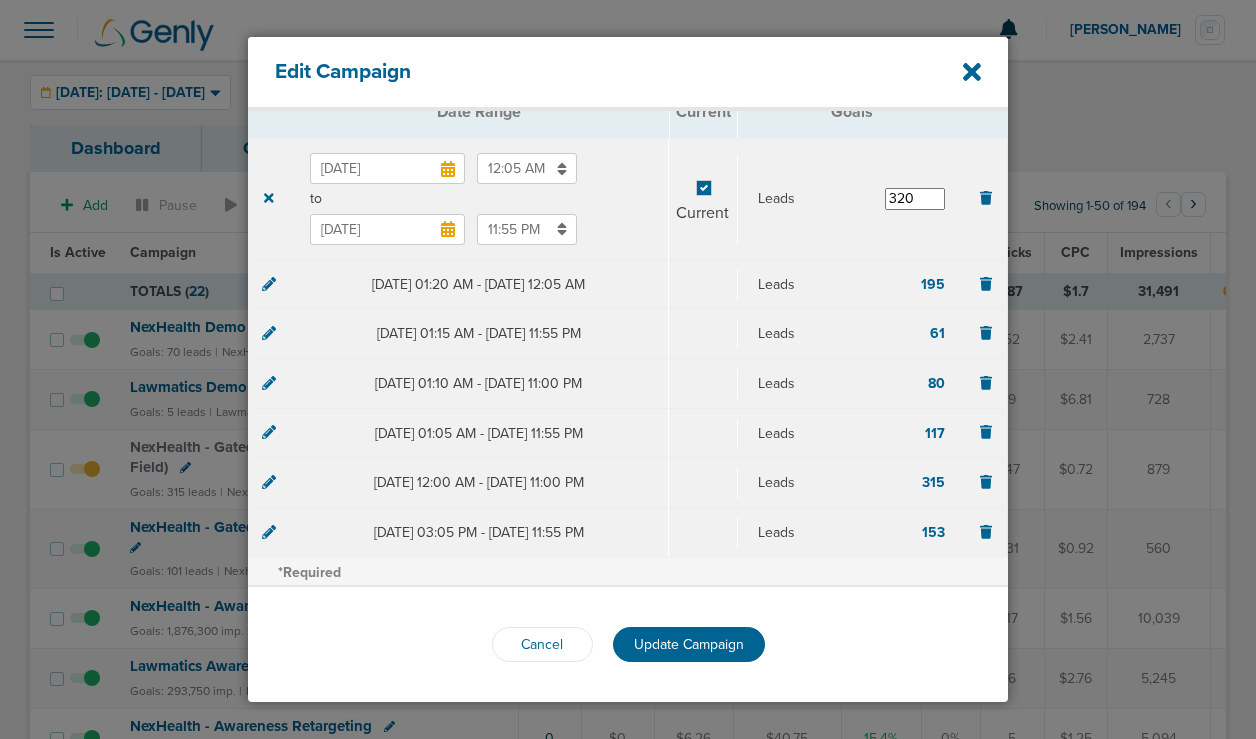 click on "Cancel
Update Campaign" at bounding box center (628, 644) 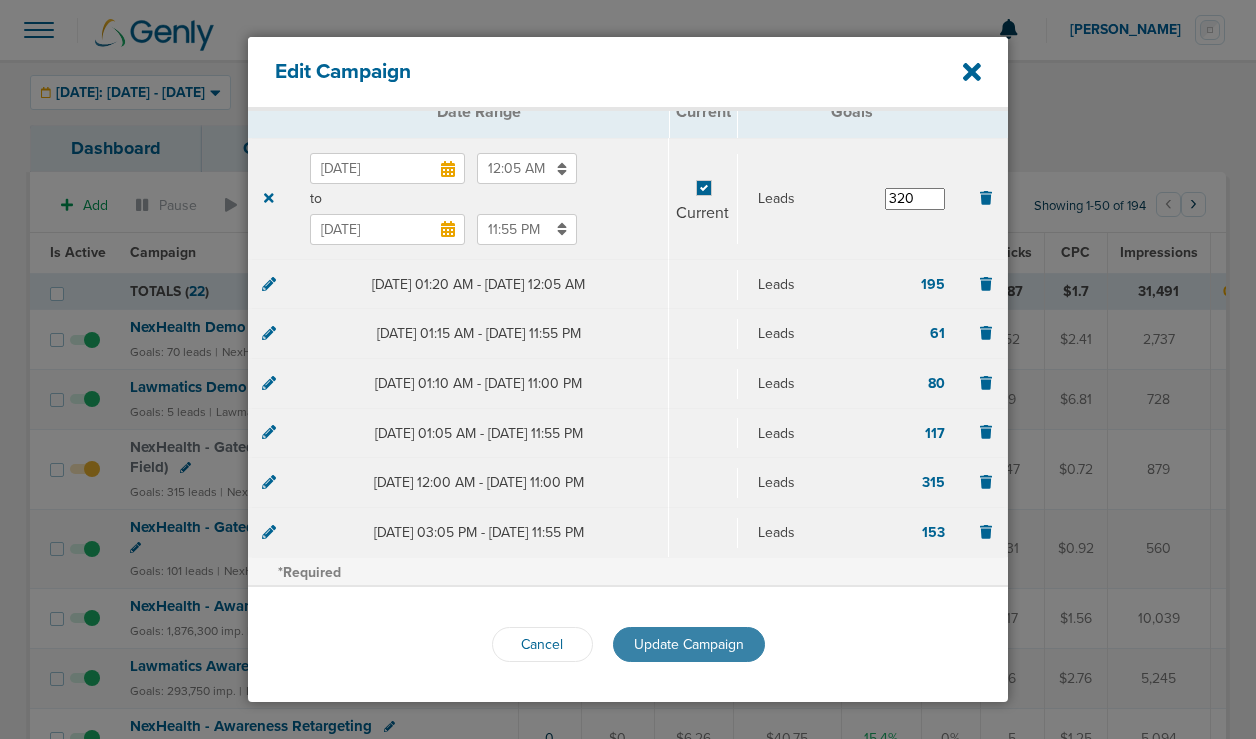 click on "Update Campaign" at bounding box center [689, 644] 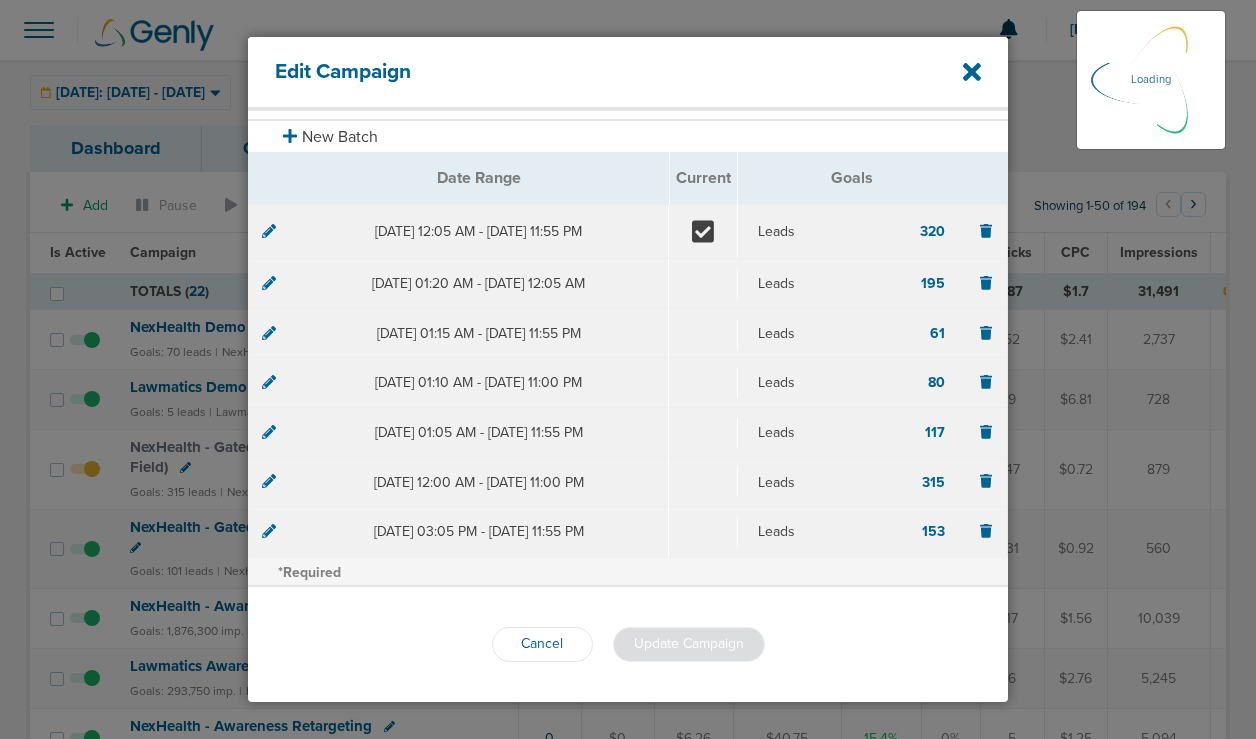 scroll, scrollTop: 206, scrollLeft: 0, axis: vertical 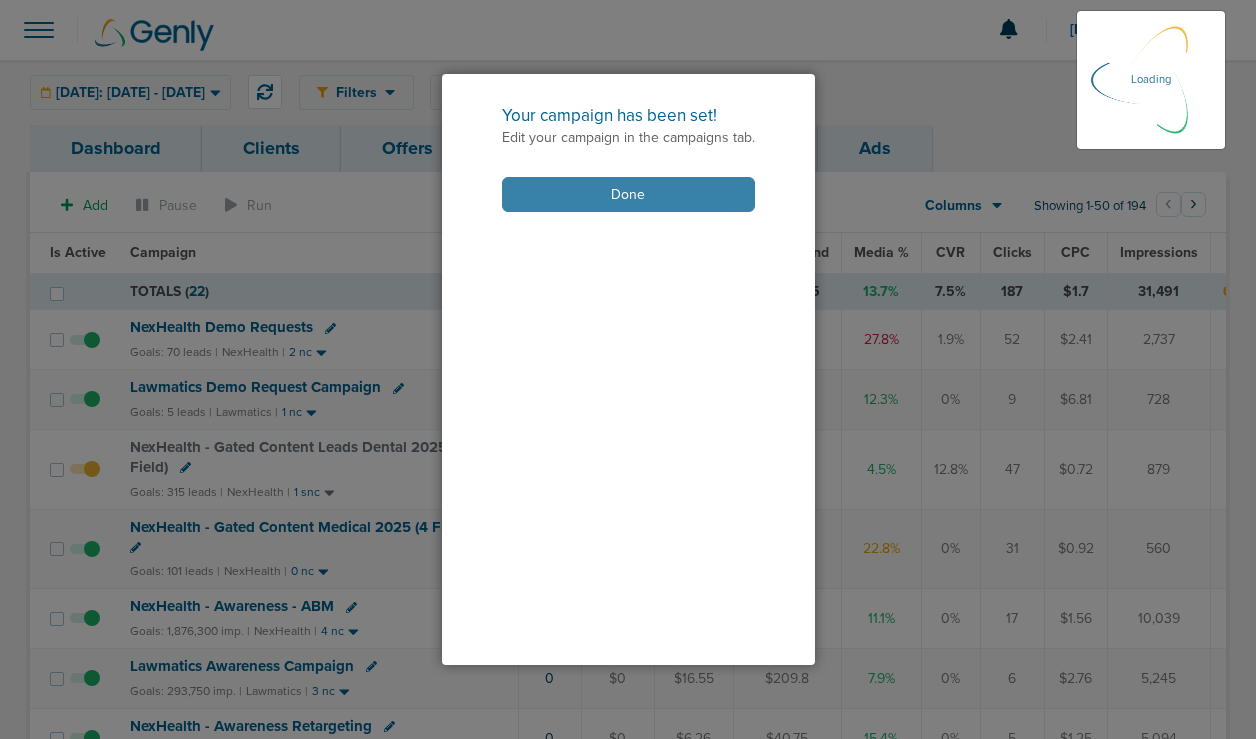 click on "Done" at bounding box center [628, 194] 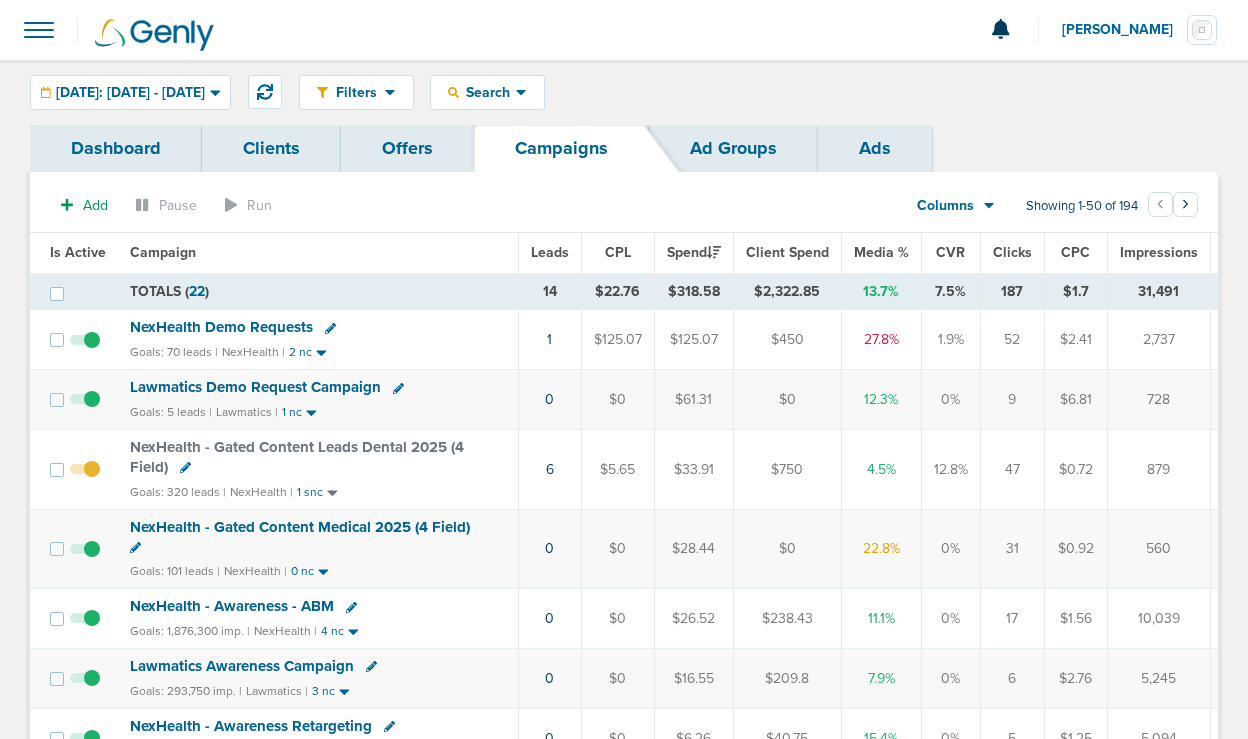 click 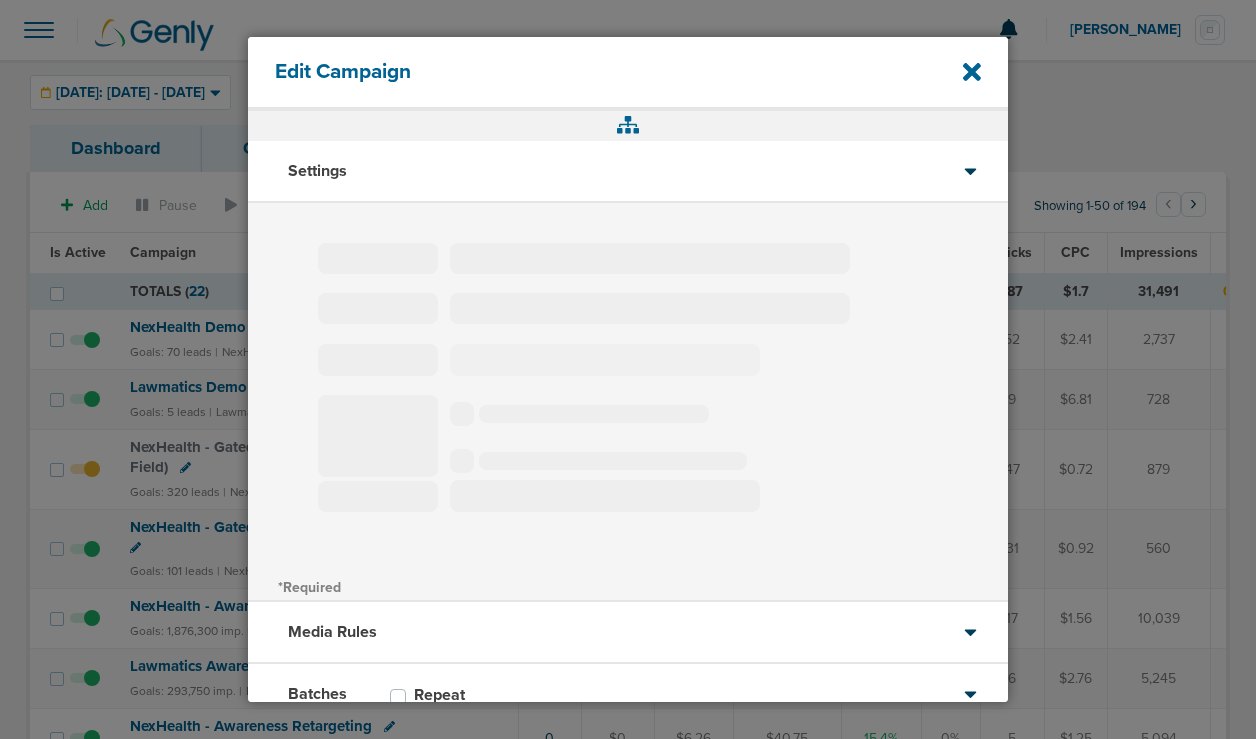 type on "NexHealth - Gated Content Leads Dental 2025 (4 Field)" 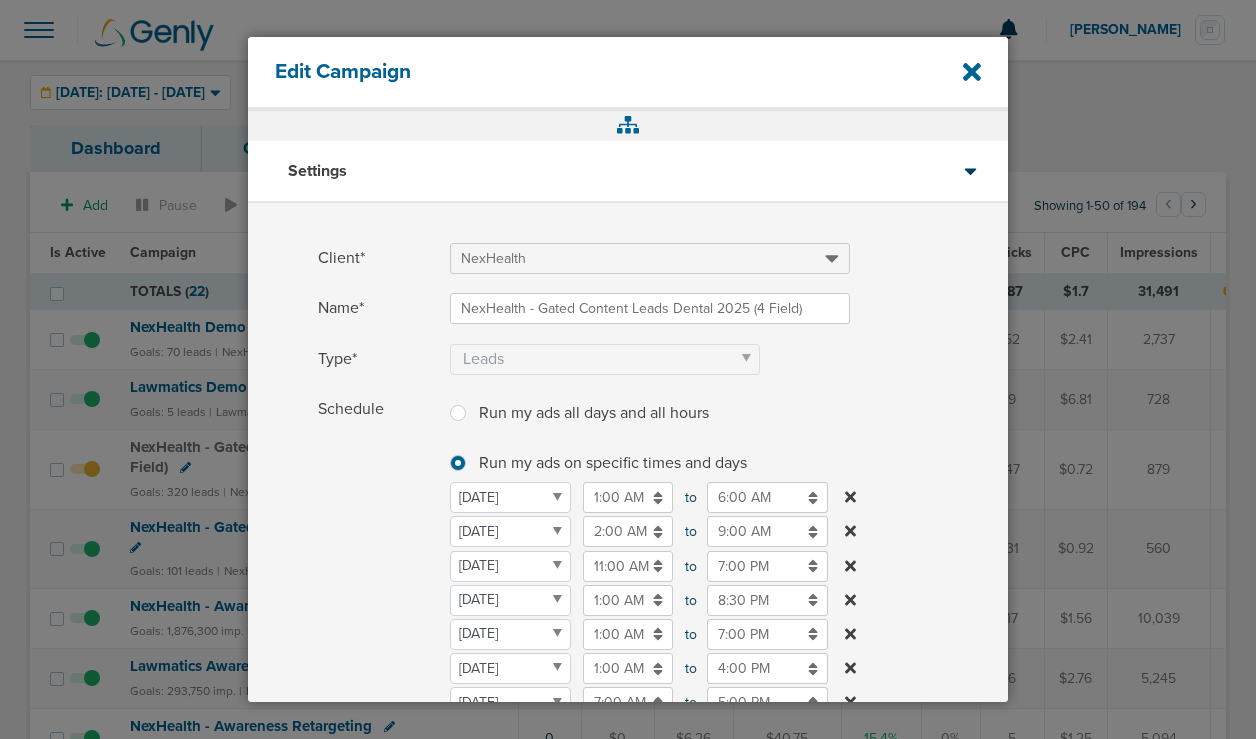 scroll, scrollTop: 146, scrollLeft: 0, axis: vertical 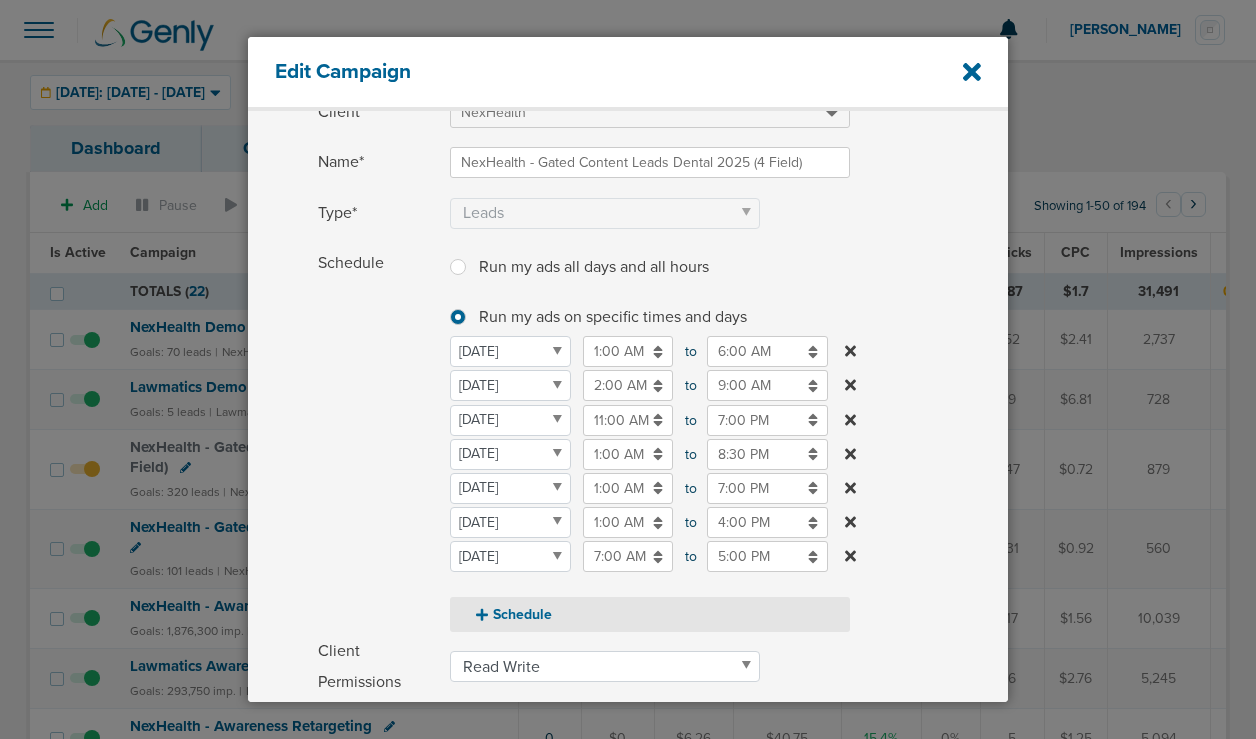 click on "Schedule" at bounding box center [650, 614] 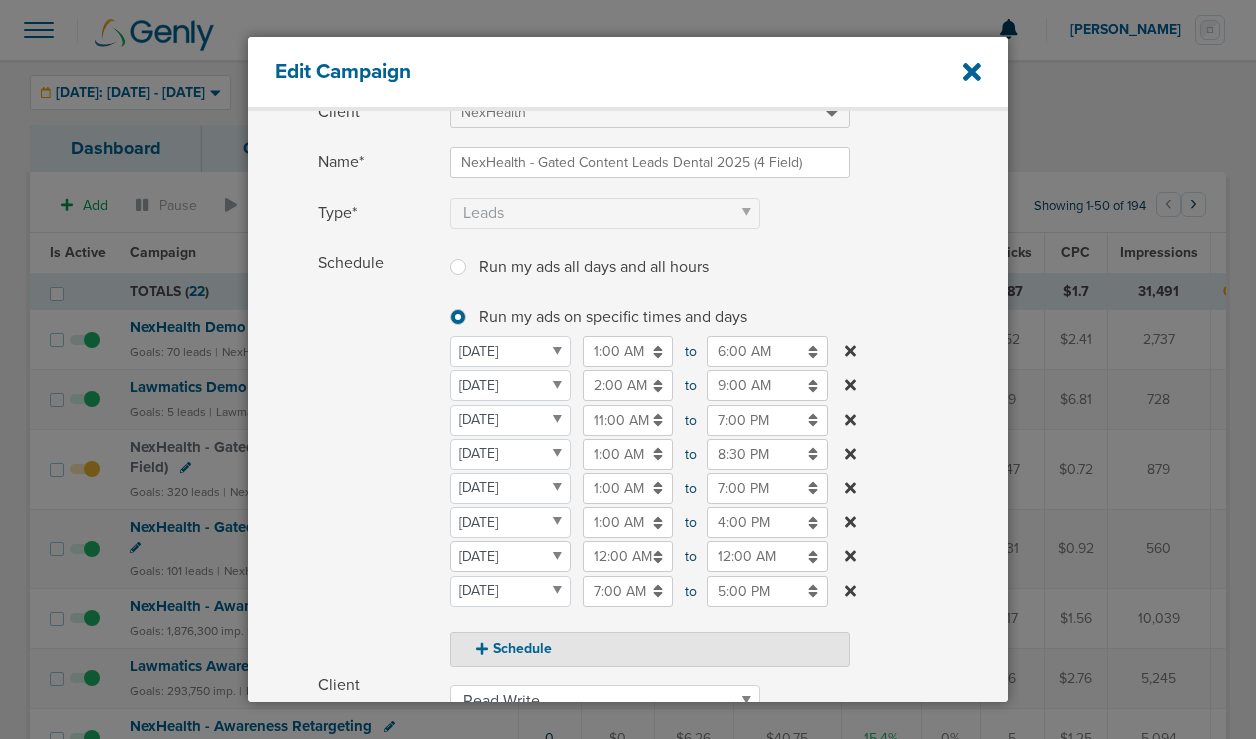 click on "[DATE] [DATE] [DATE] [DATE] [DATE] [DATE] [DATE]" at bounding box center [510, 556] 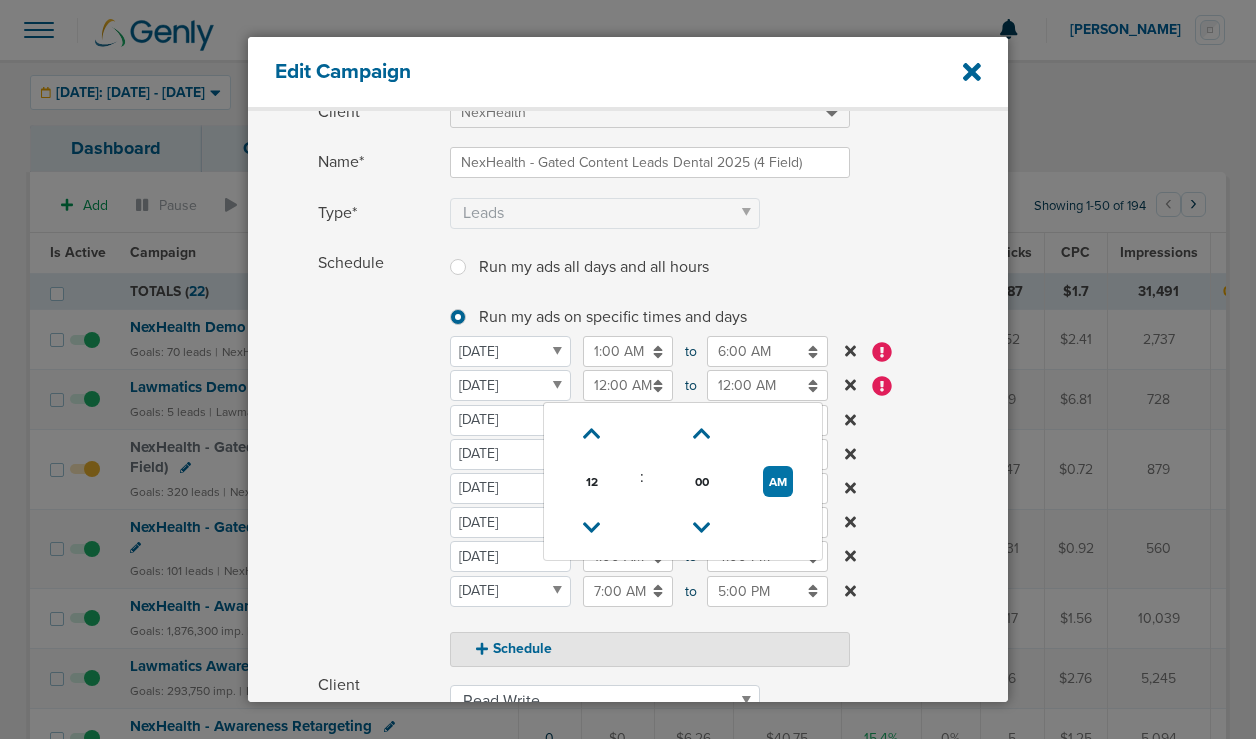 click on "12:00 AM" at bounding box center [628, 385] 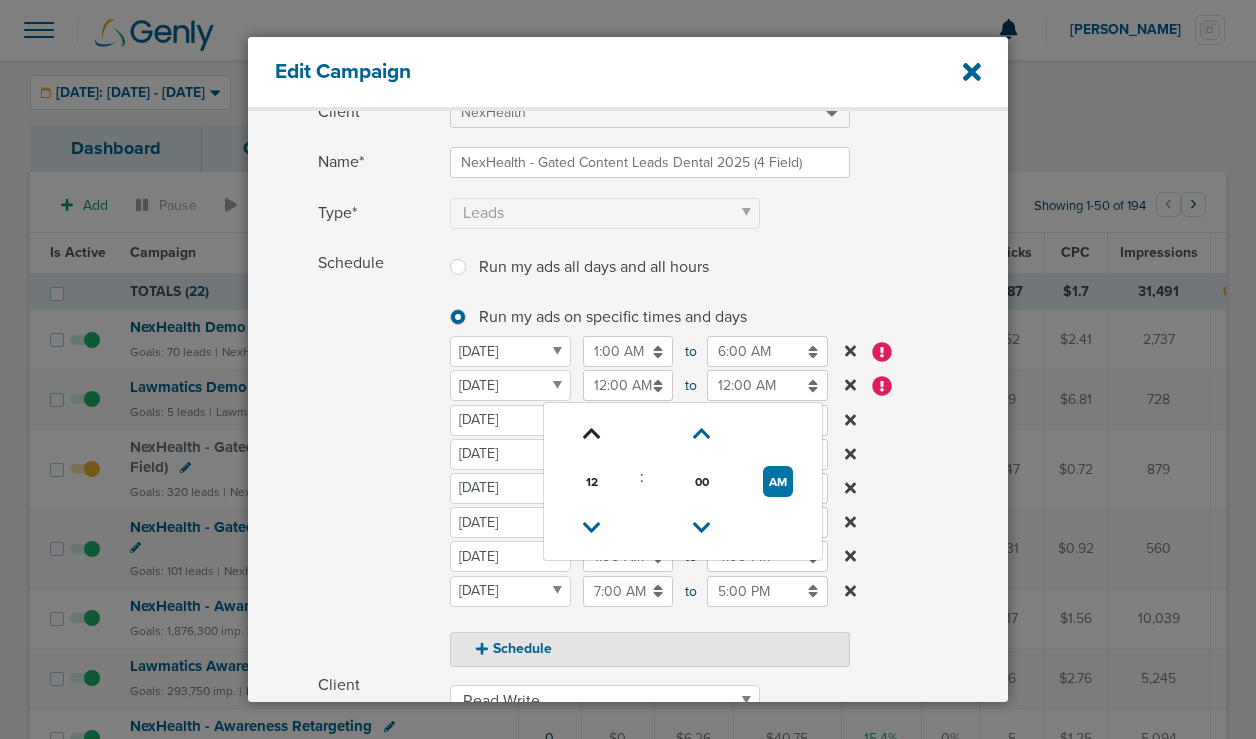 click at bounding box center [592, 434] 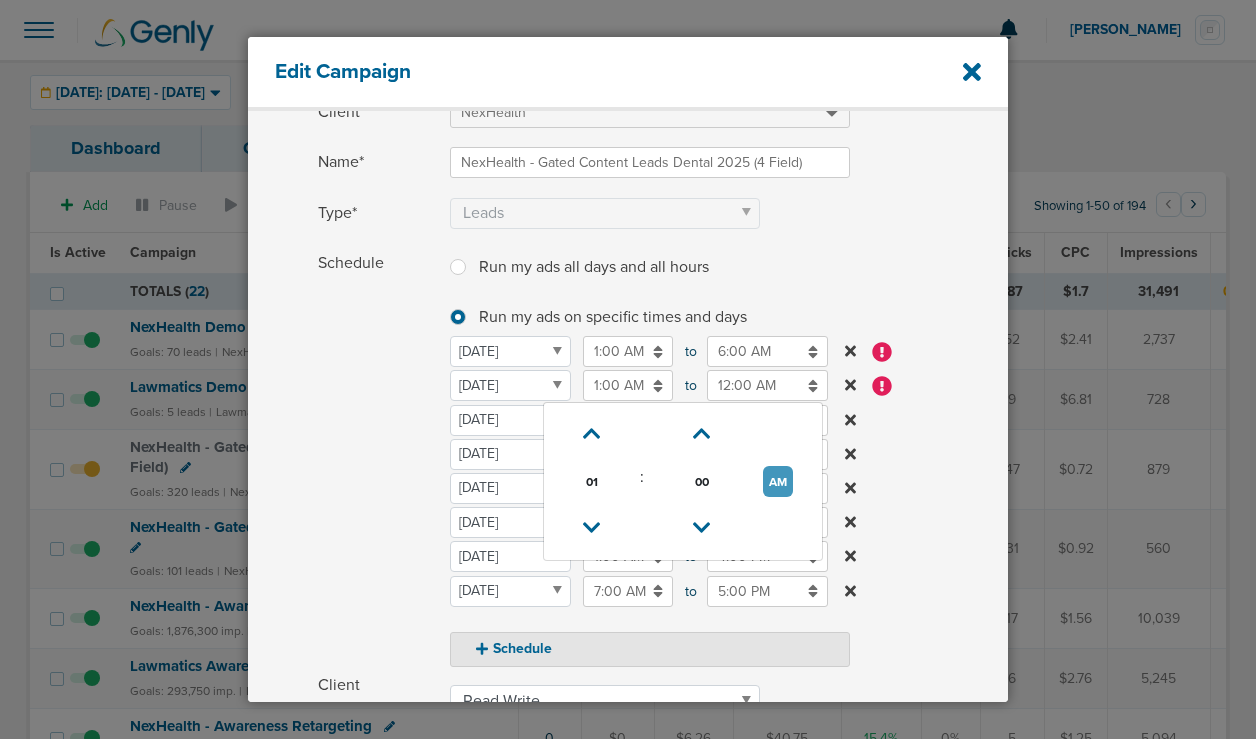 click on "AM" at bounding box center [778, 481] 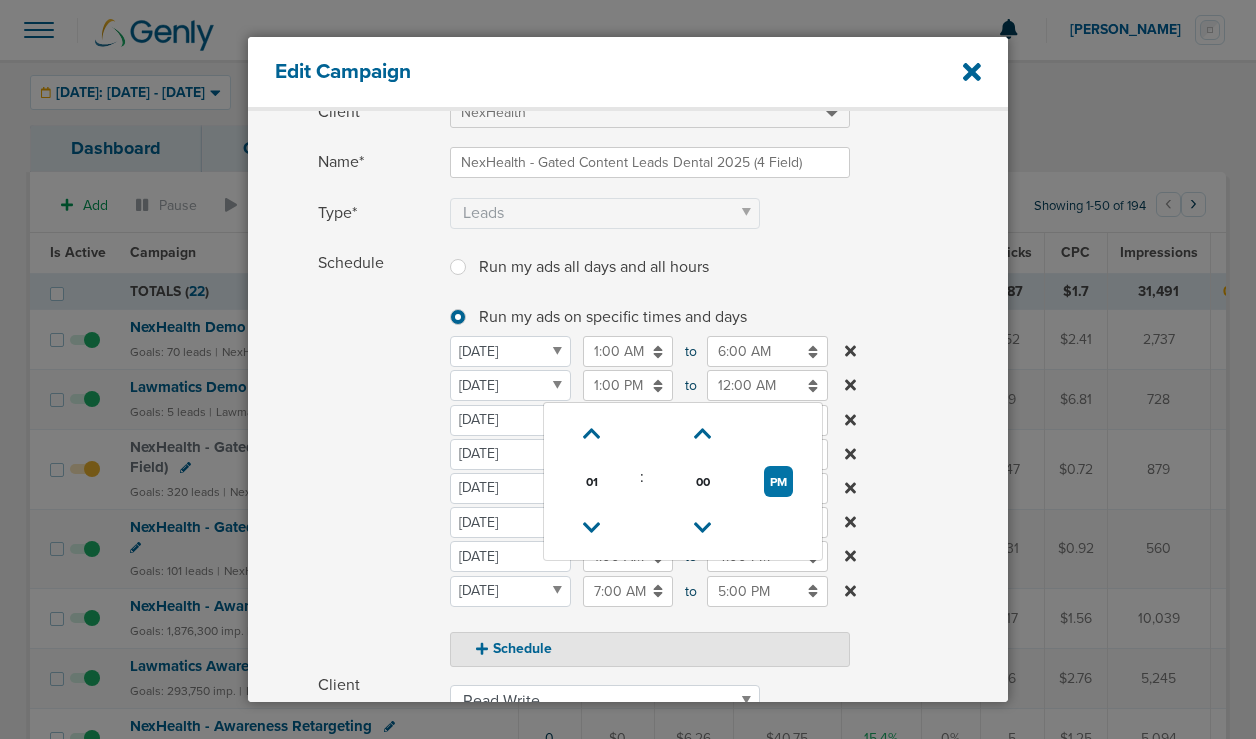 click on "12:00 AM" at bounding box center [767, 385] 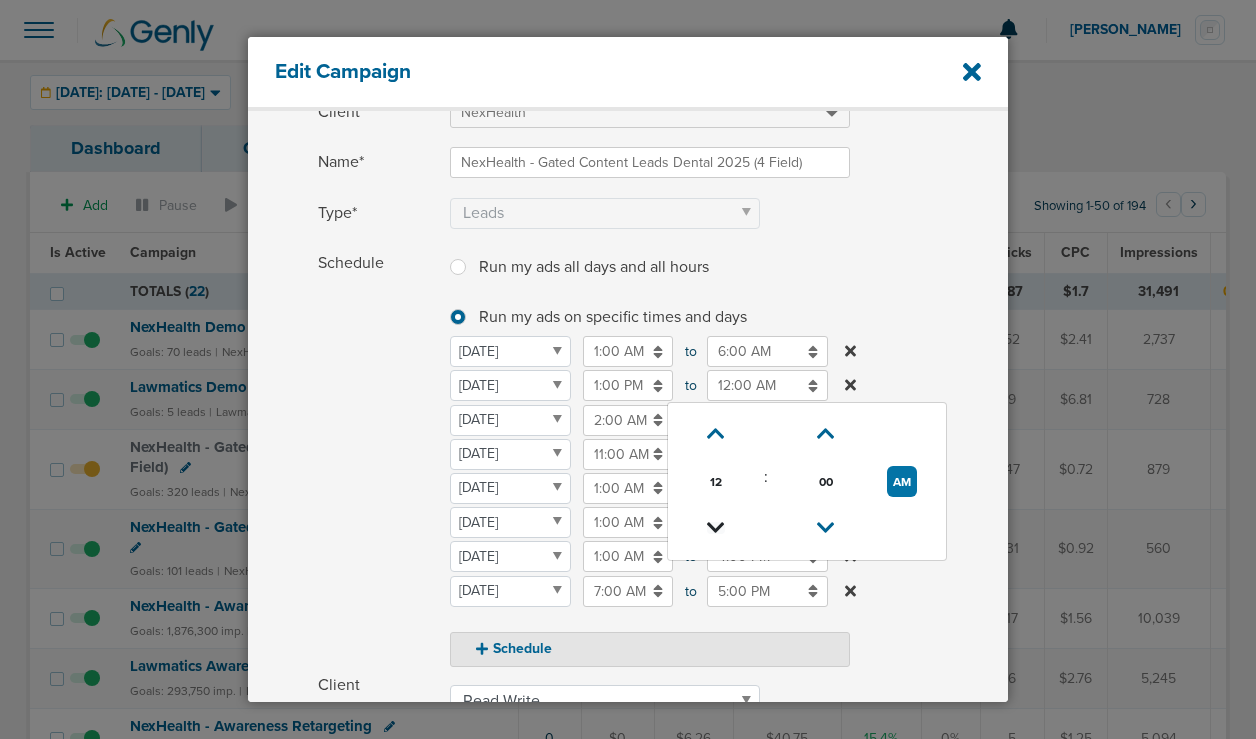 click at bounding box center (716, 528) 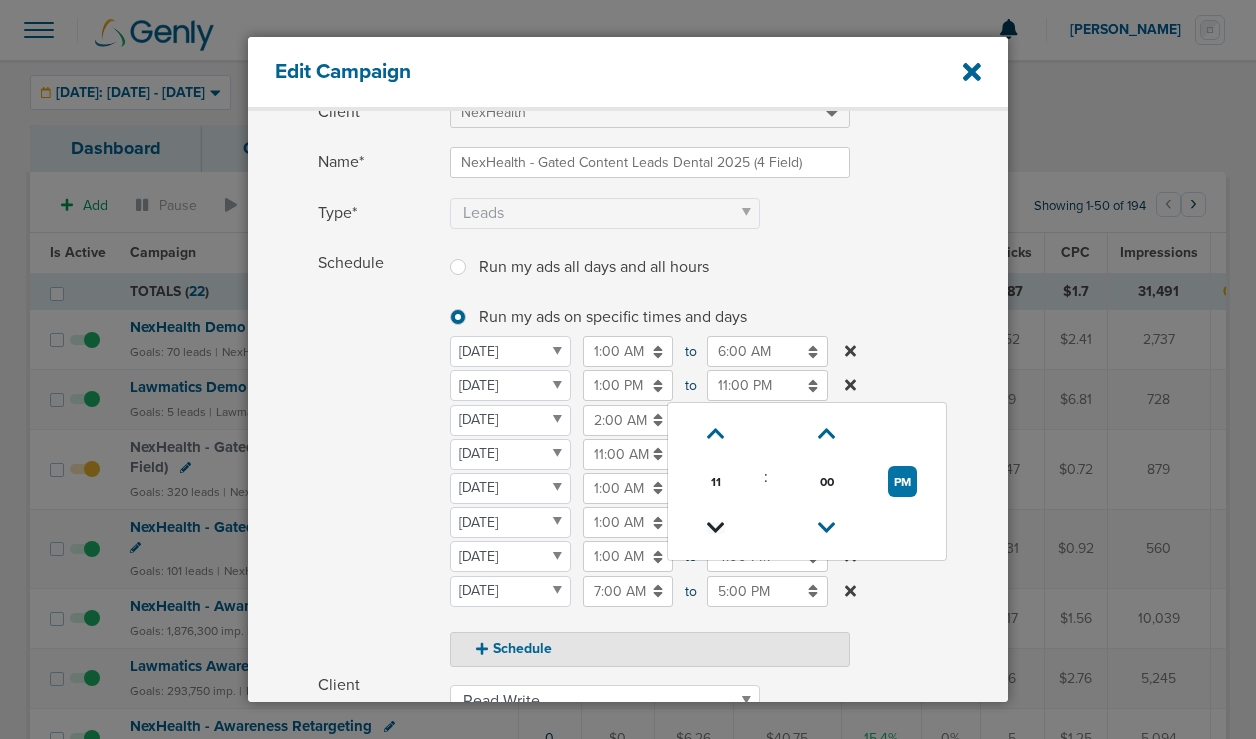 click at bounding box center (716, 528) 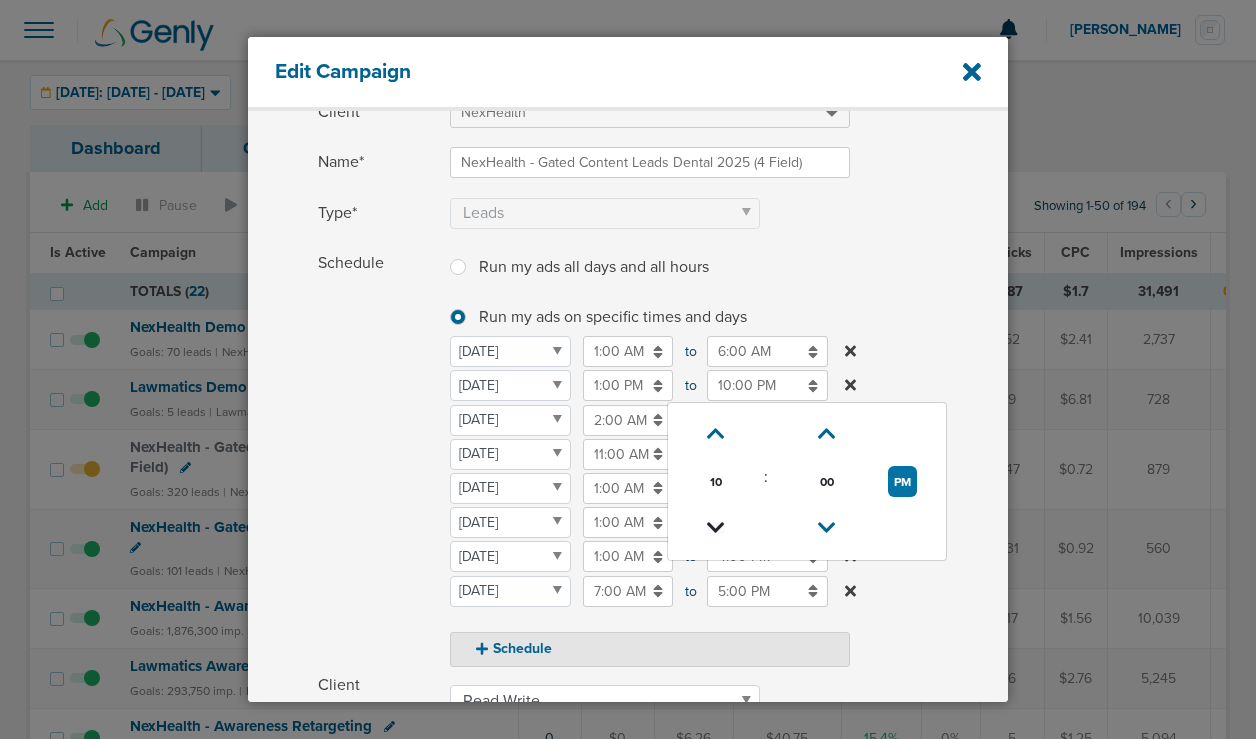 click at bounding box center (716, 528) 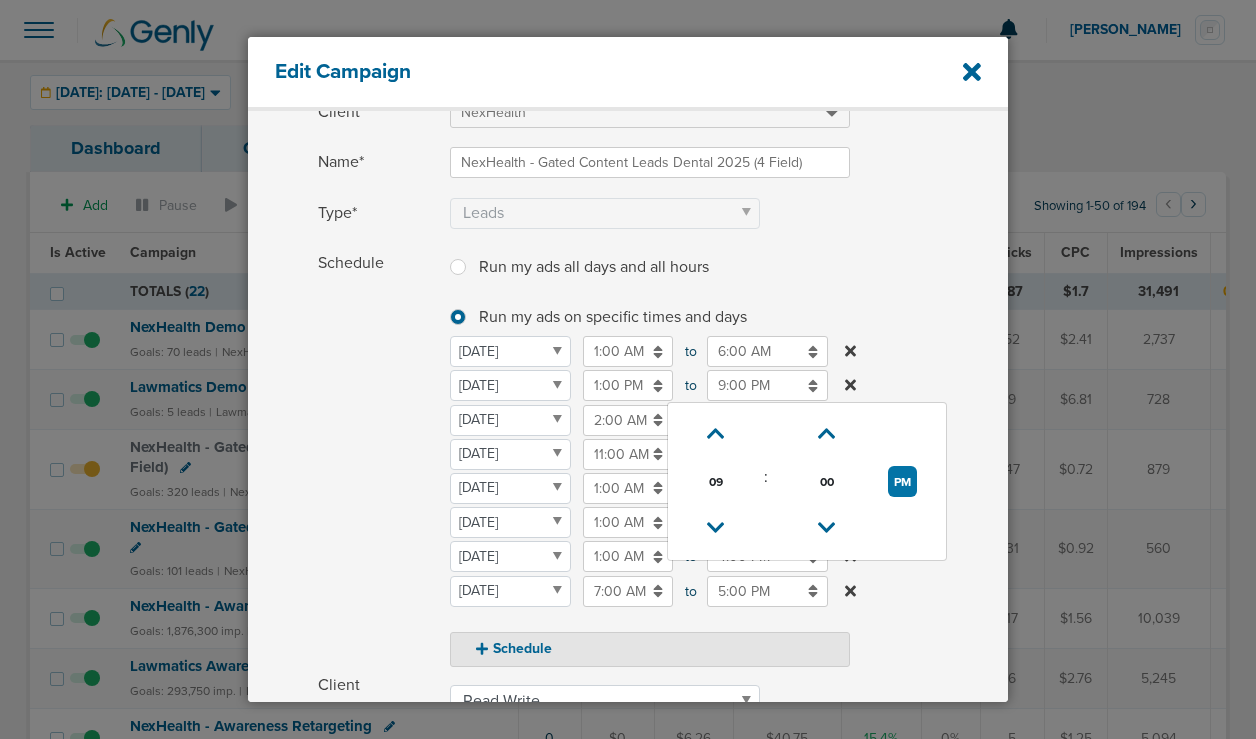 click on "Schedule     Run my ads all days and all hours   Run my ads all days and all hours       Run my ads on specific times and days   Run my ads on specific times and days     [DATE] [DATE] [DATE] [DATE] [DATE] [DATE] [DATE]
[DATE]
1:00 AM
01:00 AM
to   6:00 AM
06:00 AM
[DATE] [DATE] [DATE] [DATE] [DATE] [DATE] [DATE]
[DATE]
1:00 PM
01:00 PM
to   9:00 PM 09 : 00 PM 12 01 02 03 04 05 06 07 08 09 10 11 00 05 10 15 20 25 30 35 40 45 50 55
09:00 PM
[DATE] [DATE] [DATE] [DATE] [DATE] [DATE] [DATE]
[DATE]
2:00 AM
02:00 AM
to   9:00 AM
09:00 AM
[DATE] [DATE] [DATE] [DATE] [DATE] [DATE] [DATE]
[DATE]
11:00 AM
11:00 AM
to   7:00 PM
07:00 PM" at bounding box center (663, 457) 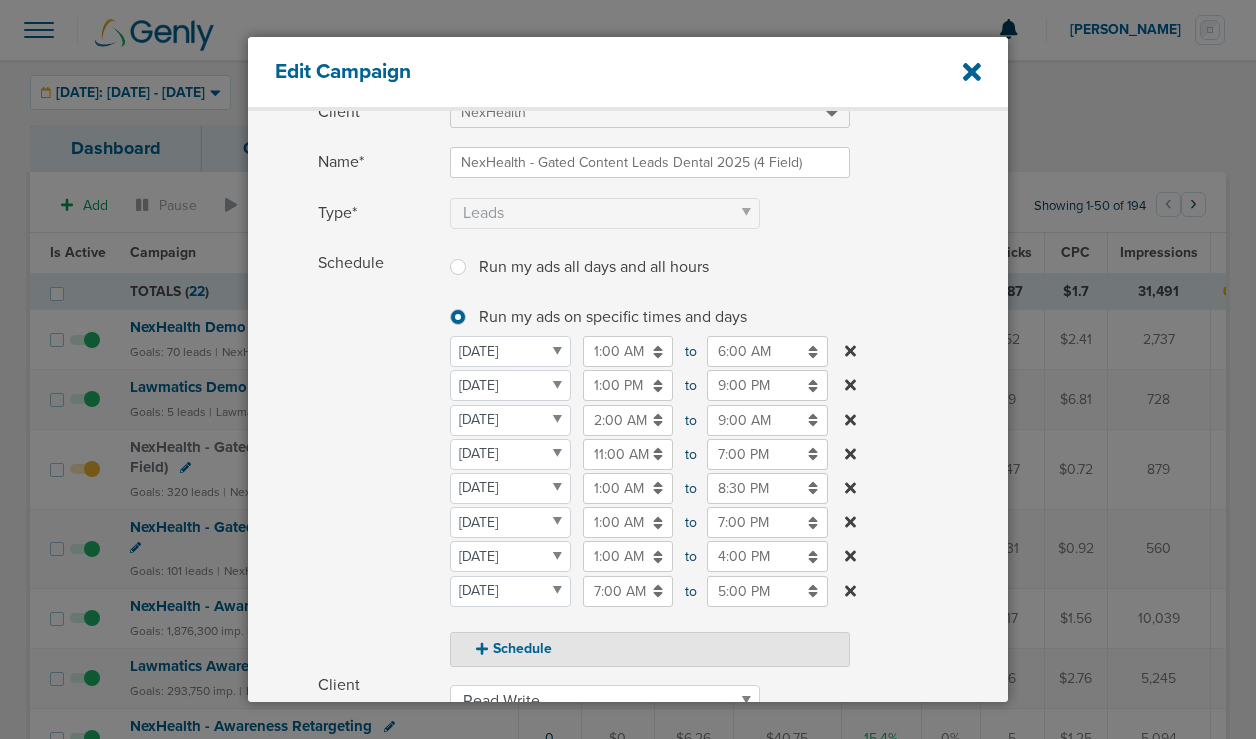 scroll, scrollTop: 504, scrollLeft: 0, axis: vertical 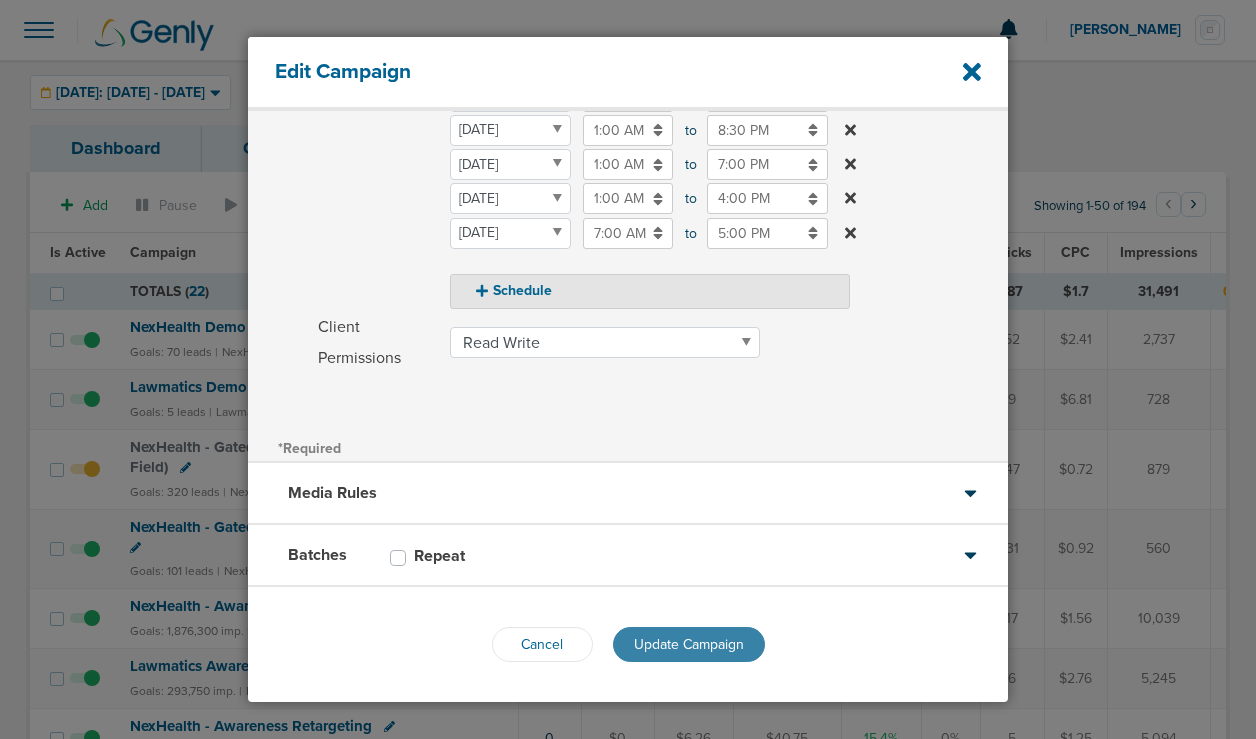 click on "Update Campaign" at bounding box center (689, 644) 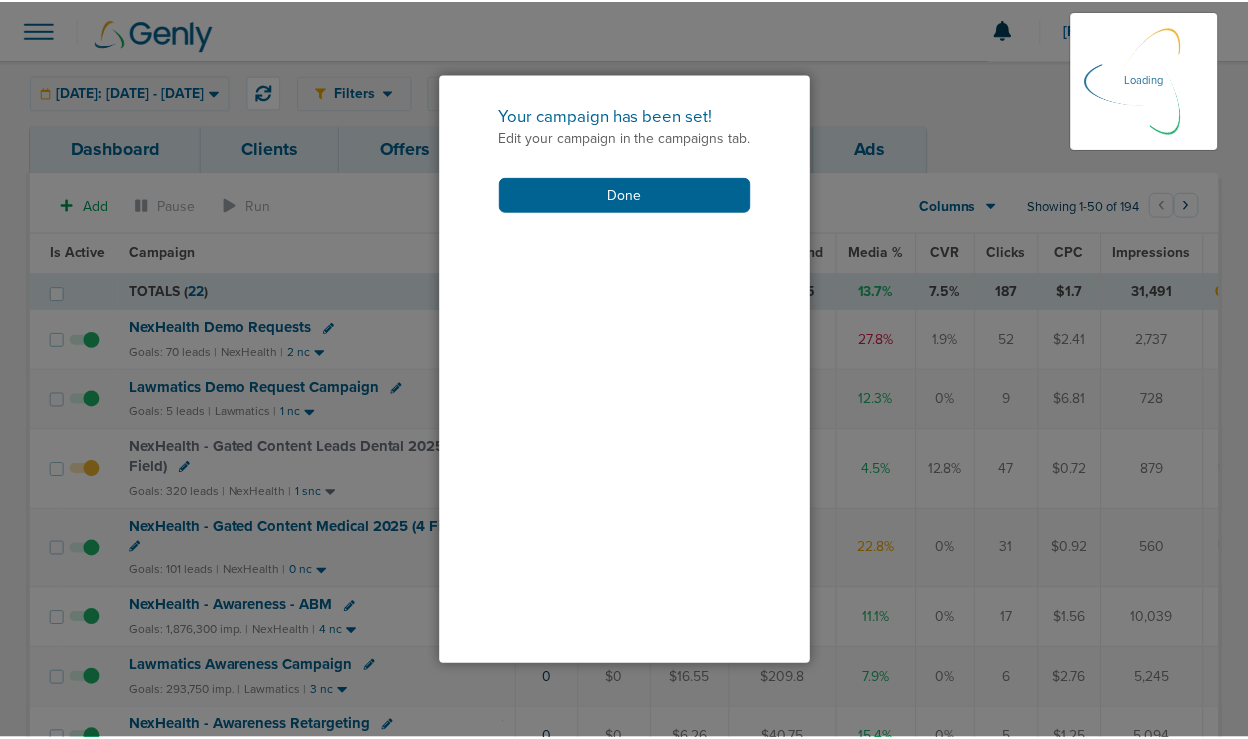 scroll, scrollTop: 440, scrollLeft: 0, axis: vertical 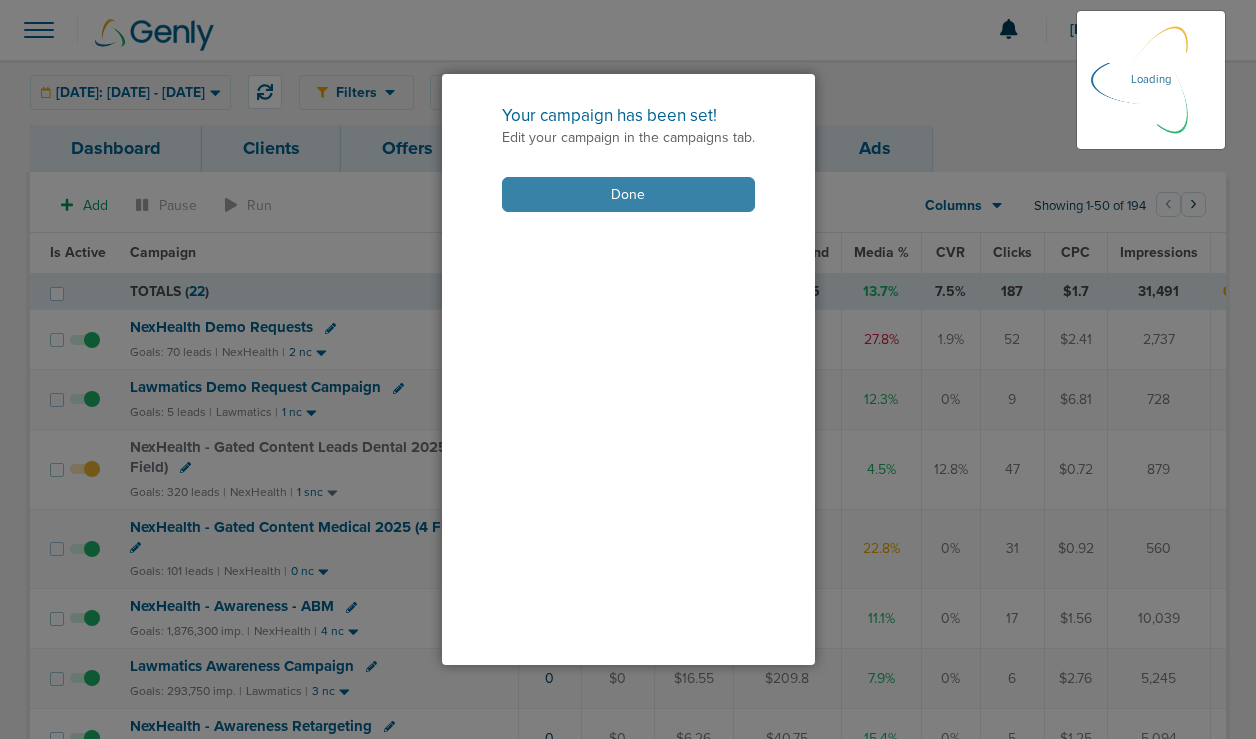 click on "Done" at bounding box center (628, 194) 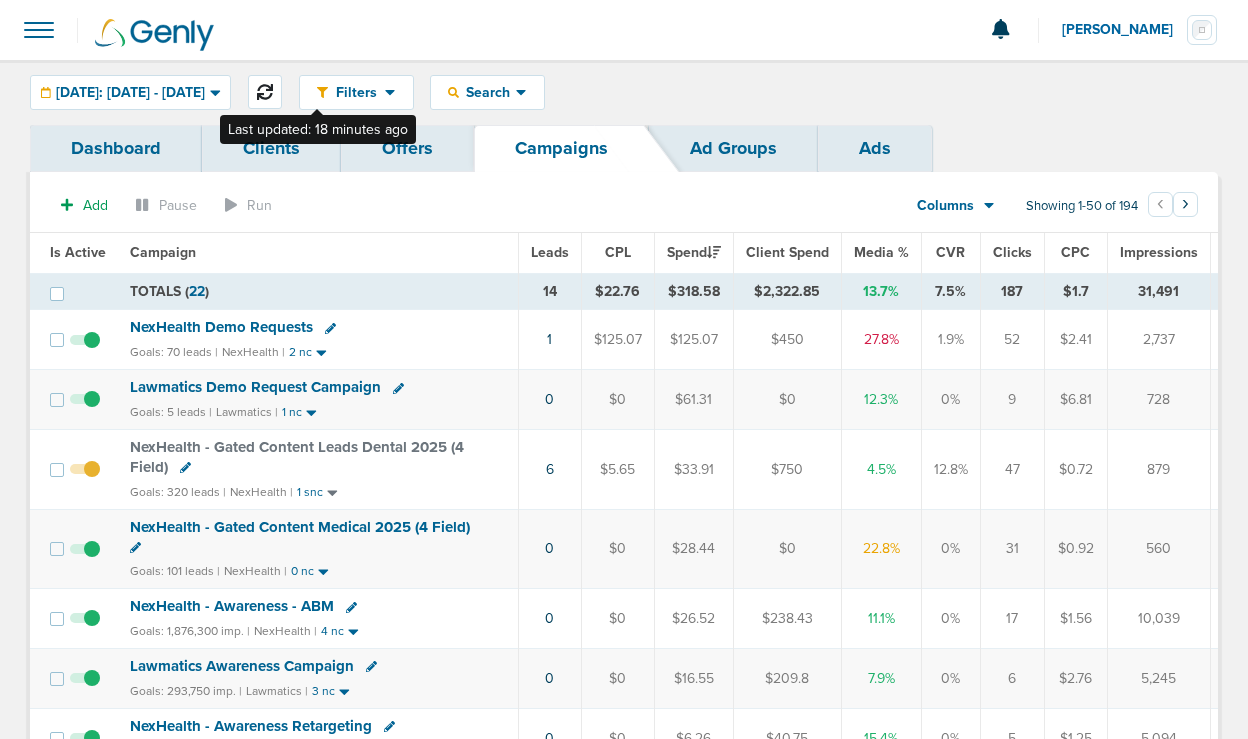 click 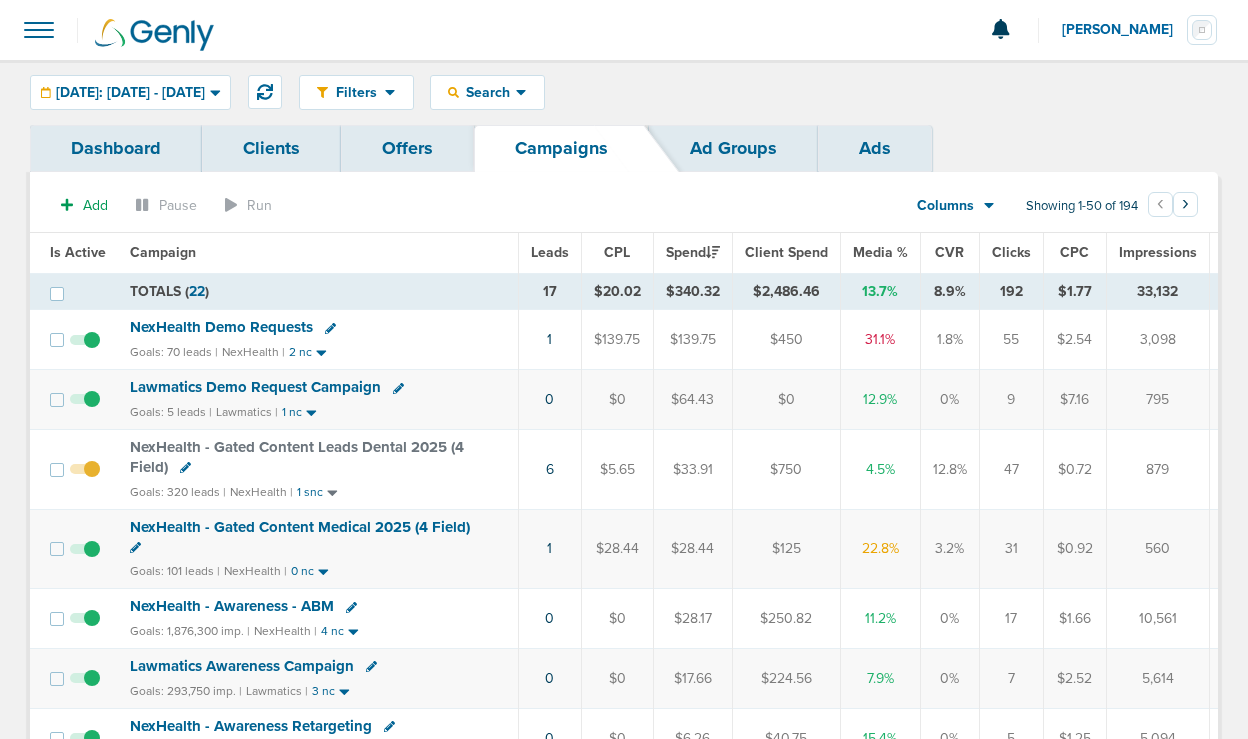 click on "NexHealth - Gated Content Medical 2025 (4 Field)" at bounding box center (300, 527) 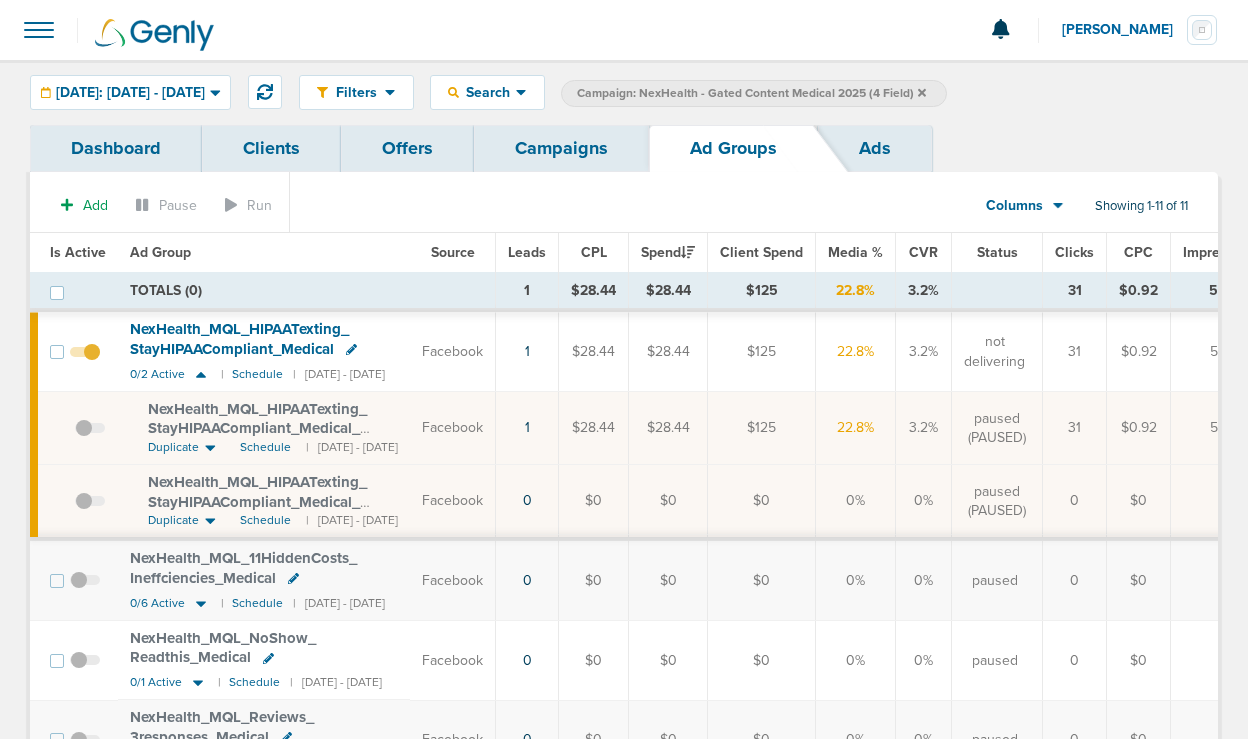 click on "Campaigns" at bounding box center [561, 148] 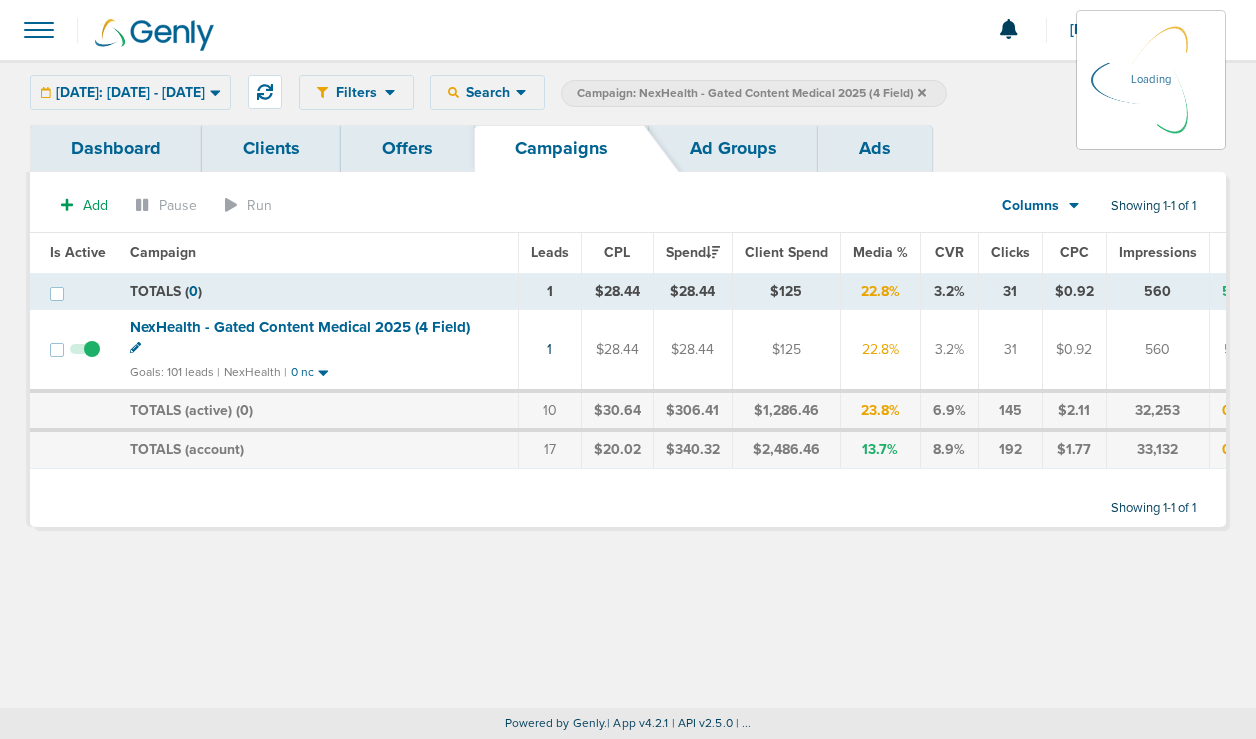 click 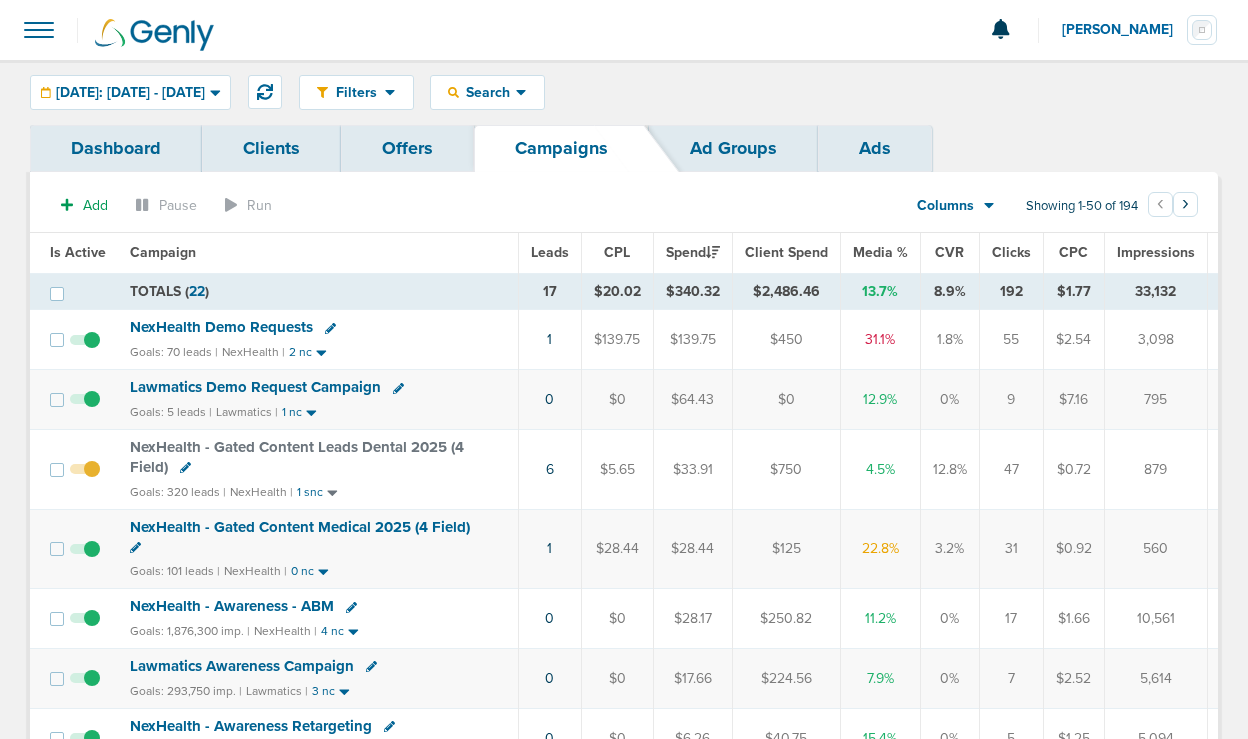 click on "NexHealth Demo Requests" at bounding box center [221, 327] 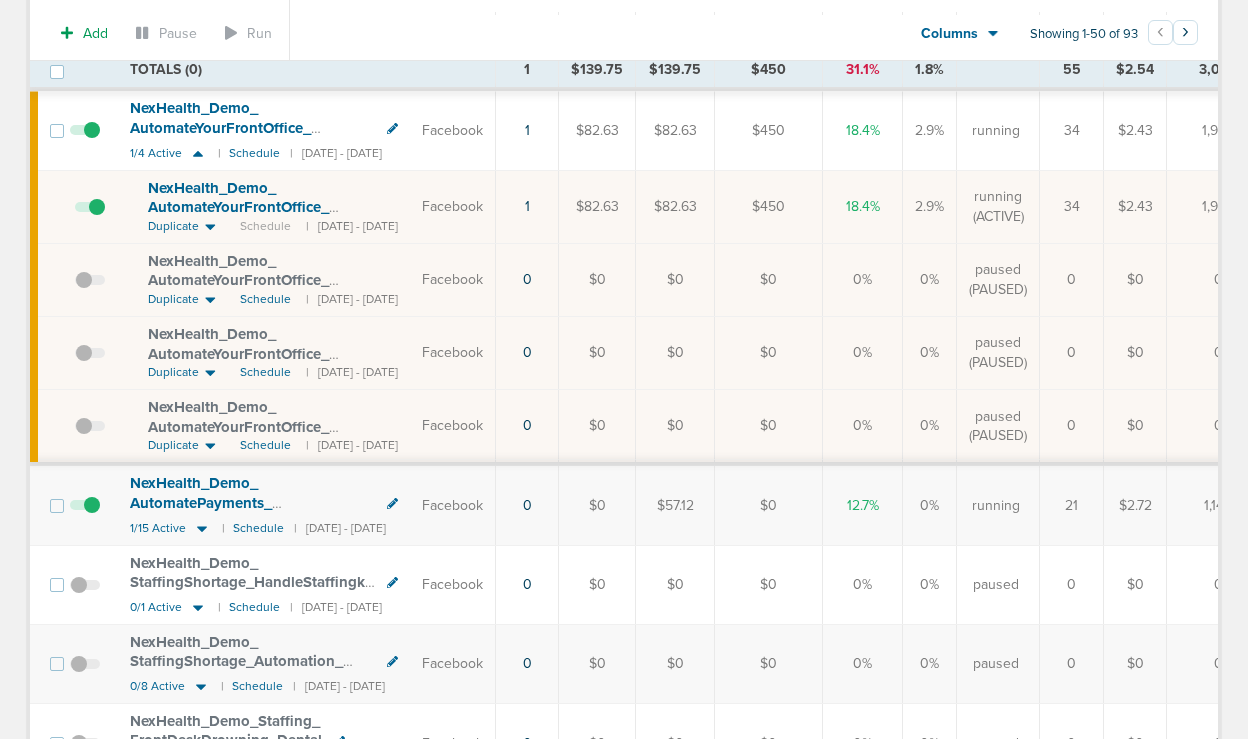 scroll, scrollTop: 227, scrollLeft: 0, axis: vertical 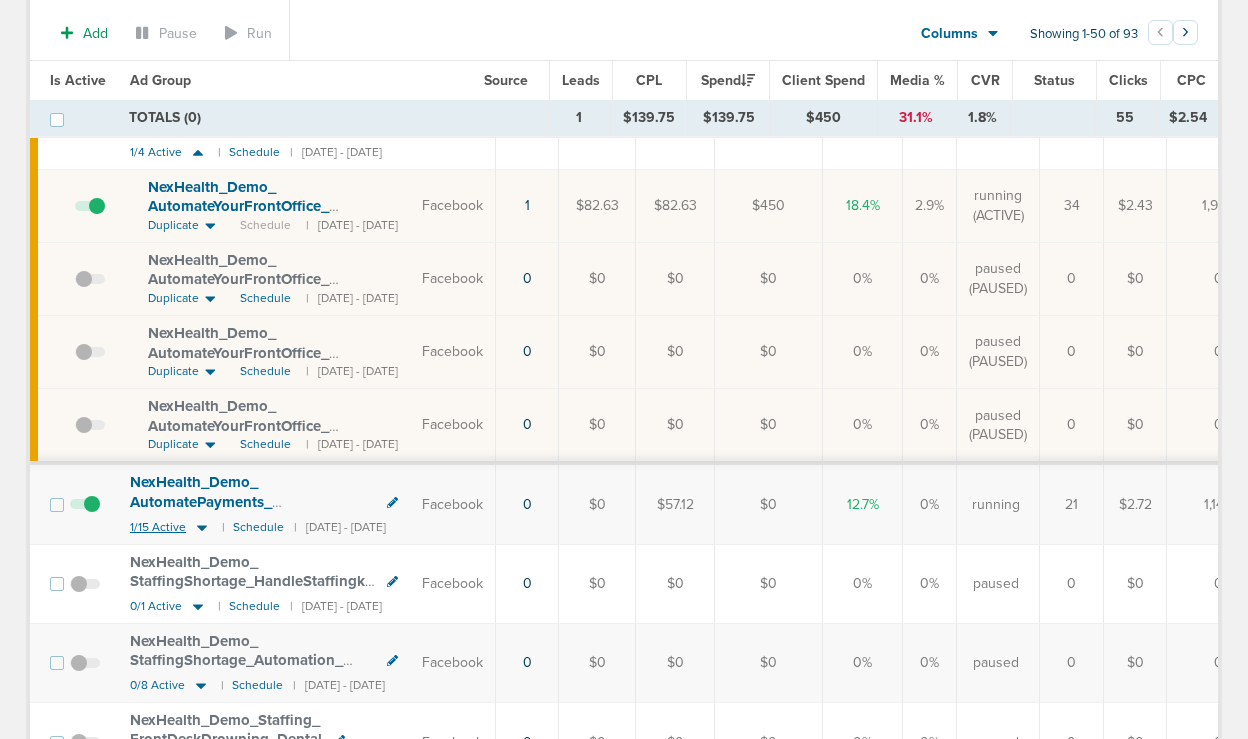 click 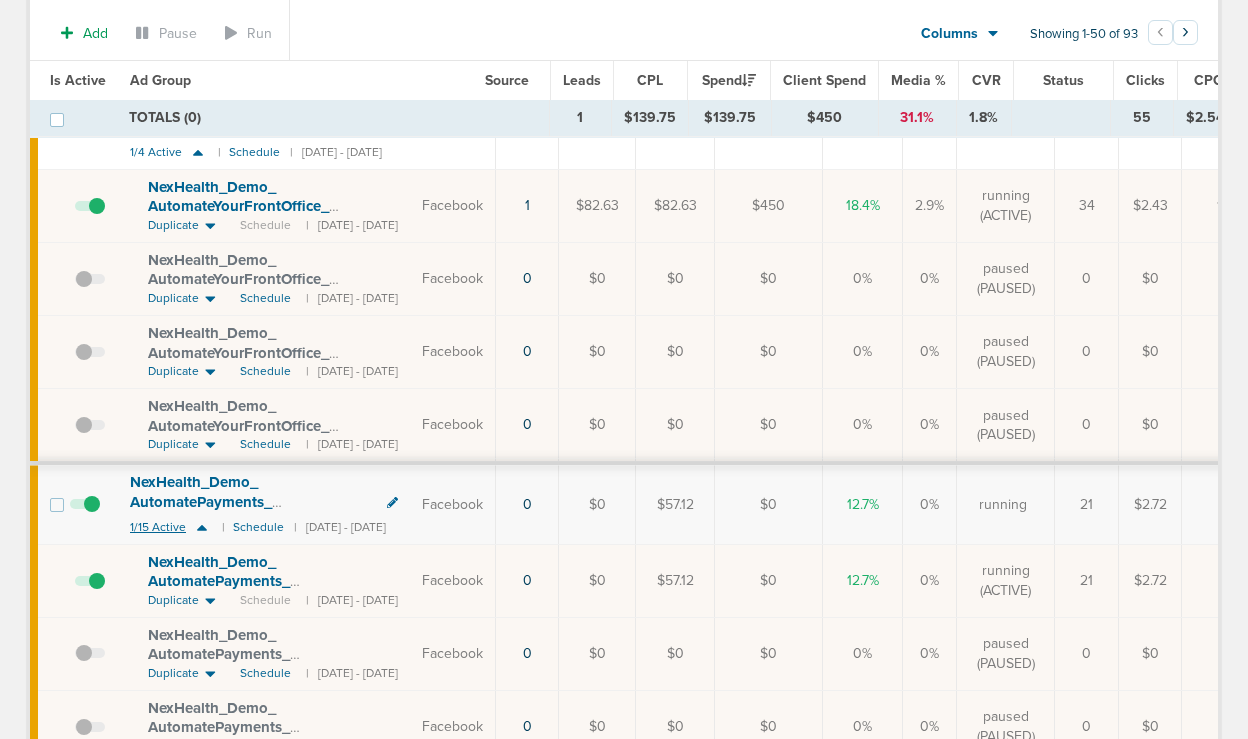 scroll, scrollTop: 348, scrollLeft: 0, axis: vertical 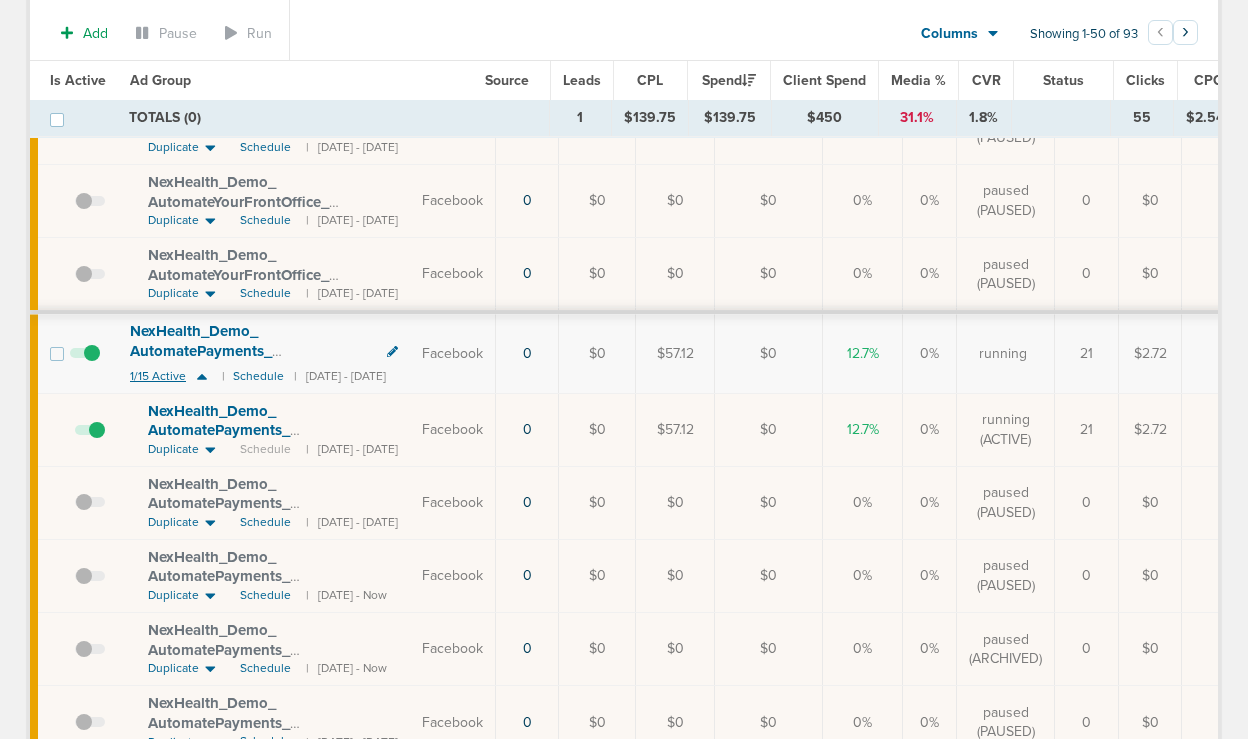 click 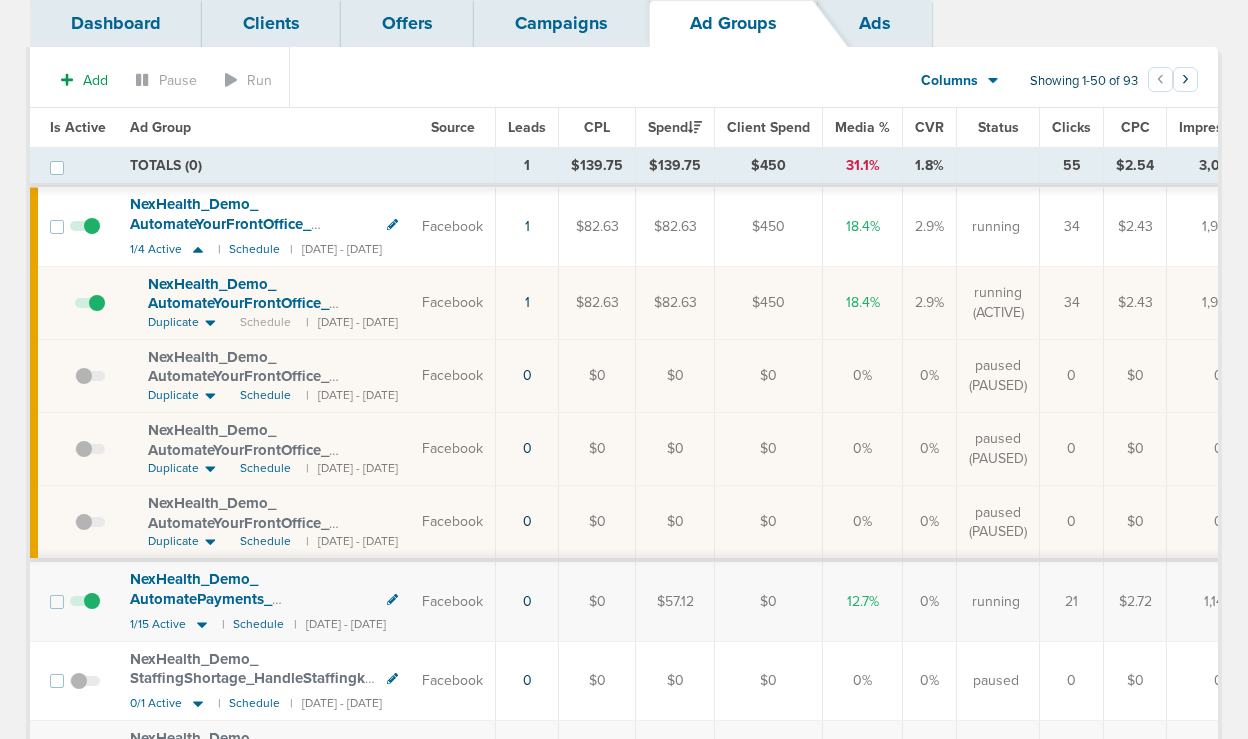 scroll, scrollTop: 0, scrollLeft: 0, axis: both 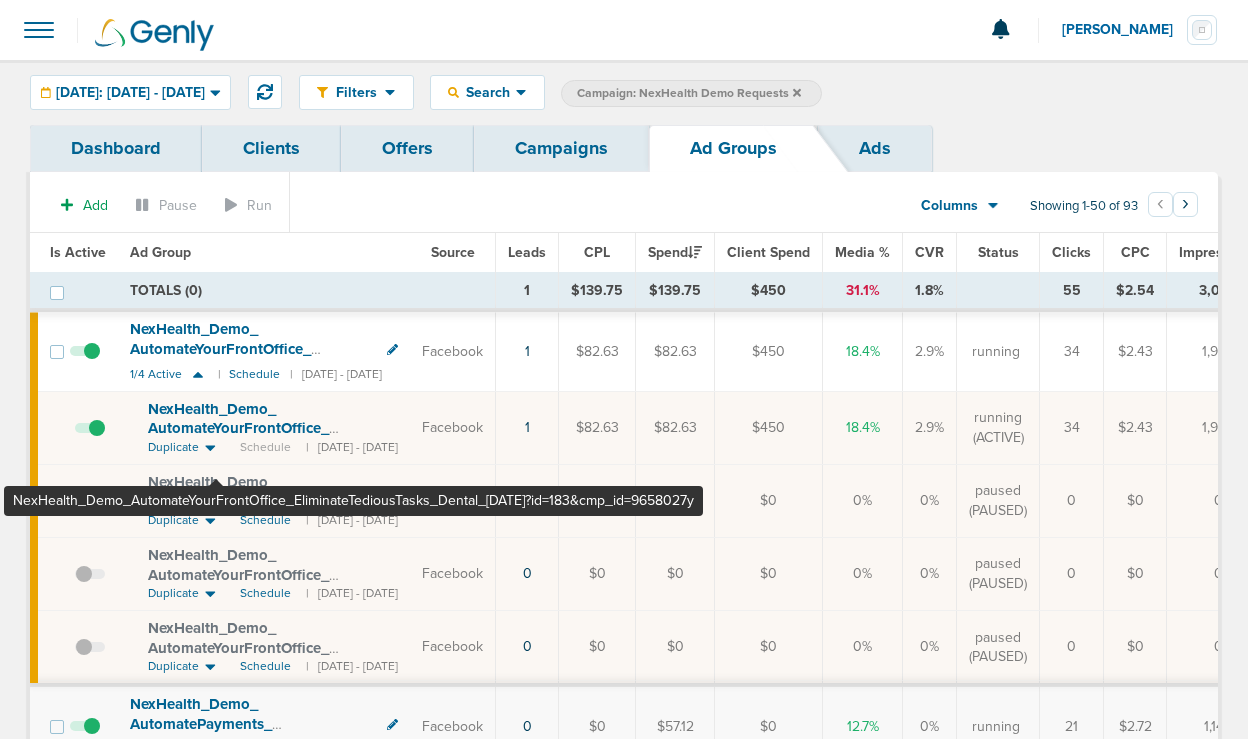click on "NexHealth_ Demo_ AutomateYourFrontOffice_ EliminateTediousTasks_ Dental_ [DATE]?id=183&cmp_ id=9658027y" at bounding box center [265, 438] 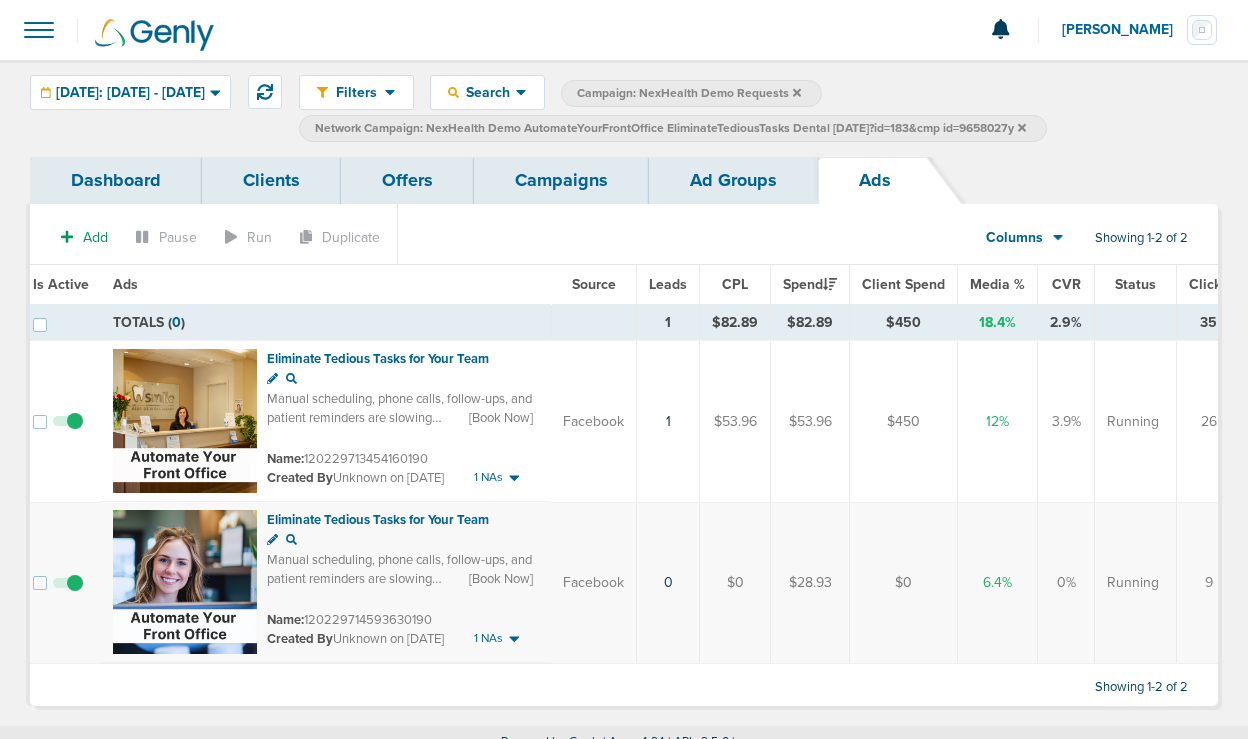 scroll, scrollTop: 0, scrollLeft: 0, axis: both 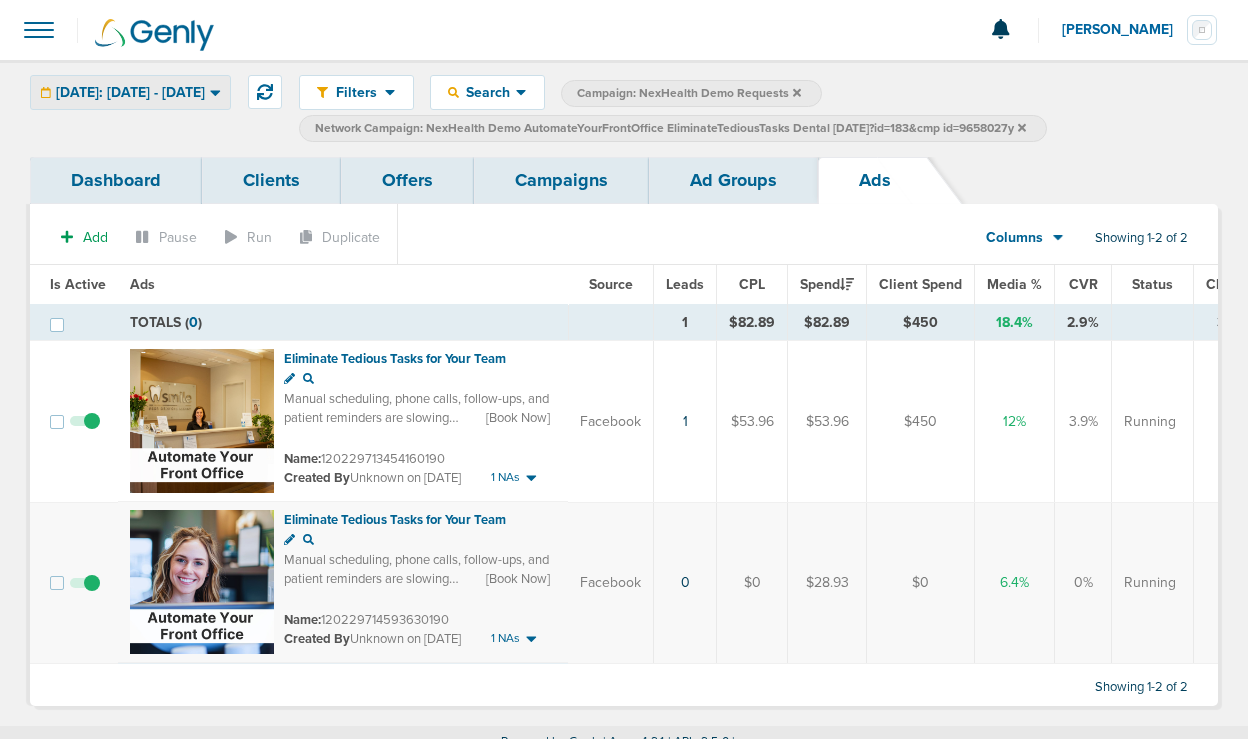 click on "[DATE]: [DATE] - [DATE]" at bounding box center [130, 93] 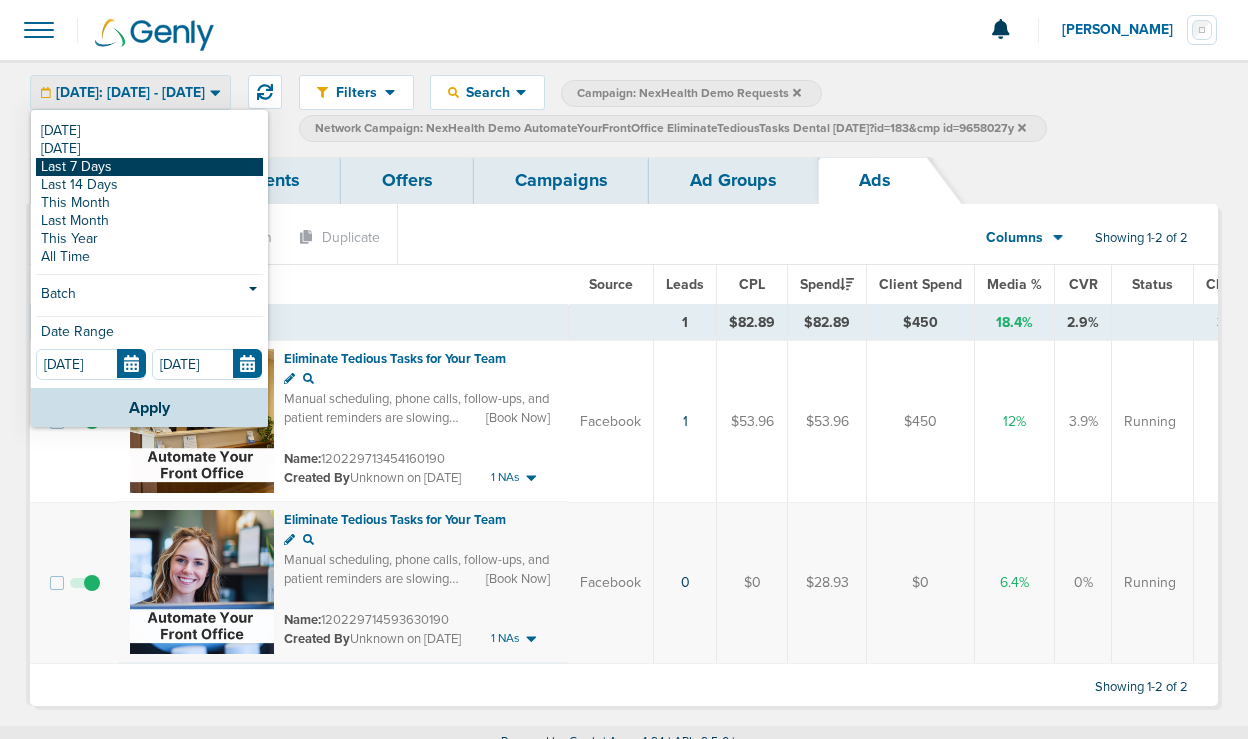 click on "Last 7 Days" at bounding box center (149, 167) 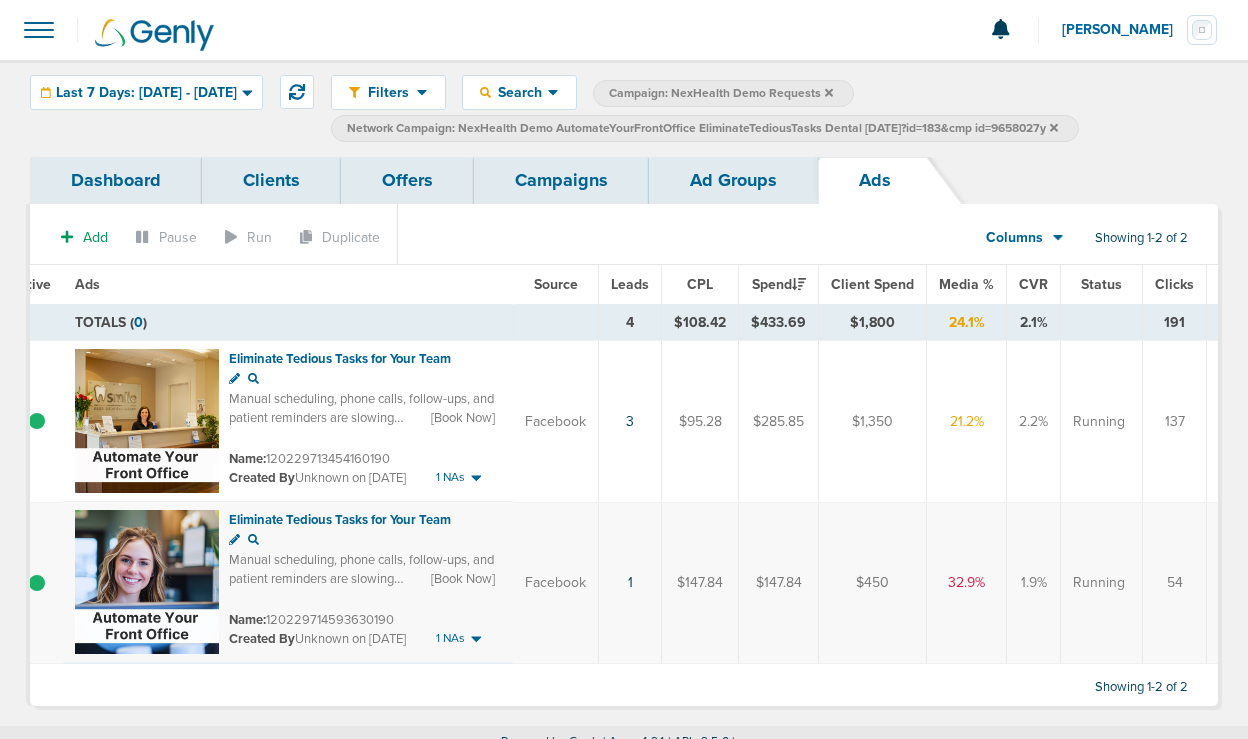 scroll, scrollTop: 0, scrollLeft: 0, axis: both 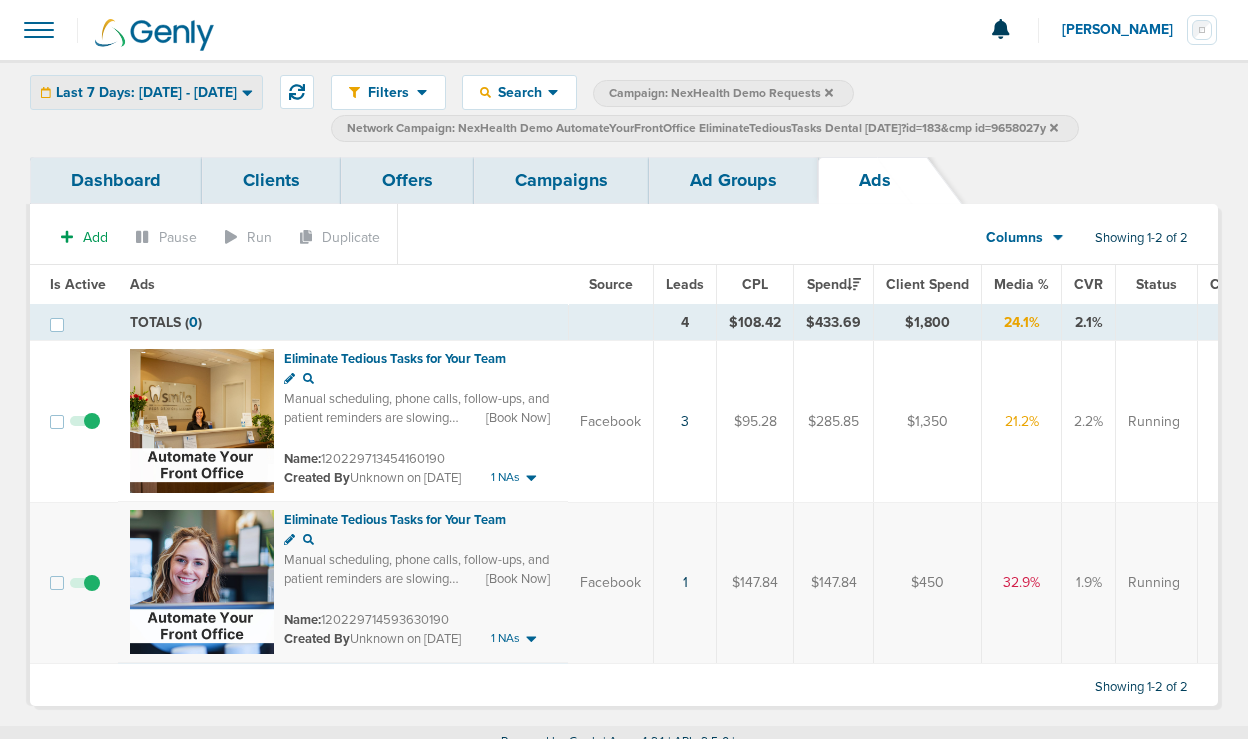 click on "Last 7 Days: [DATE] - [DATE]" at bounding box center (146, 92) 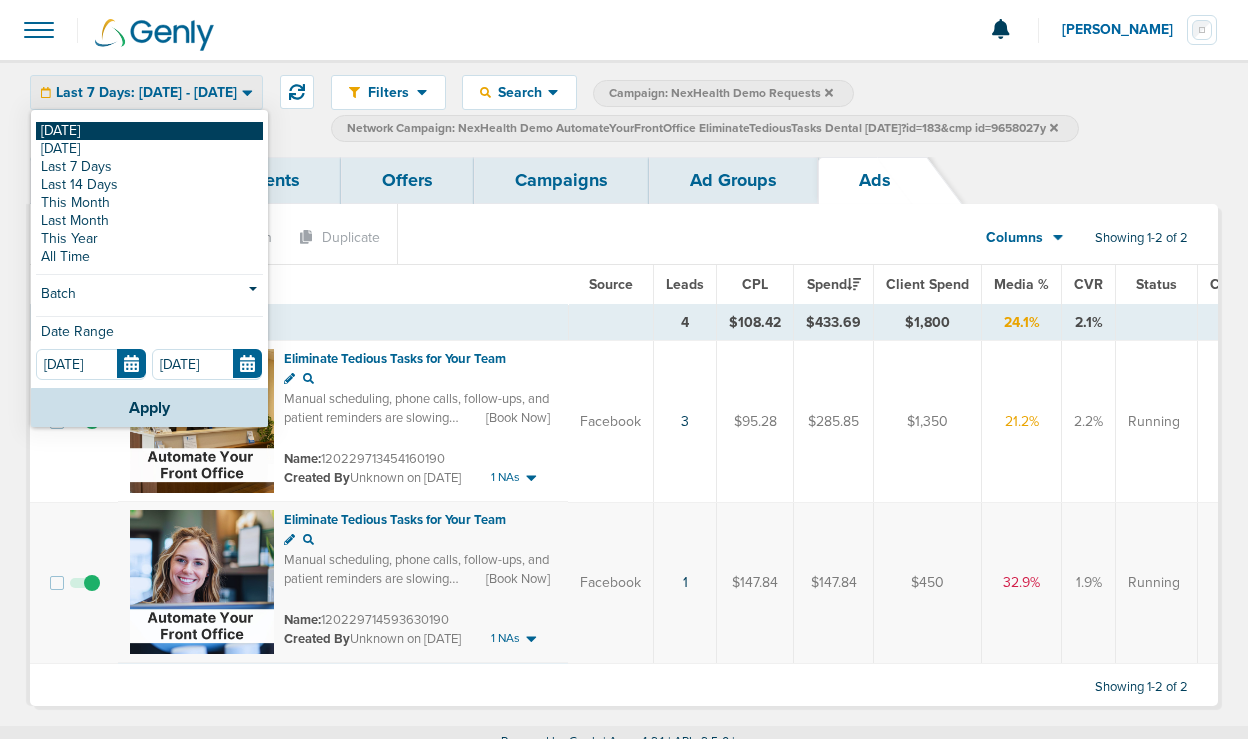 click on "[DATE]" at bounding box center (149, 131) 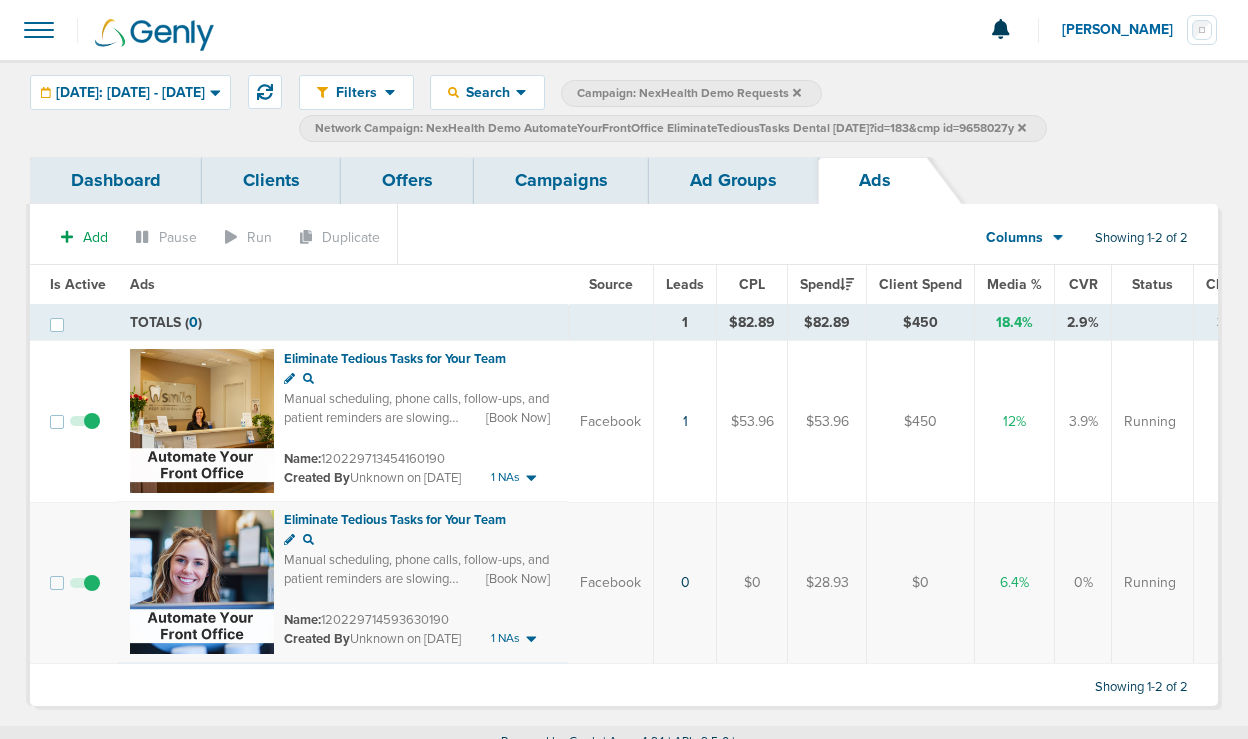 click on "Network Campaign: NexHealth Demo AutomateYourFrontOffice EliminateTediousTasks Dental [DATE]?id=183&cmp id=9658027y" at bounding box center [670, 128] 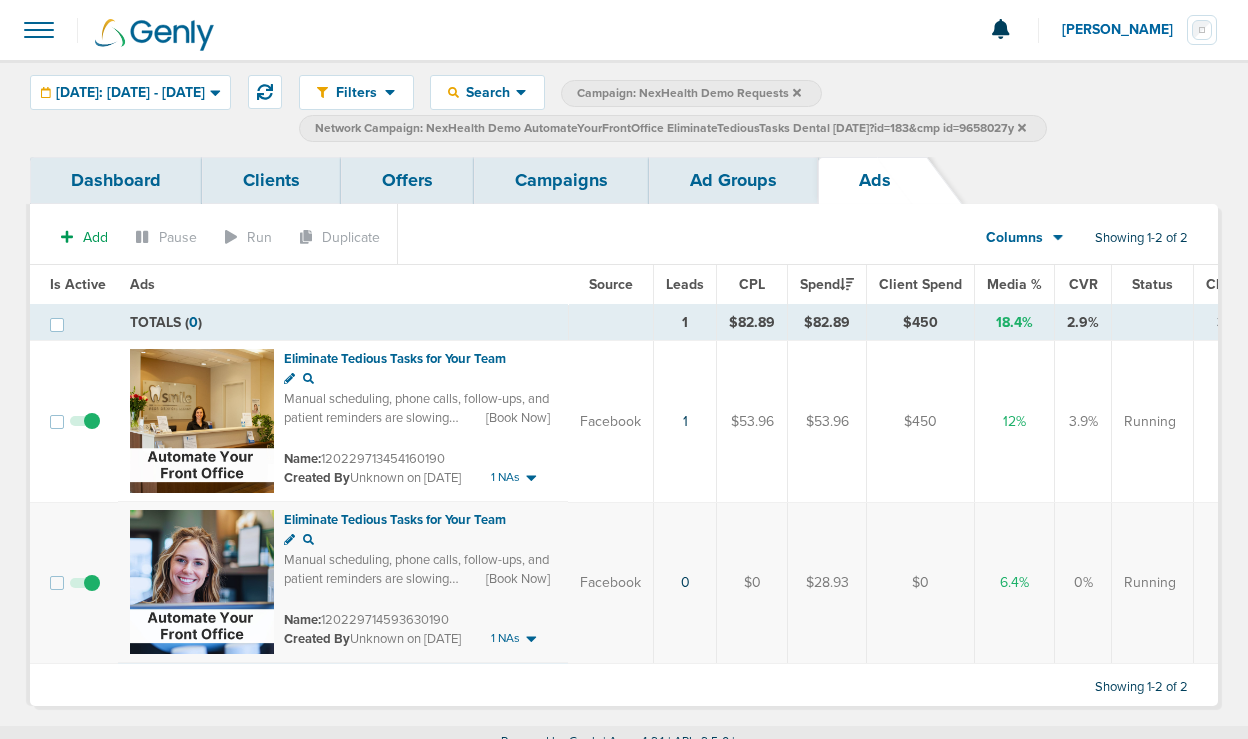 click on "Network Campaign: NexHealth Demo AutomateYourFrontOffice EliminateTediousTasks Dental [DATE]?id=183&cmp id=9658027y" at bounding box center (673, 128) 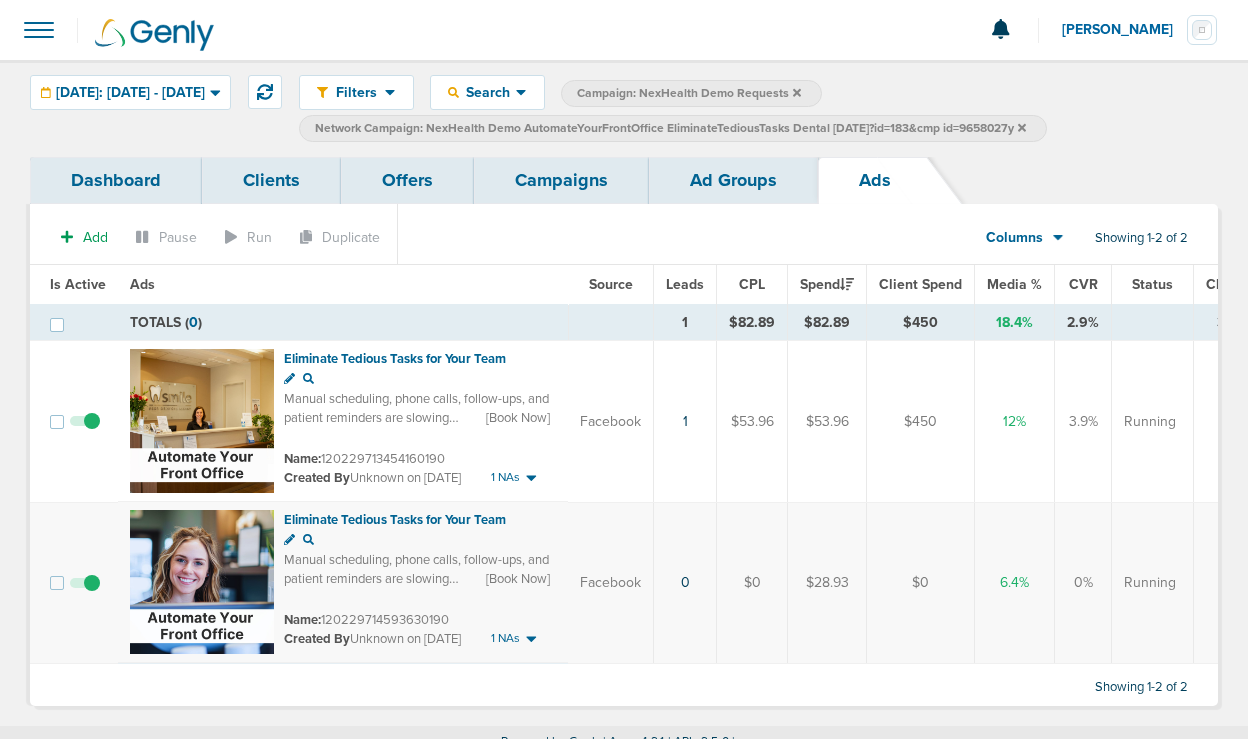 click on "Campaigns" at bounding box center [561, 180] 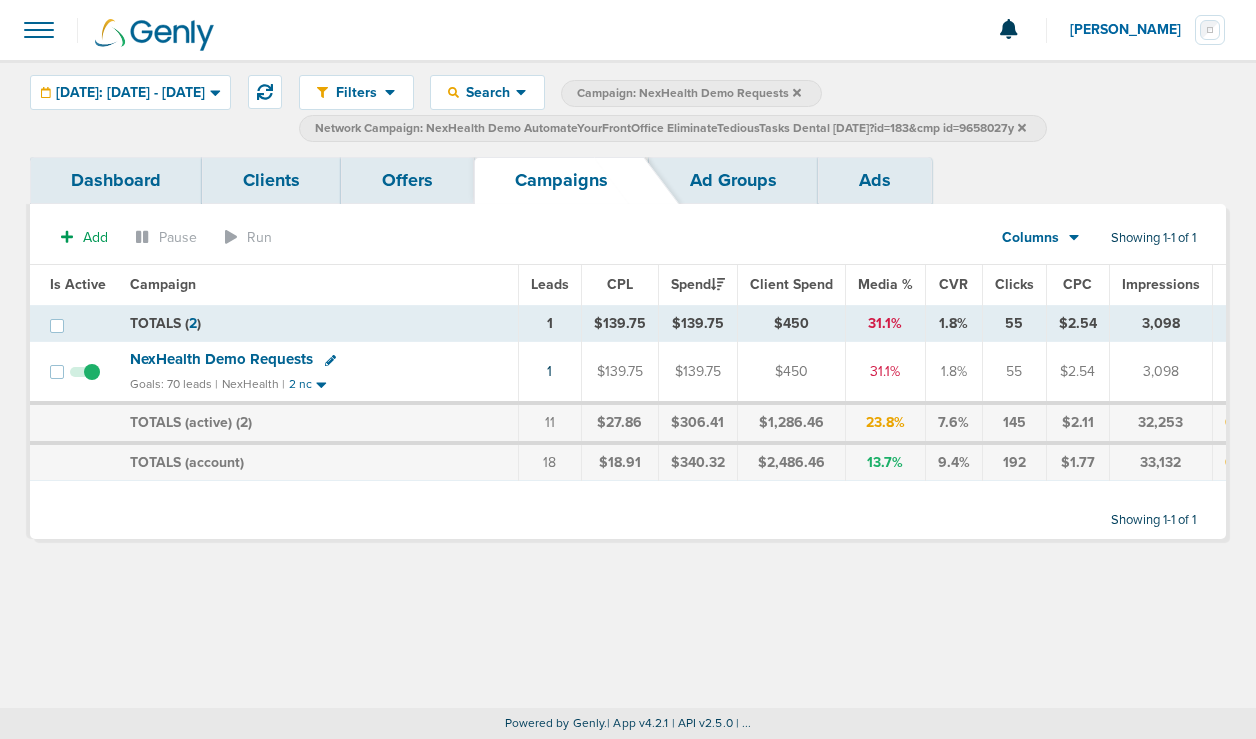 click 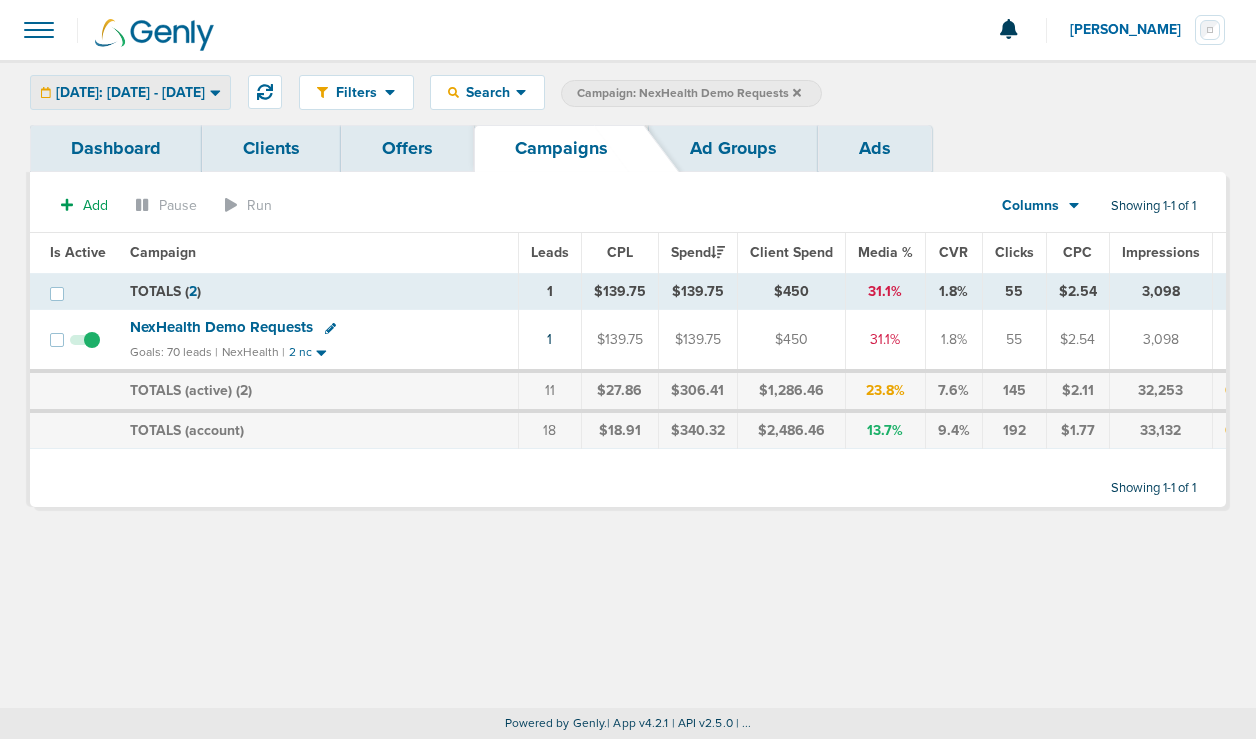 click on "[DATE]: [DATE] - [DATE]" at bounding box center [130, 93] 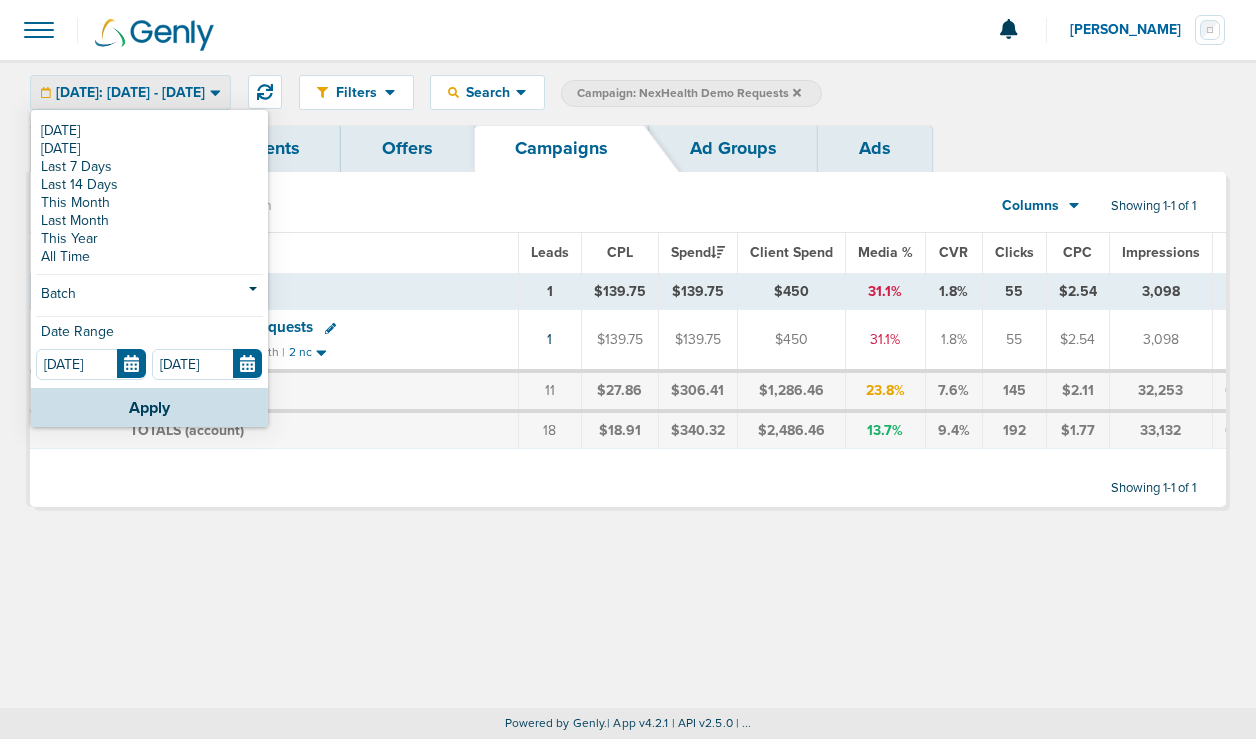 click 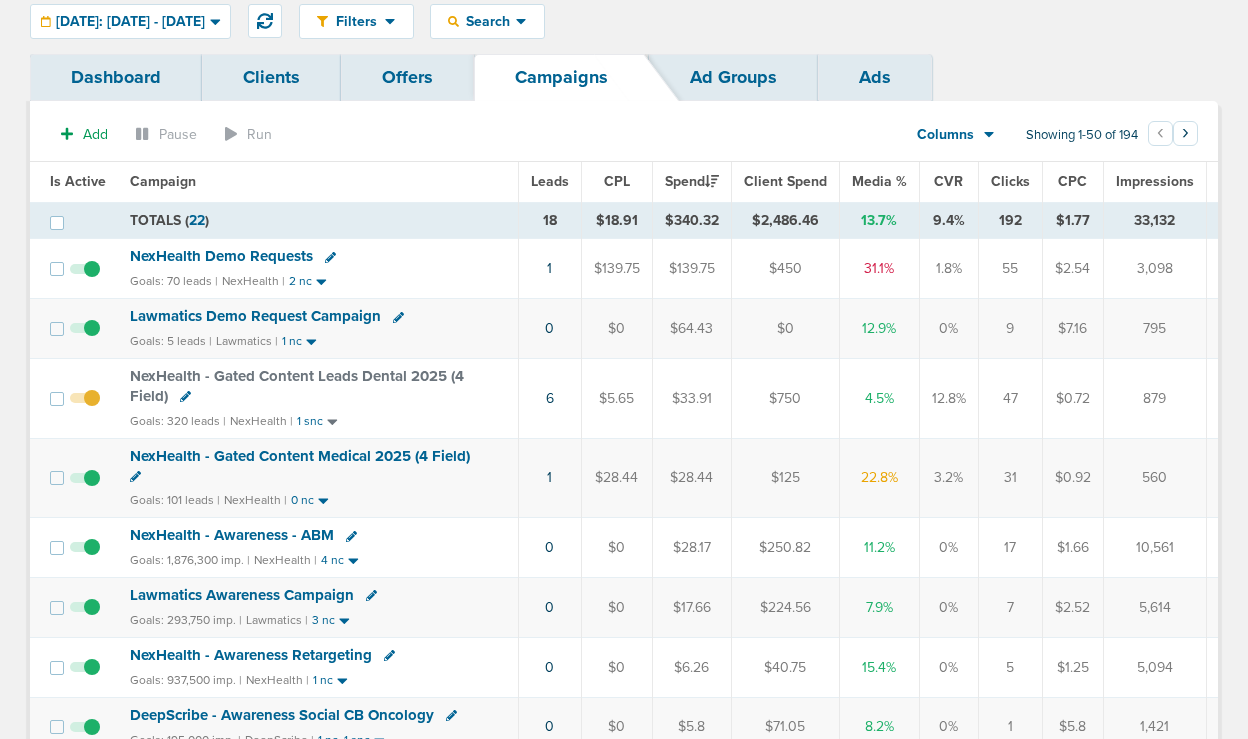 scroll, scrollTop: 88, scrollLeft: 0, axis: vertical 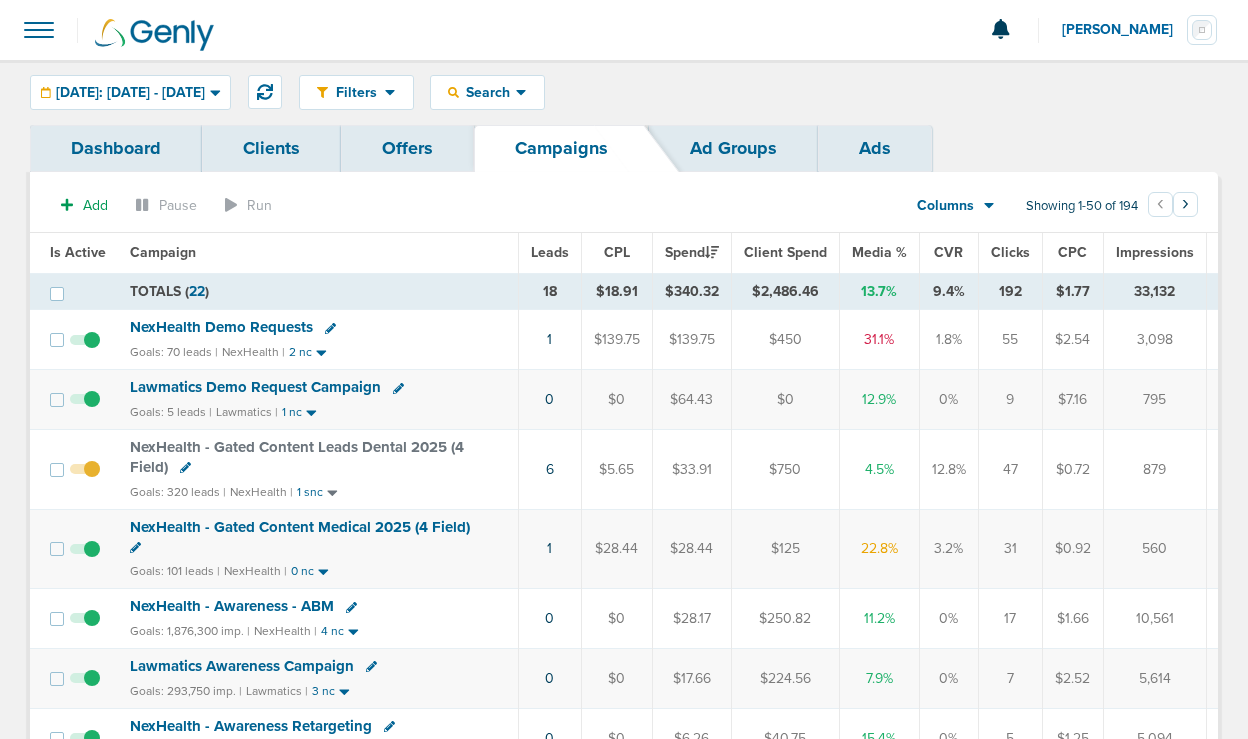 click on "Lawmatics Demo Request Campaign" at bounding box center (255, 387) 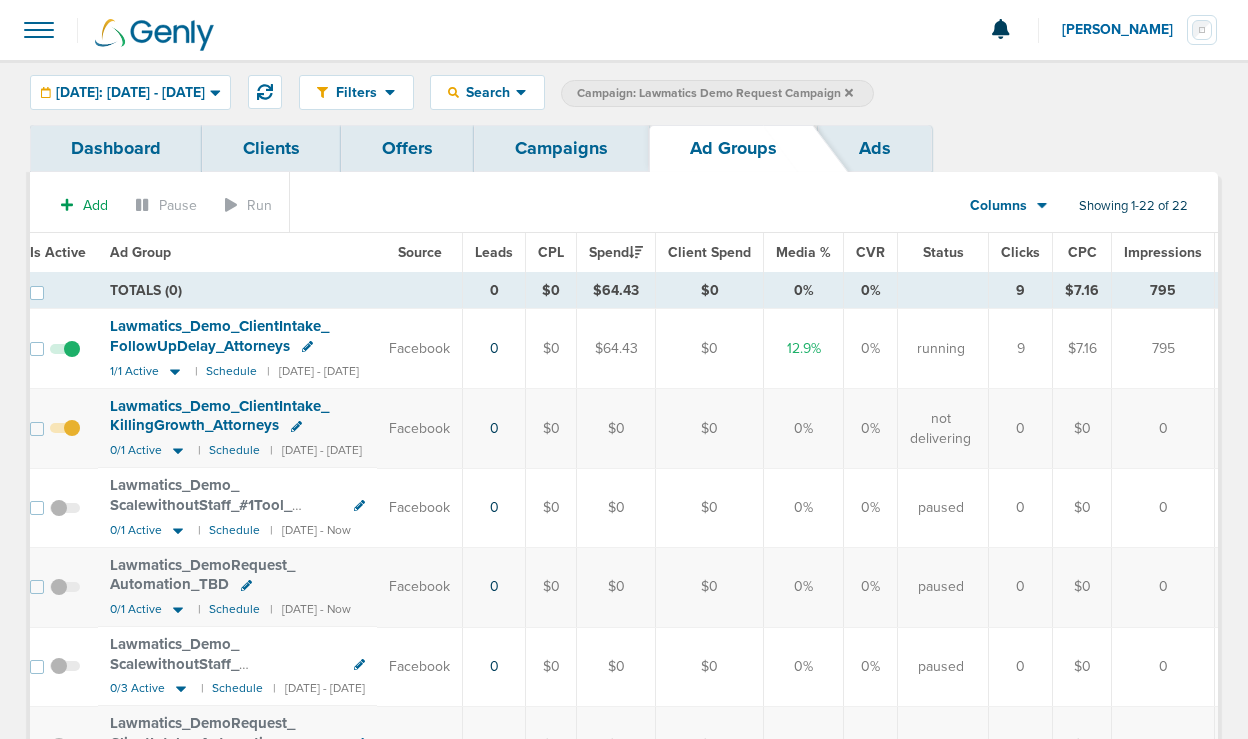 scroll, scrollTop: 0, scrollLeft: 0, axis: both 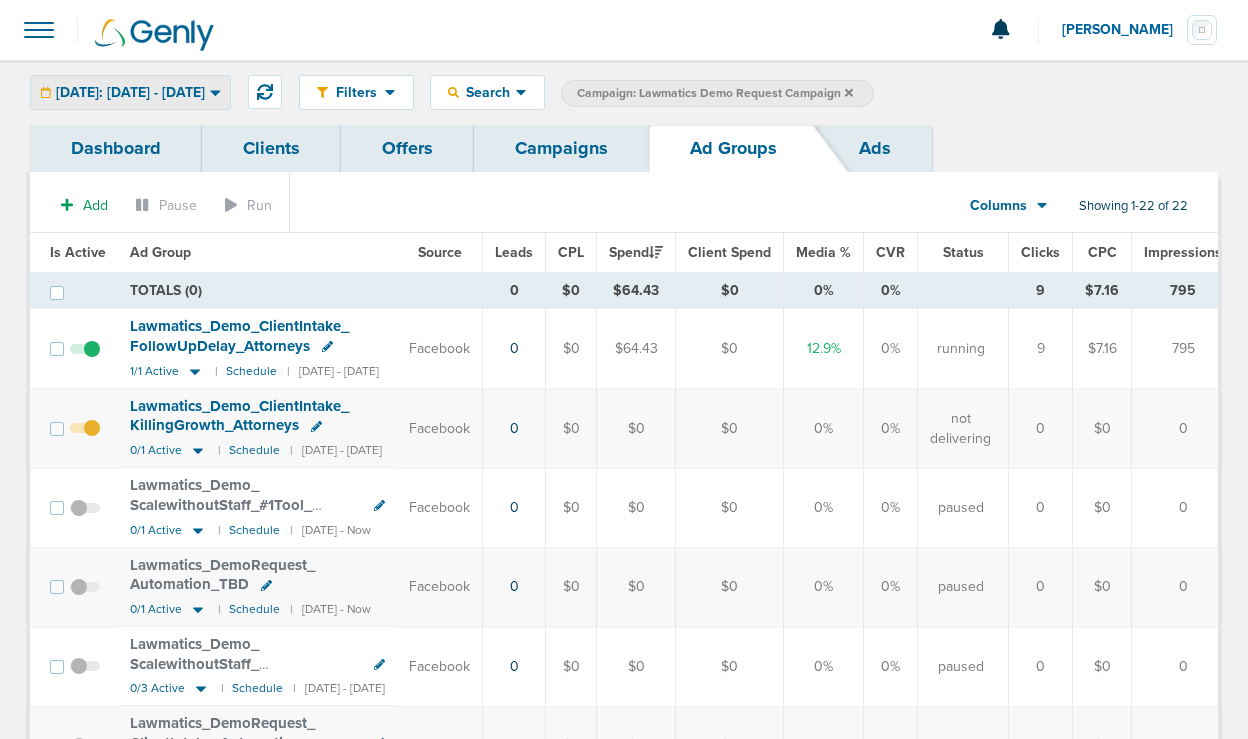 click on "[DATE]: [DATE] - [DATE]" at bounding box center (130, 93) 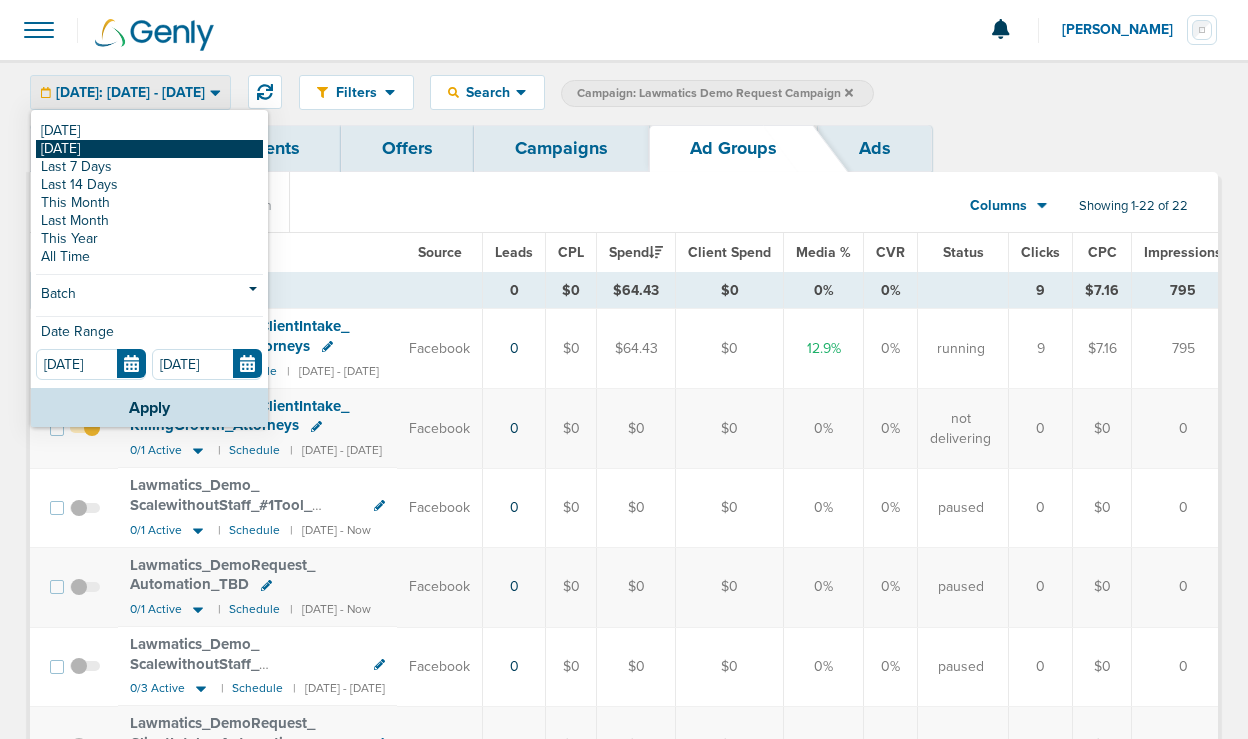 click on "[DATE]" at bounding box center [149, 149] 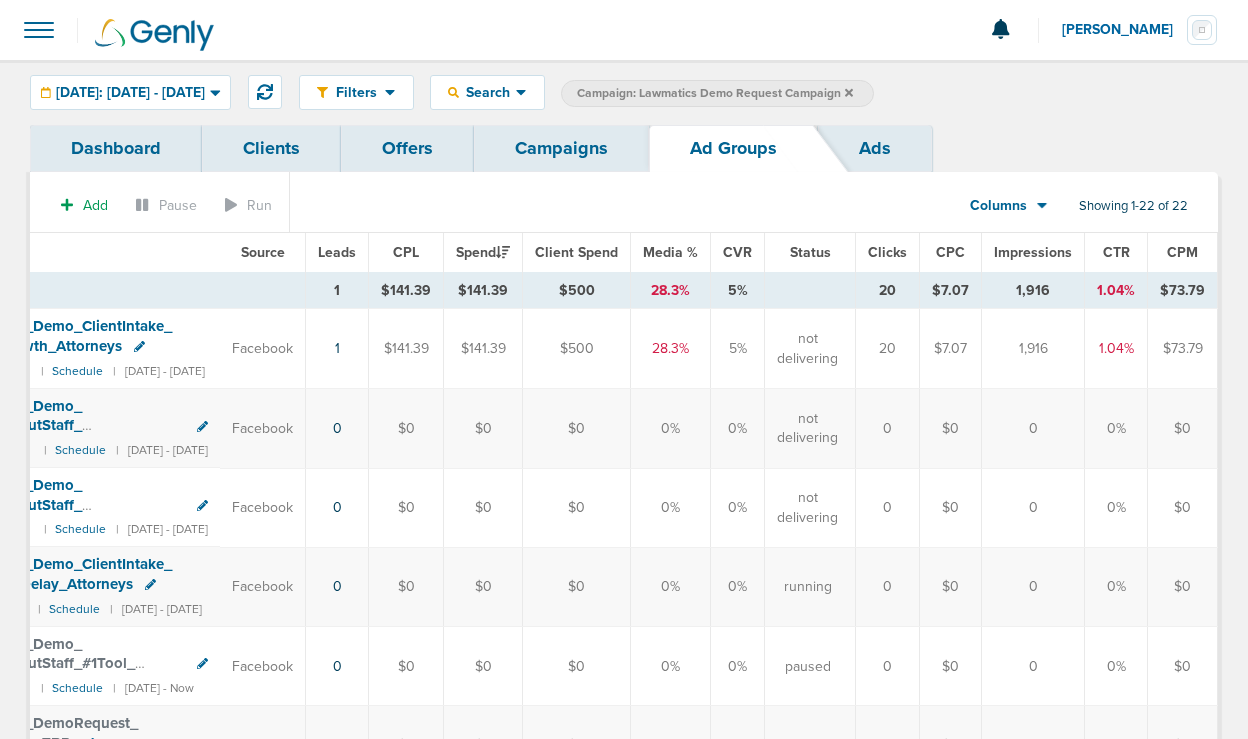 scroll, scrollTop: 0, scrollLeft: 0, axis: both 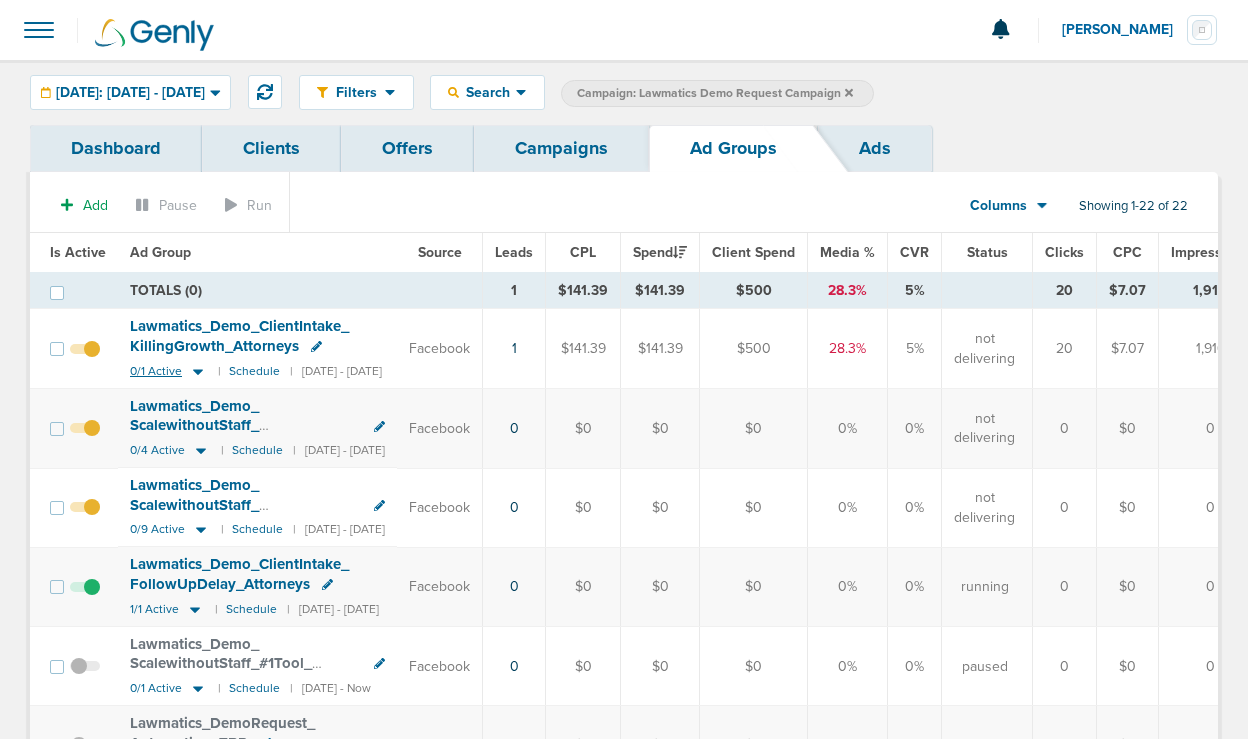 click 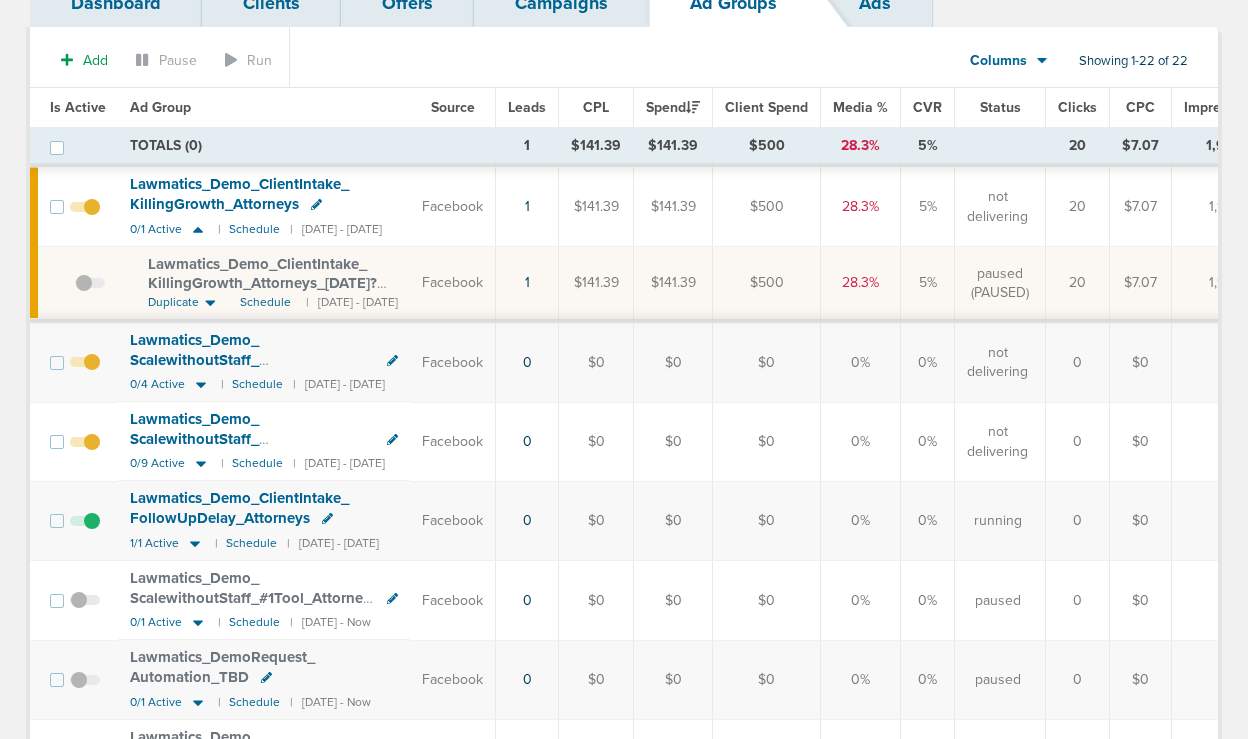 scroll, scrollTop: 155, scrollLeft: 0, axis: vertical 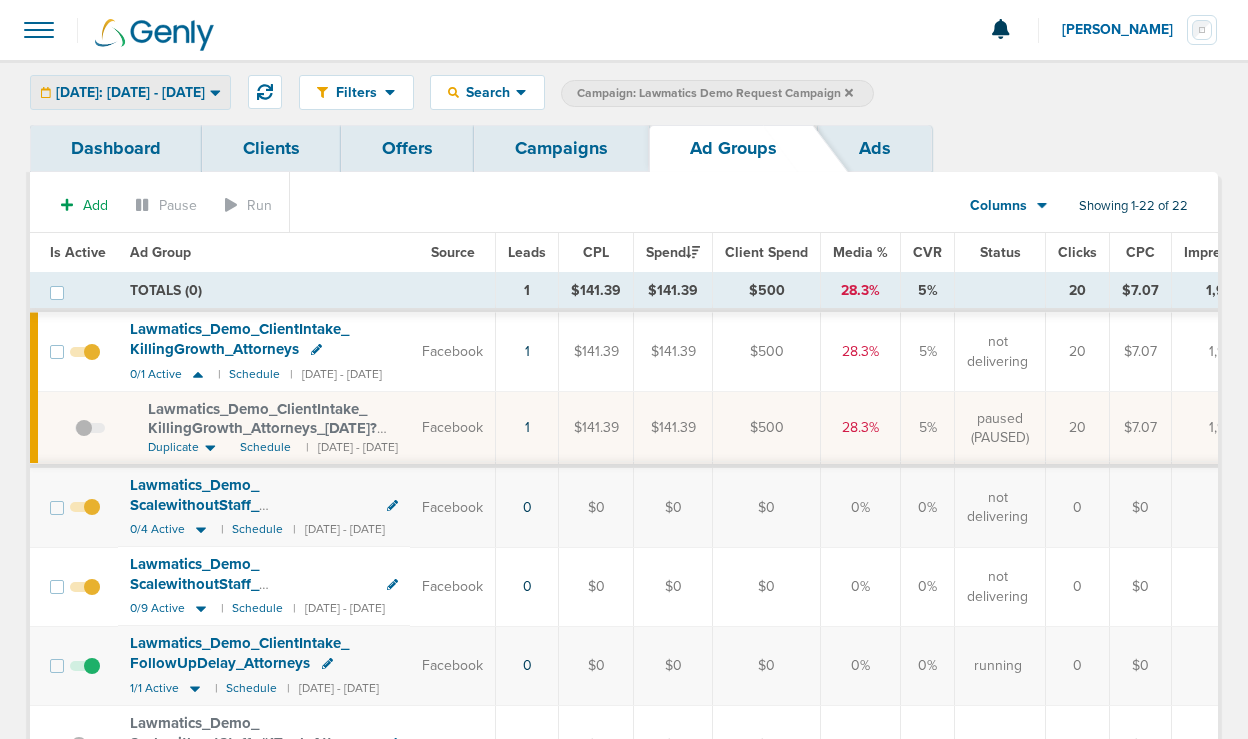 click on "[DATE]: [DATE] - [DATE]" at bounding box center [130, 93] 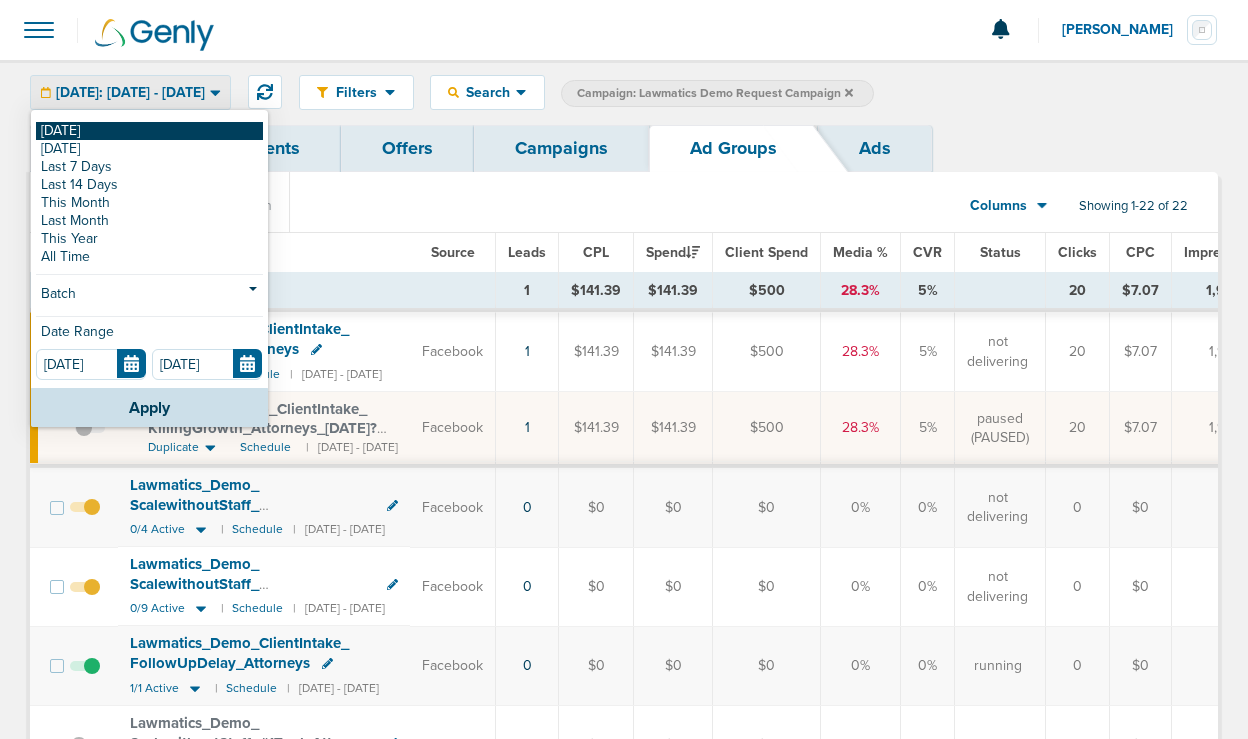click on "[DATE]" at bounding box center (149, 131) 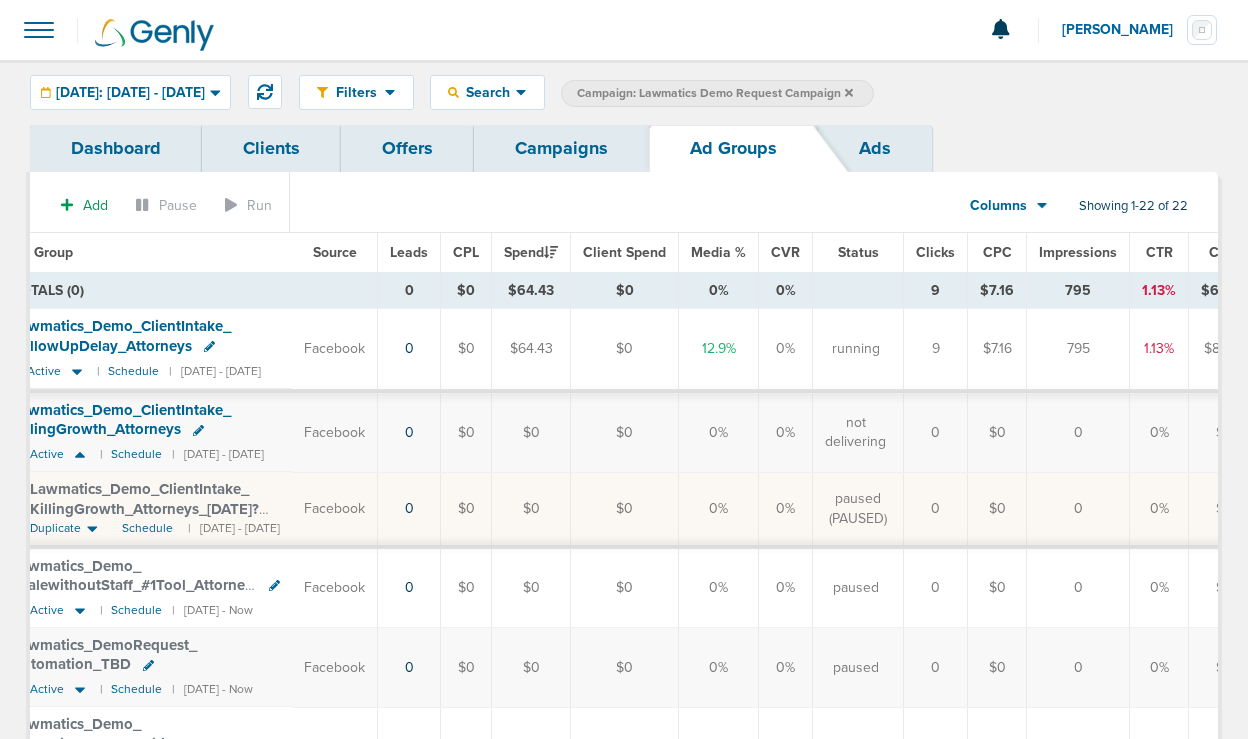 scroll, scrollTop: 0, scrollLeft: 0, axis: both 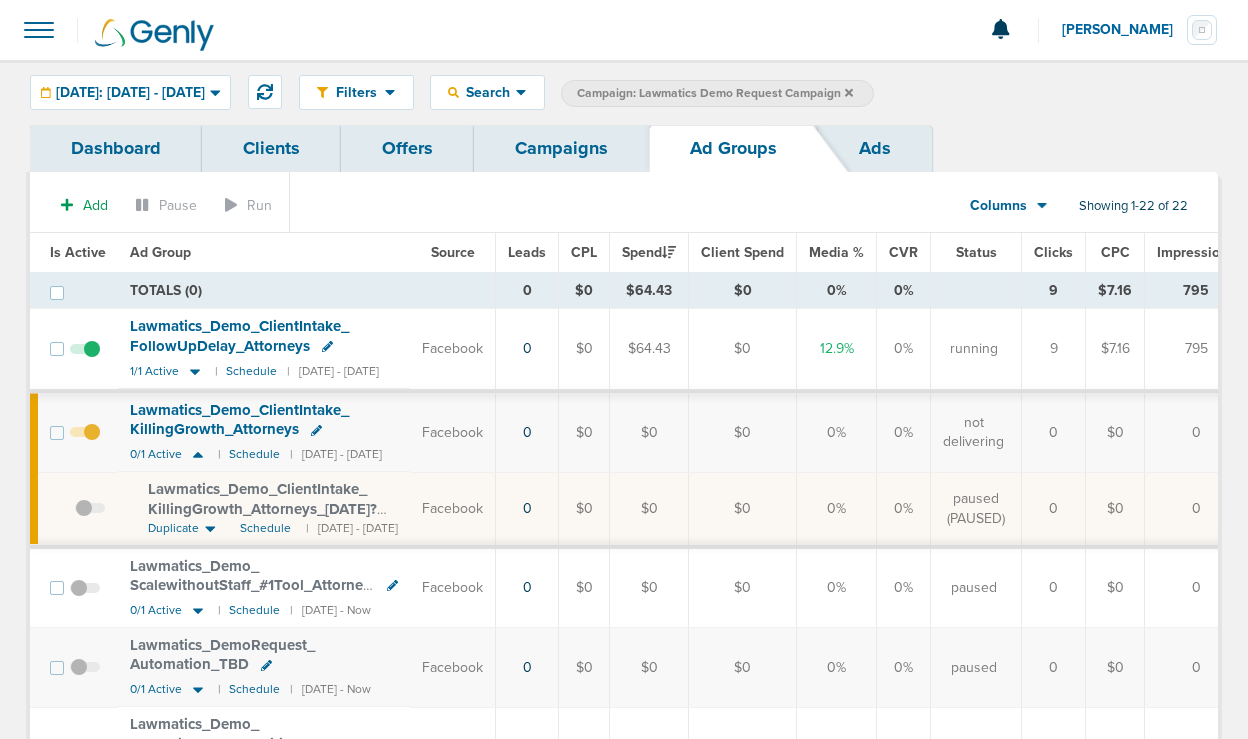 click on "Lawmatics_ Demo_ ClientIntake_ FollowUpDelay_ Attorneys" at bounding box center (239, 336) 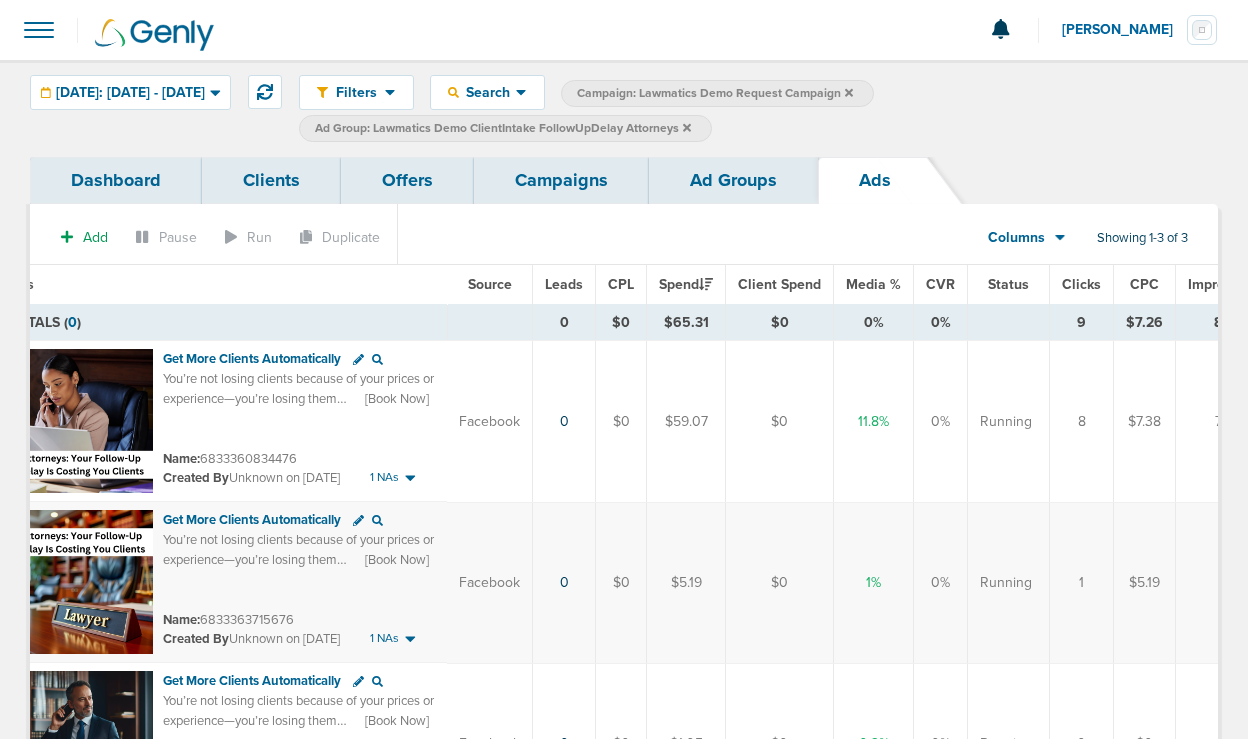 scroll, scrollTop: 0, scrollLeft: 409, axis: horizontal 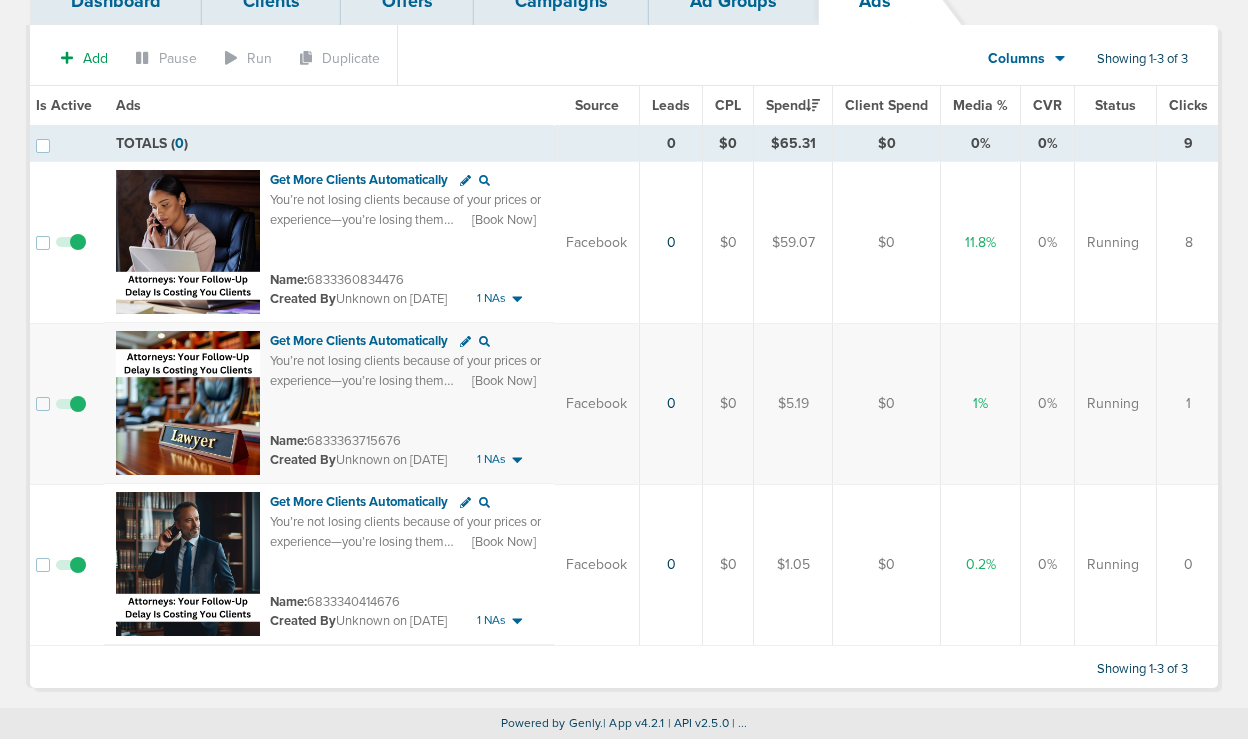 click at bounding box center (71, 575) 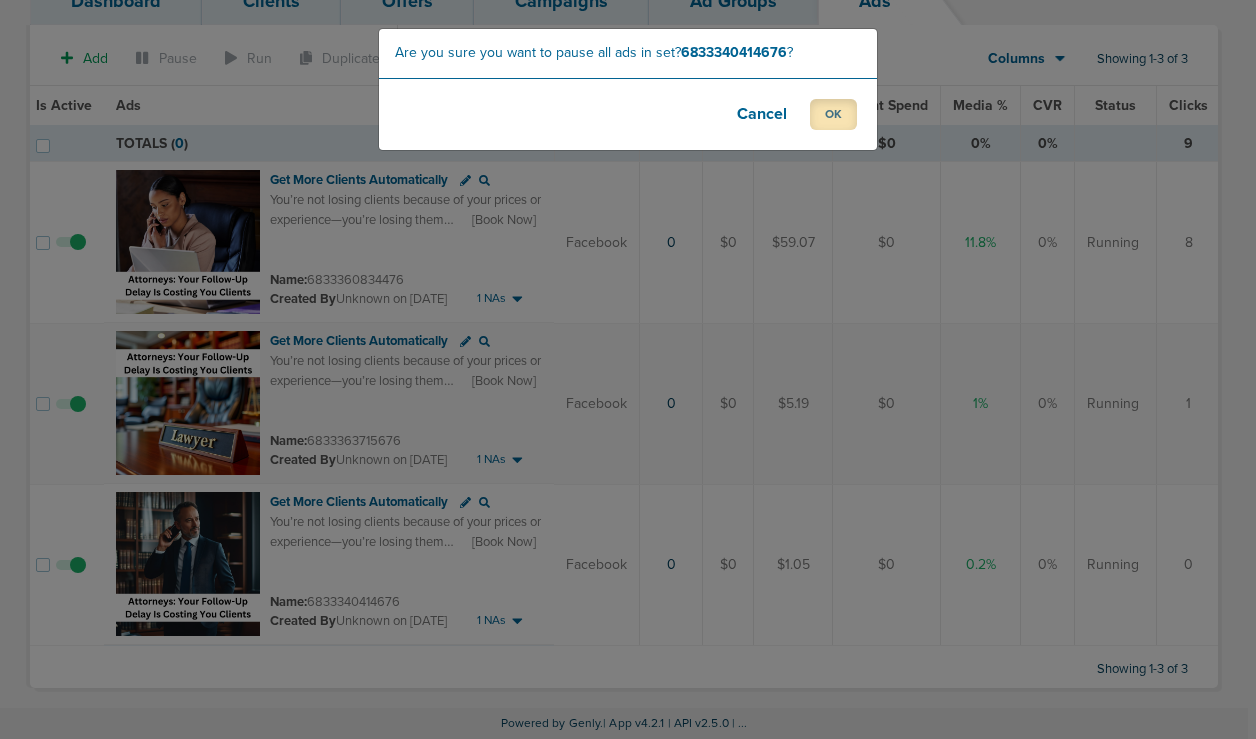 click on "OK" at bounding box center (833, 114) 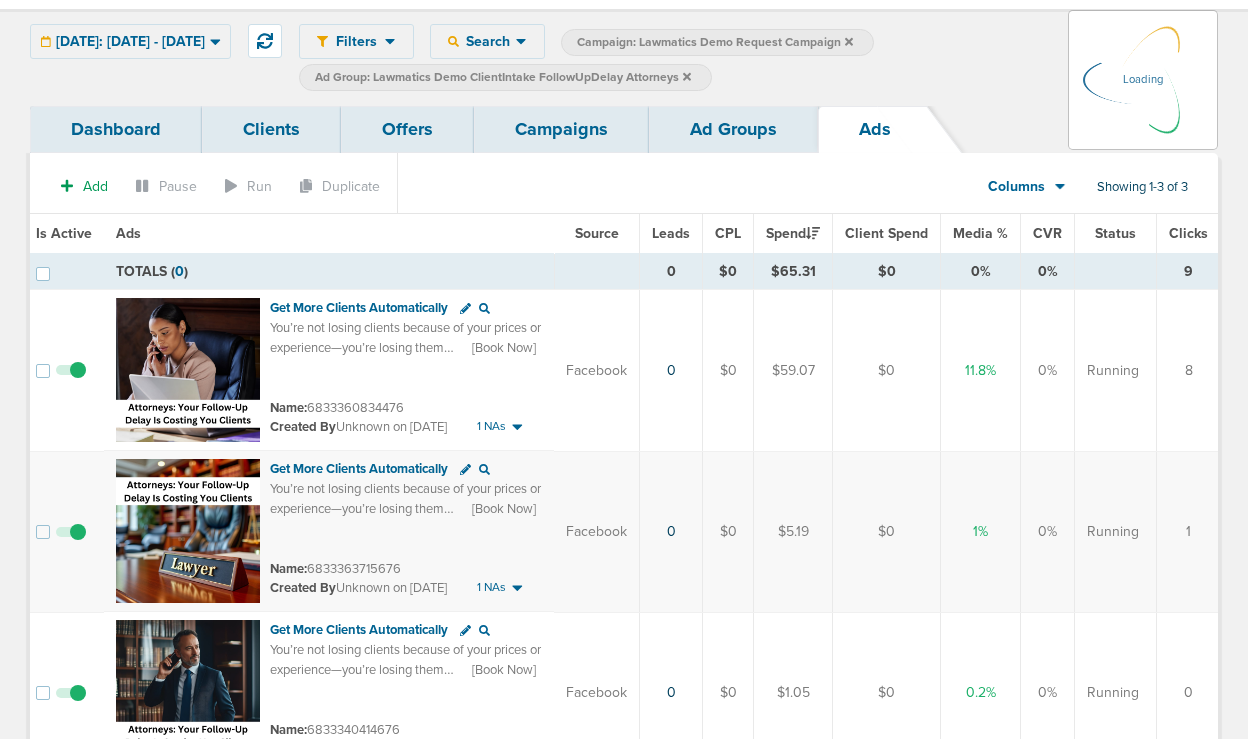 scroll, scrollTop: 0, scrollLeft: 0, axis: both 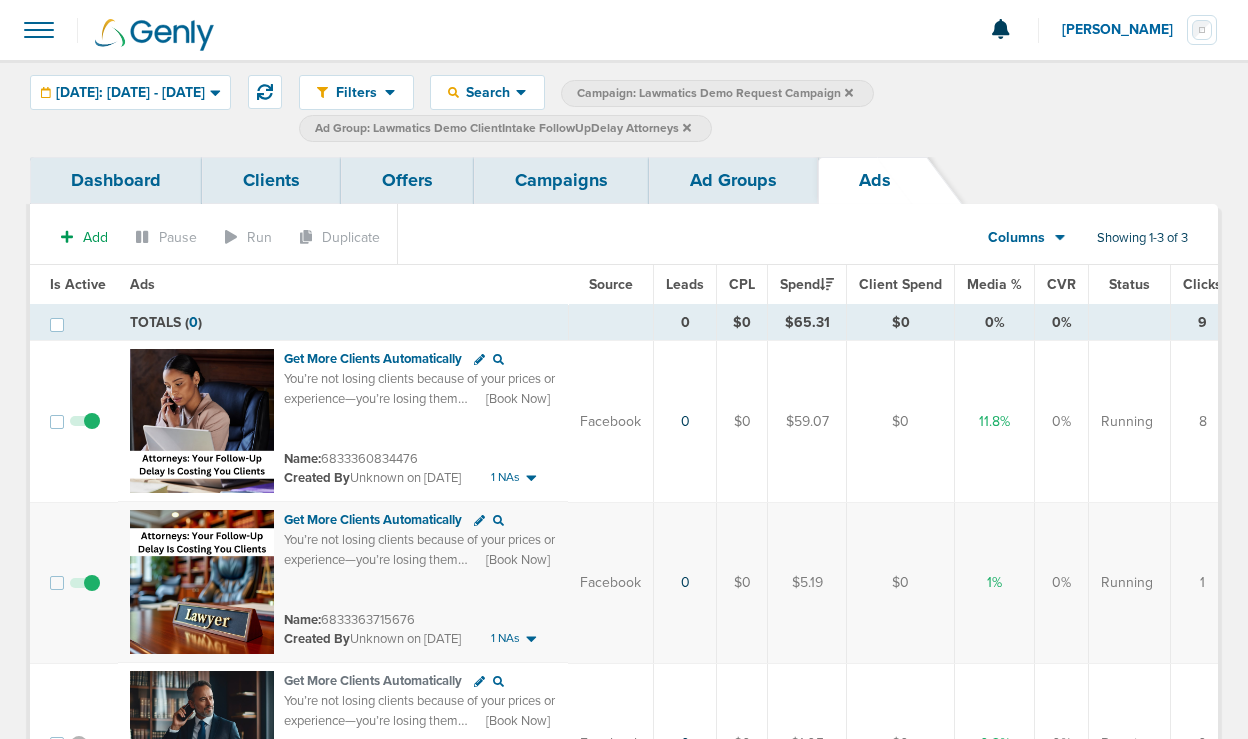 click on "Ad Groups" at bounding box center [733, 180] 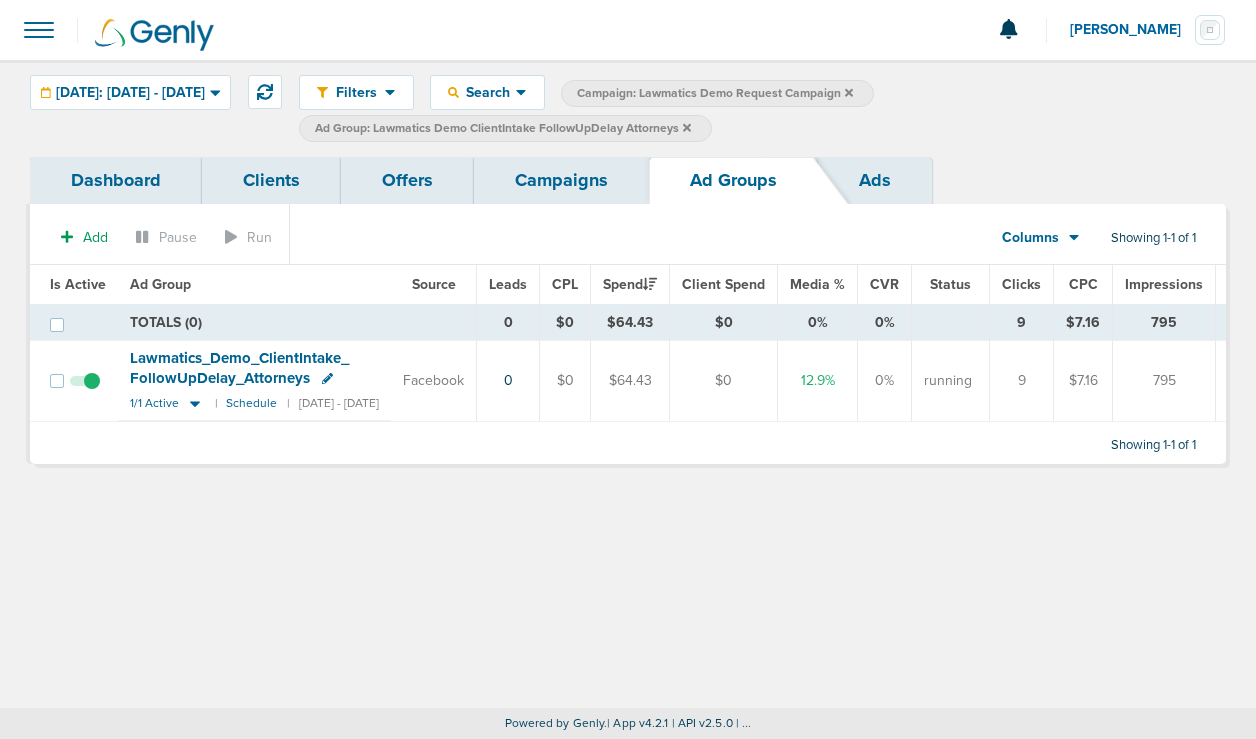 click on "Campaigns" at bounding box center [561, 180] 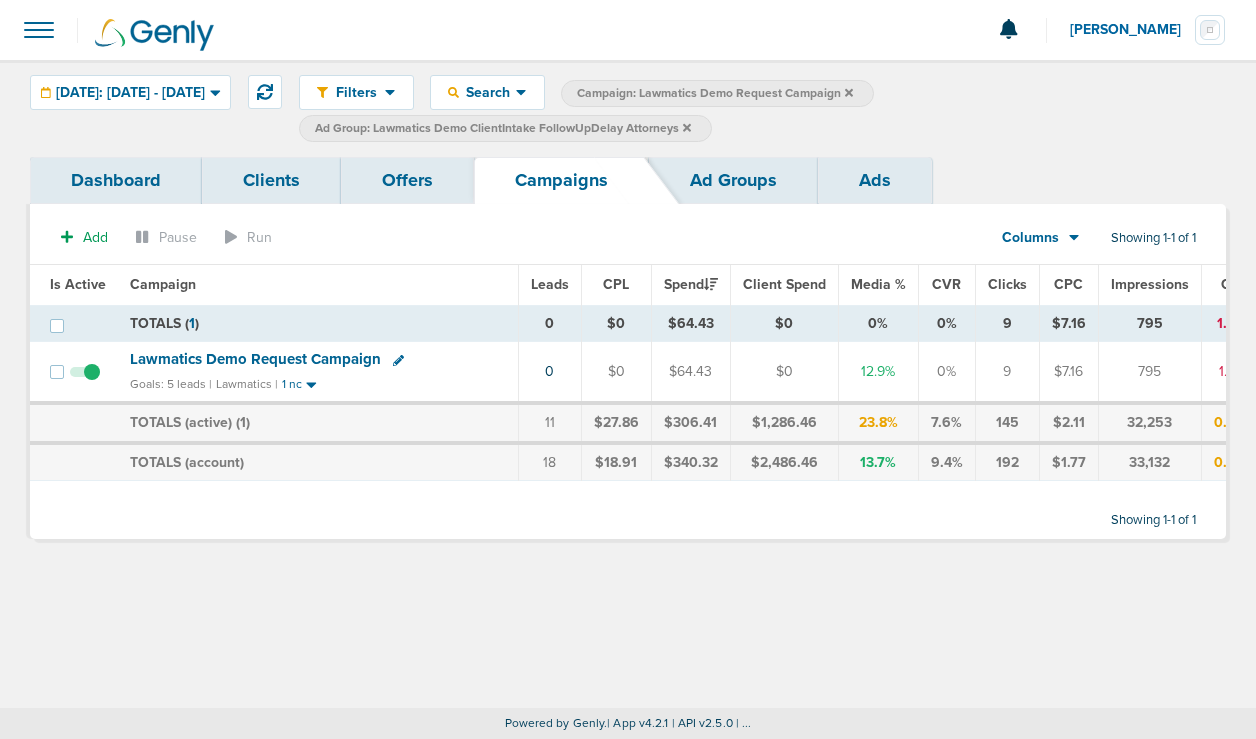 click on "Ad Groups" at bounding box center [733, 180] 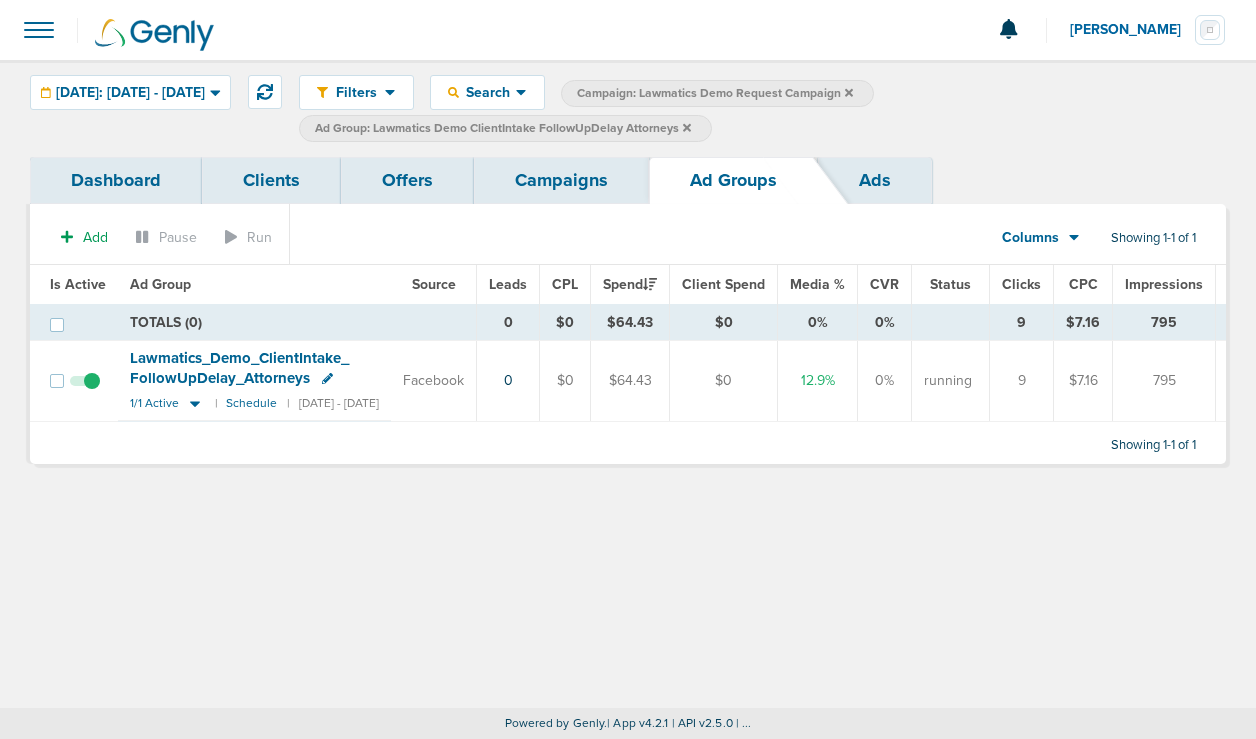 click 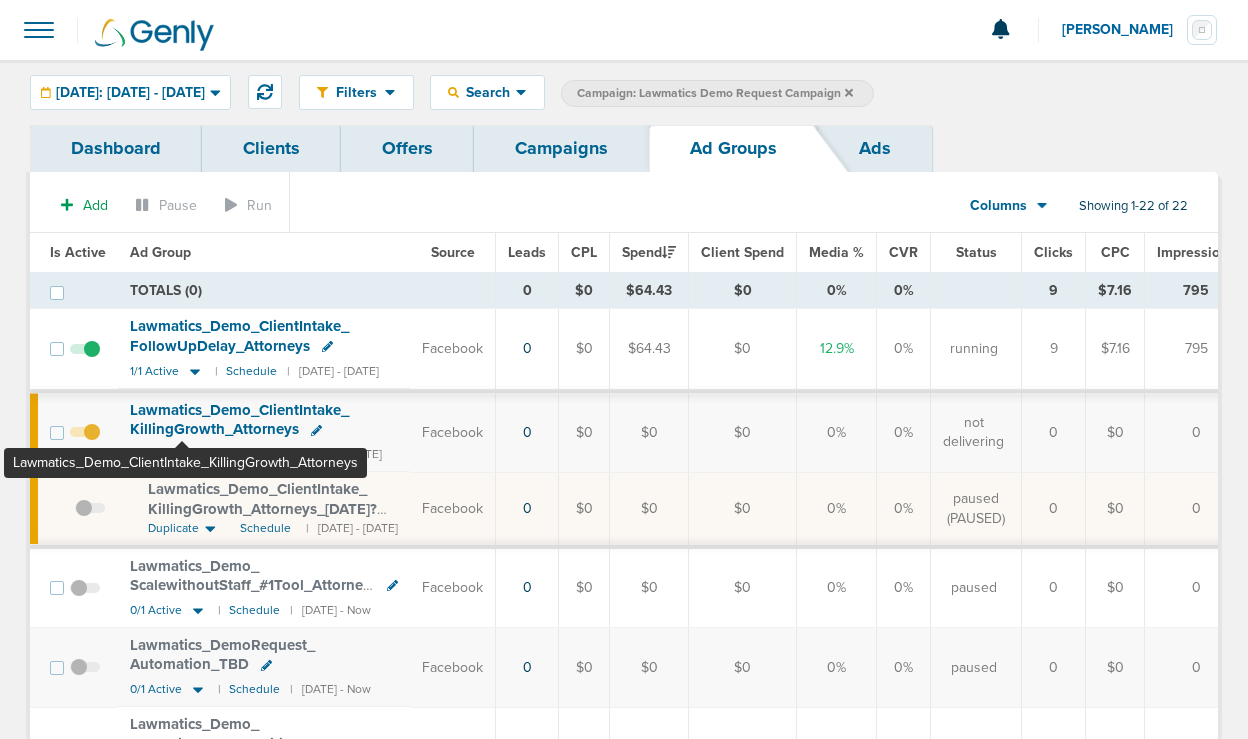 click on "Lawmatics_ Demo_ ClientIntake_ KillingGrowth_ Attorneys" at bounding box center [239, 420] 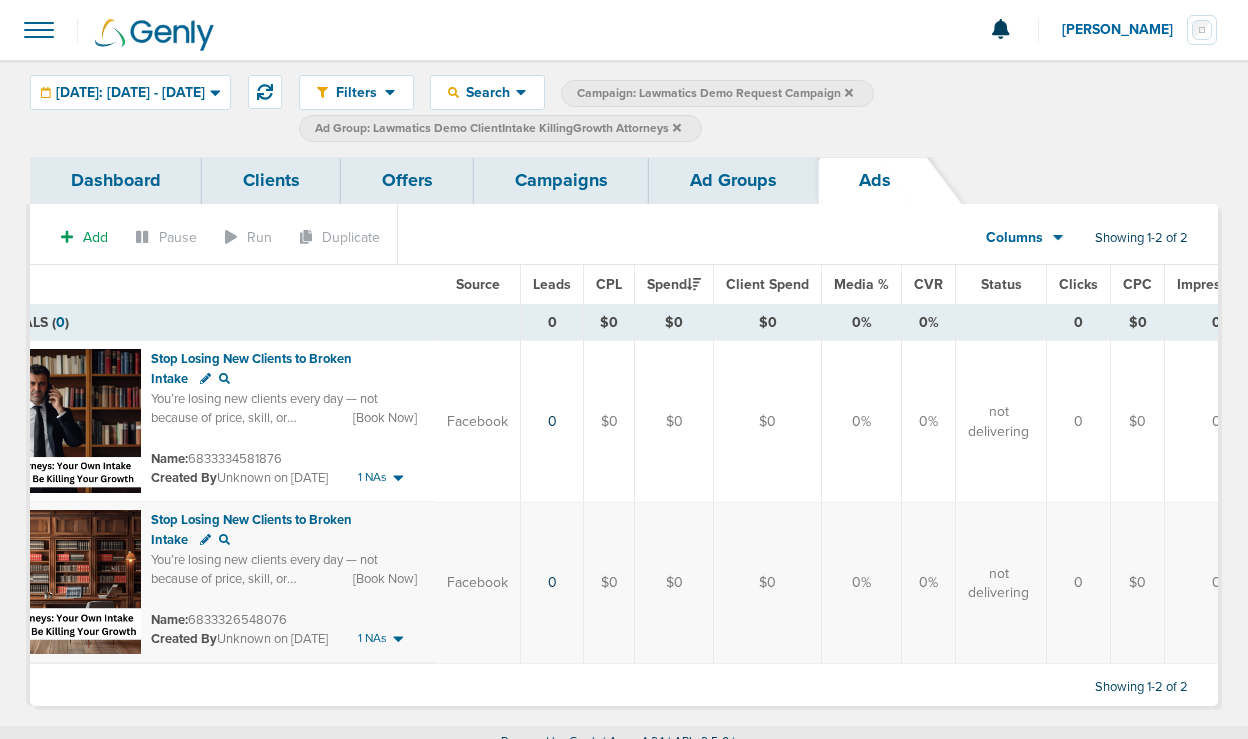 scroll, scrollTop: 0, scrollLeft: 0, axis: both 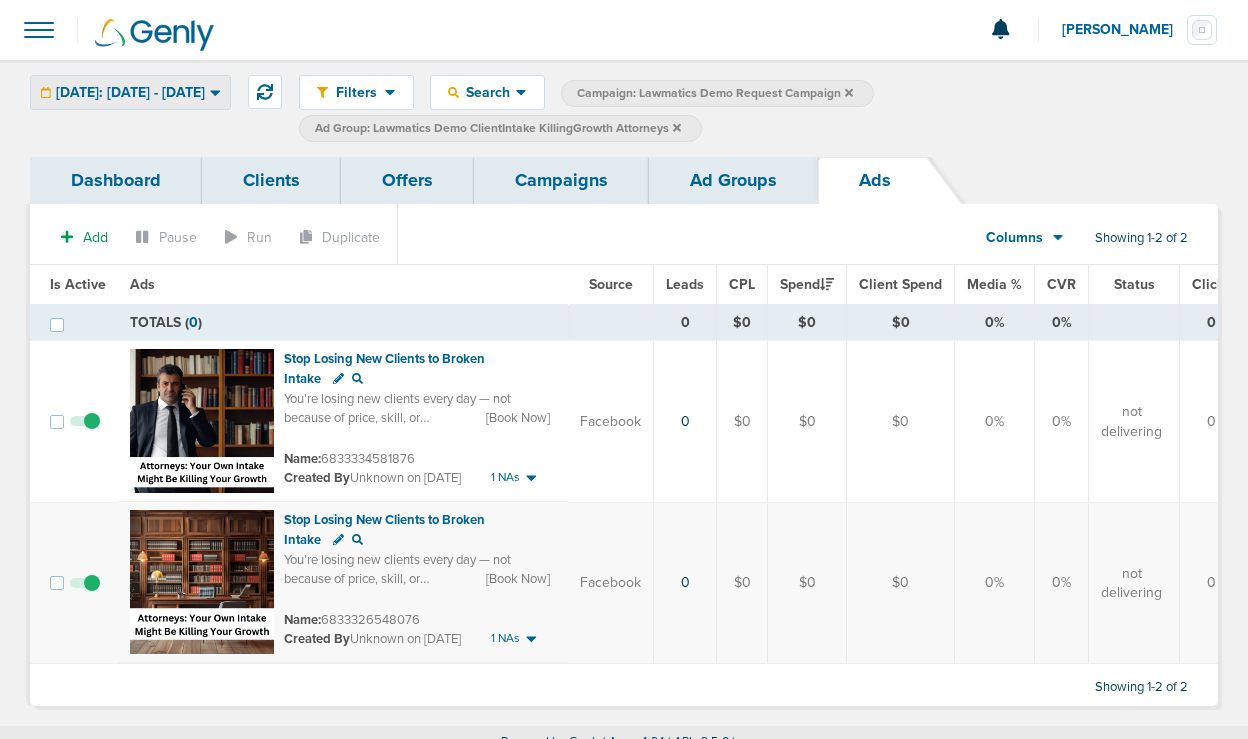 click on "[DATE]: [DATE] - [DATE]" at bounding box center (130, 93) 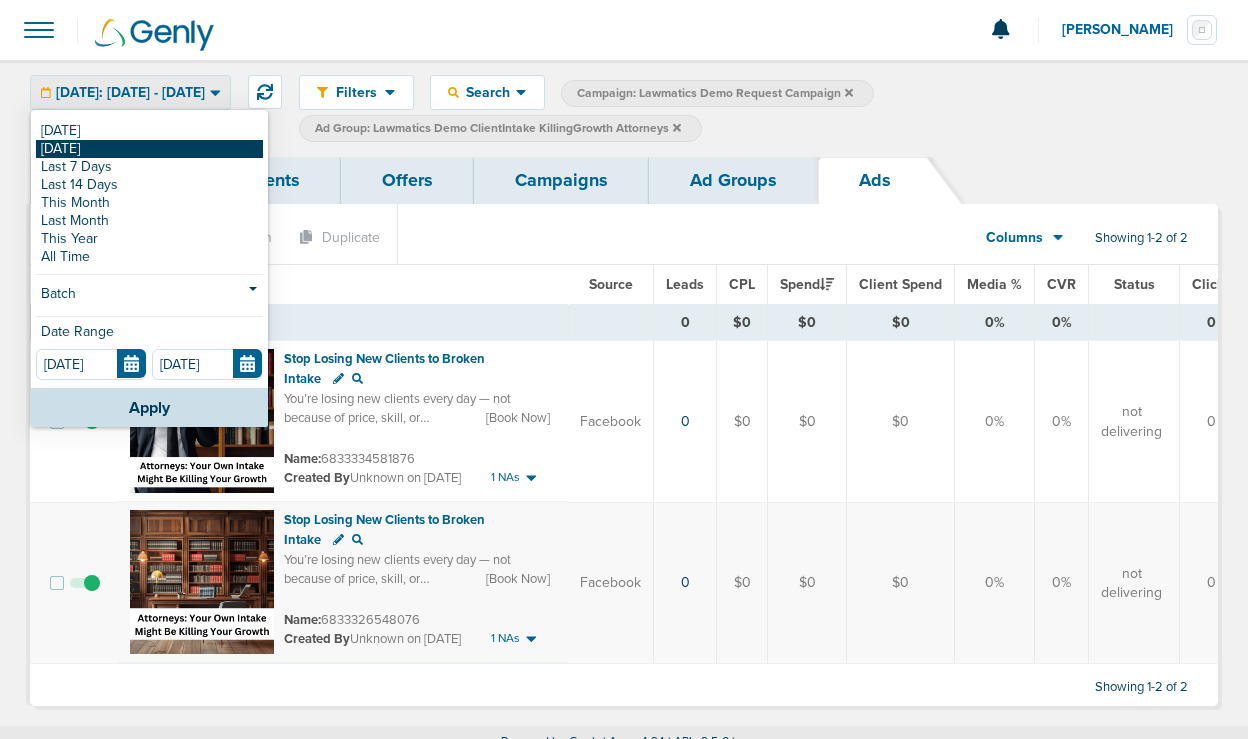 click on "[DATE]" at bounding box center [149, 149] 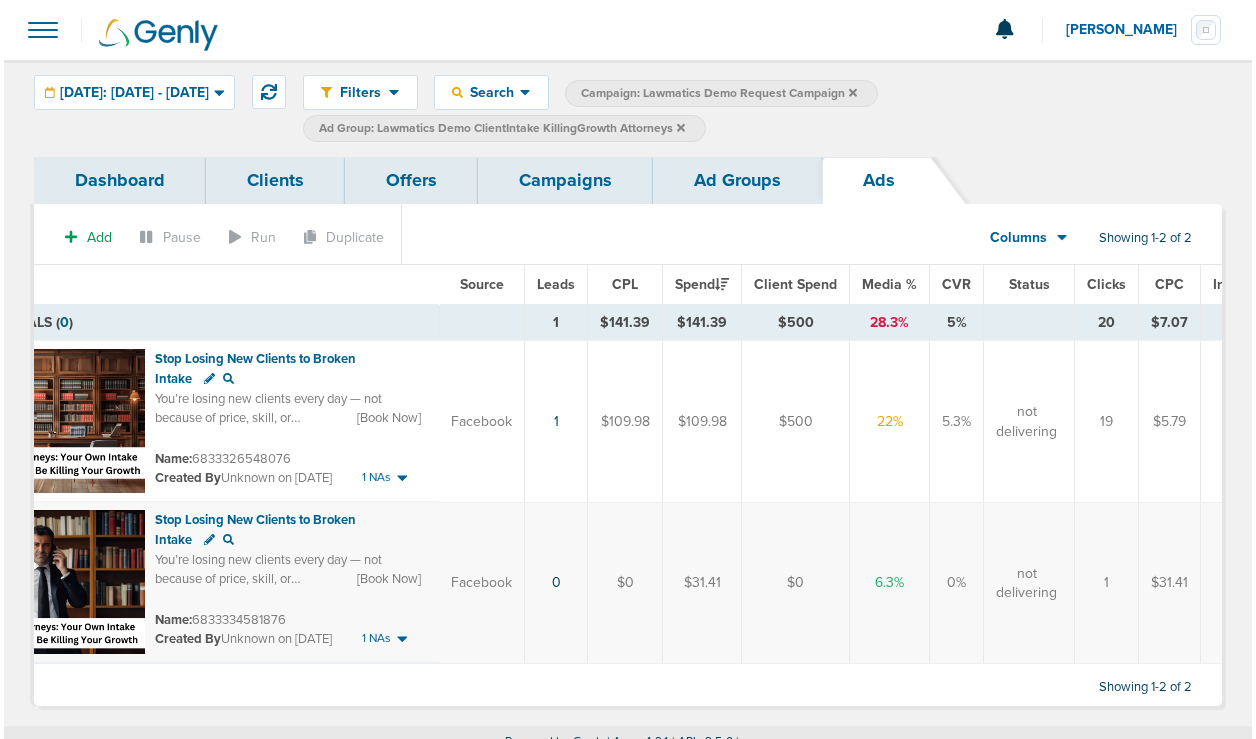 scroll, scrollTop: 0, scrollLeft: 0, axis: both 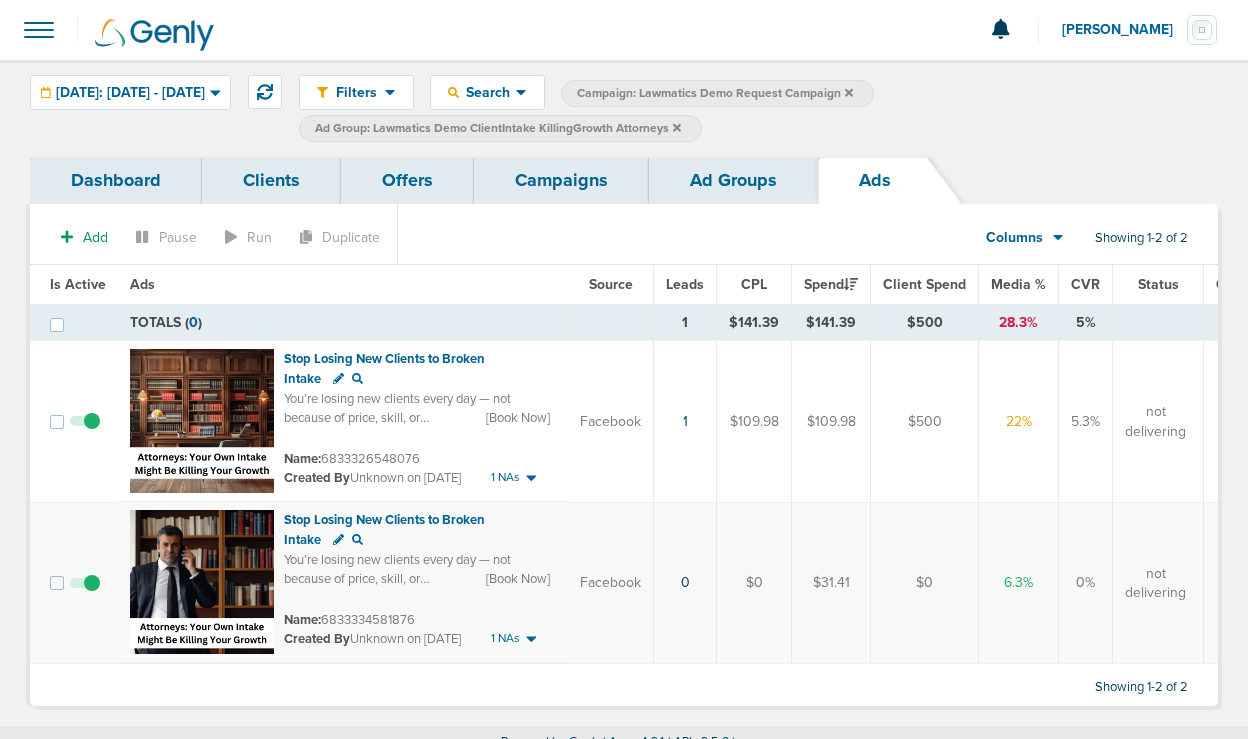 click at bounding box center [85, 593] 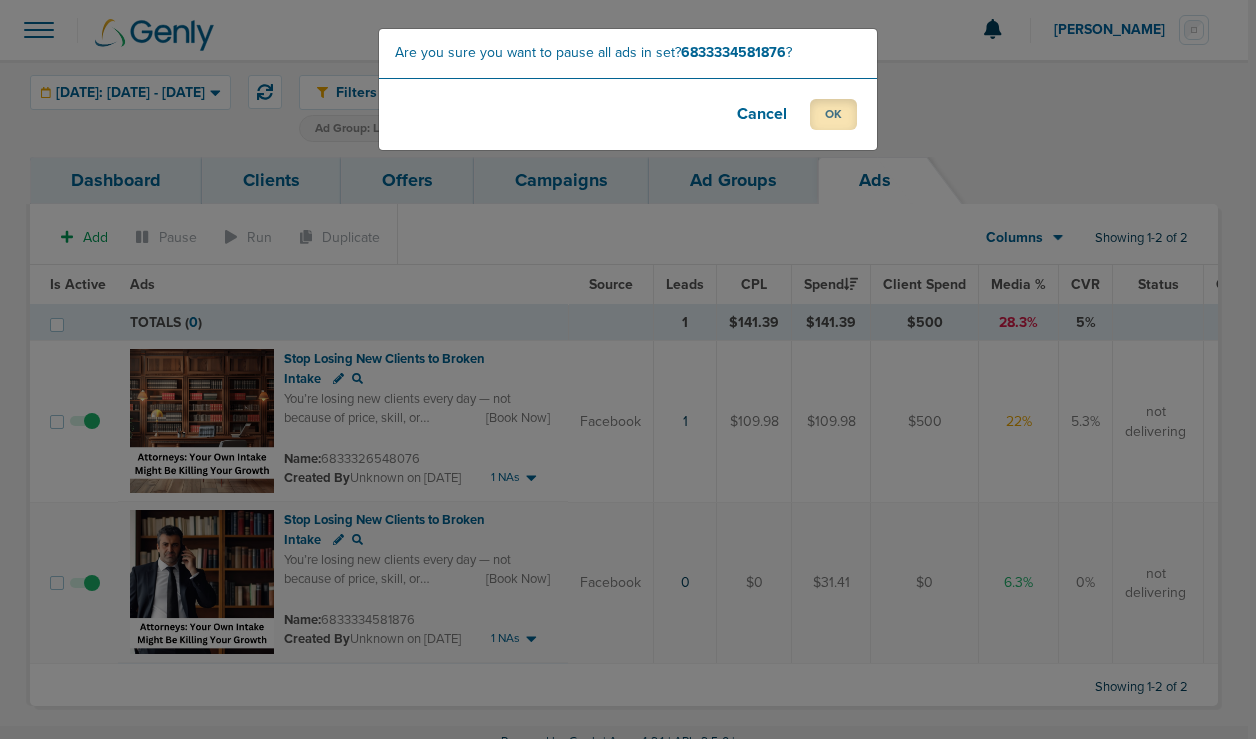 click on "OK" at bounding box center (833, 114) 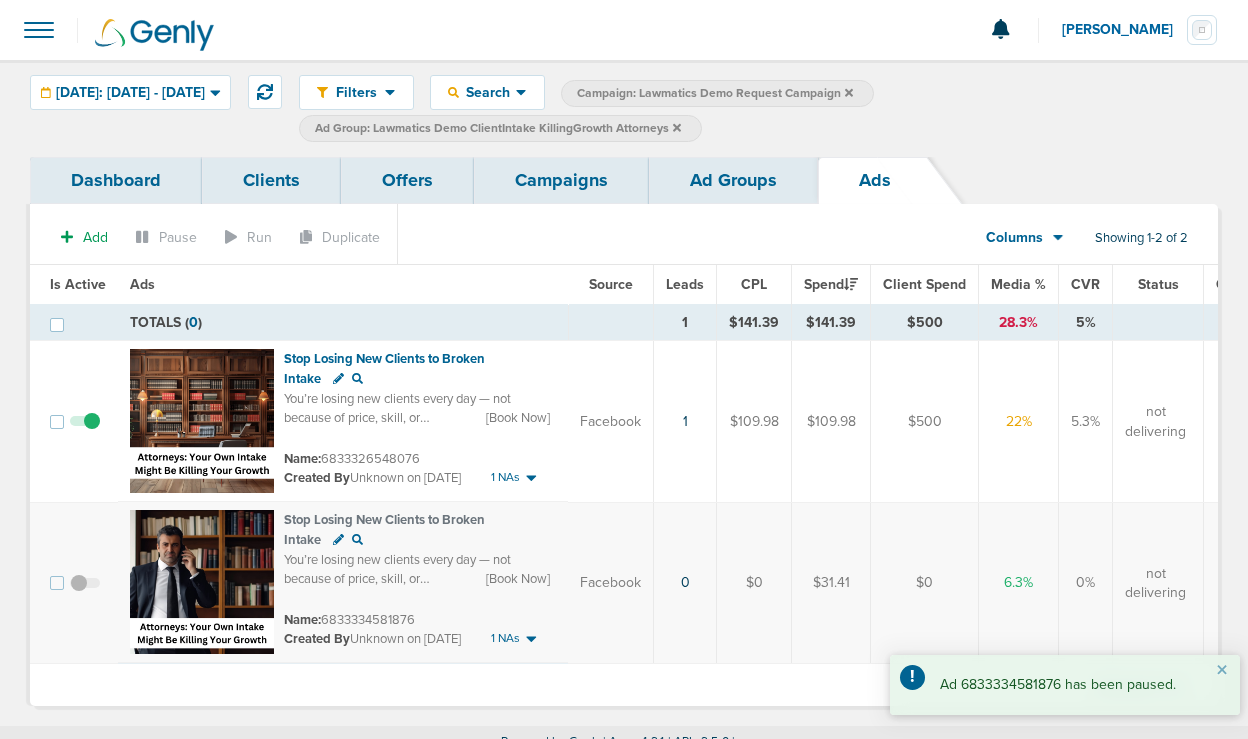 click on "Ad Groups" at bounding box center (733, 180) 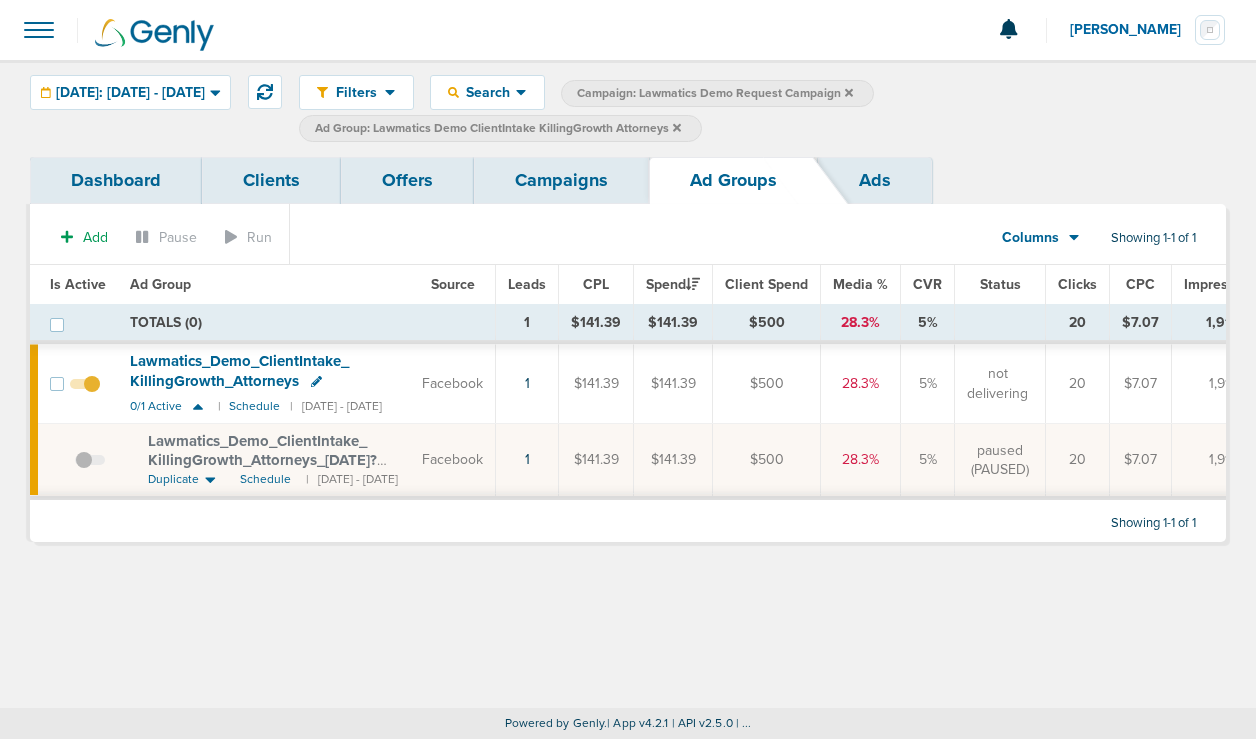 click on "Campaigns" at bounding box center (561, 180) 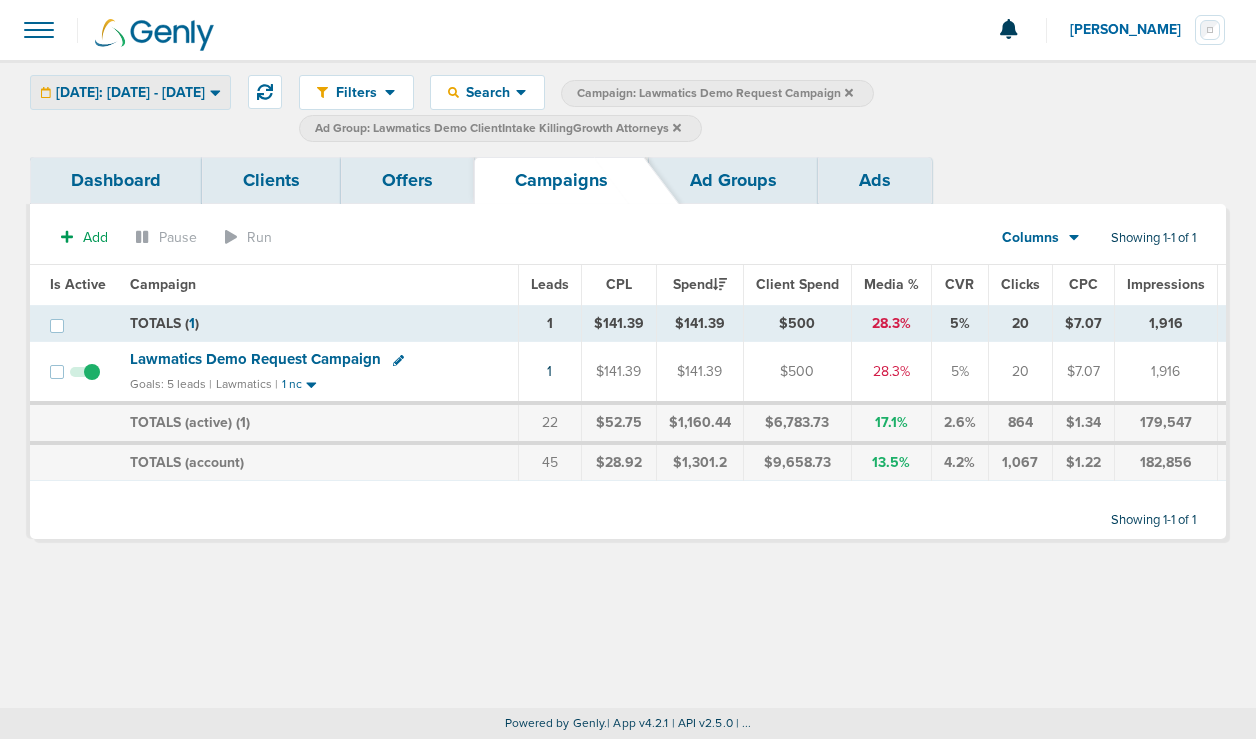click on "[DATE]: [DATE] - [DATE]" at bounding box center [130, 93] 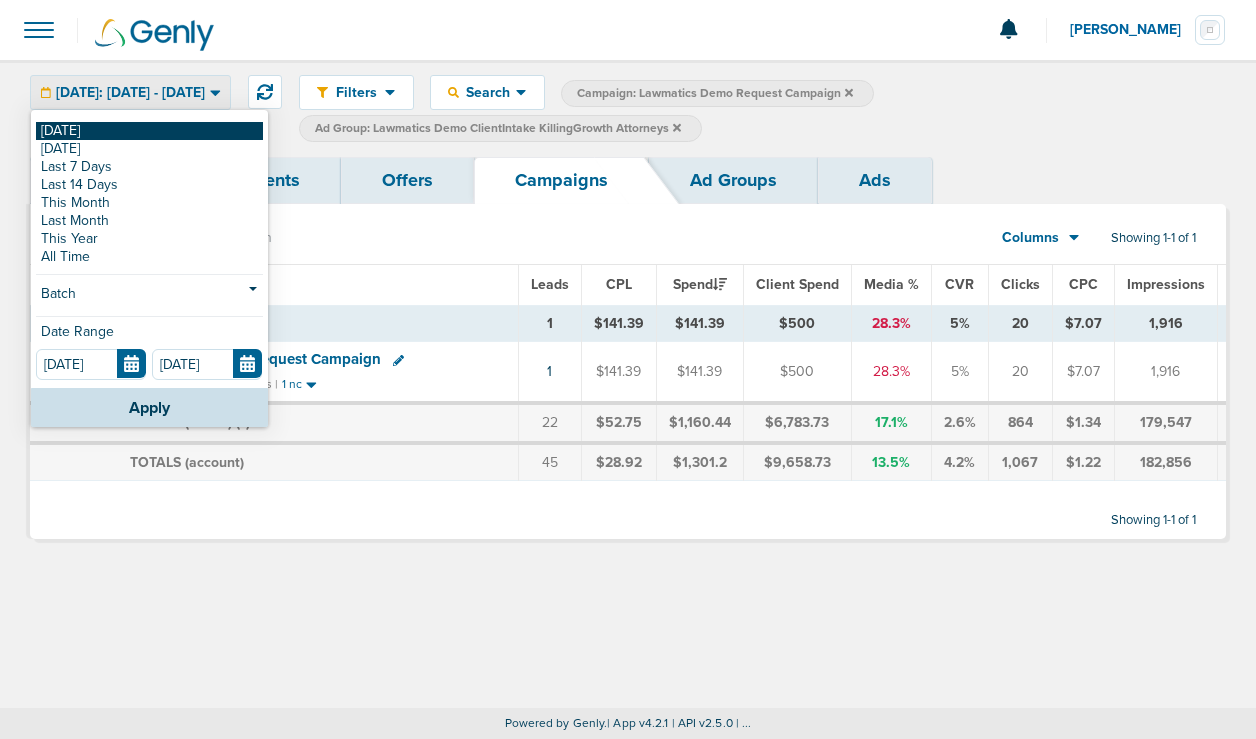 click on "[DATE]" at bounding box center (149, 131) 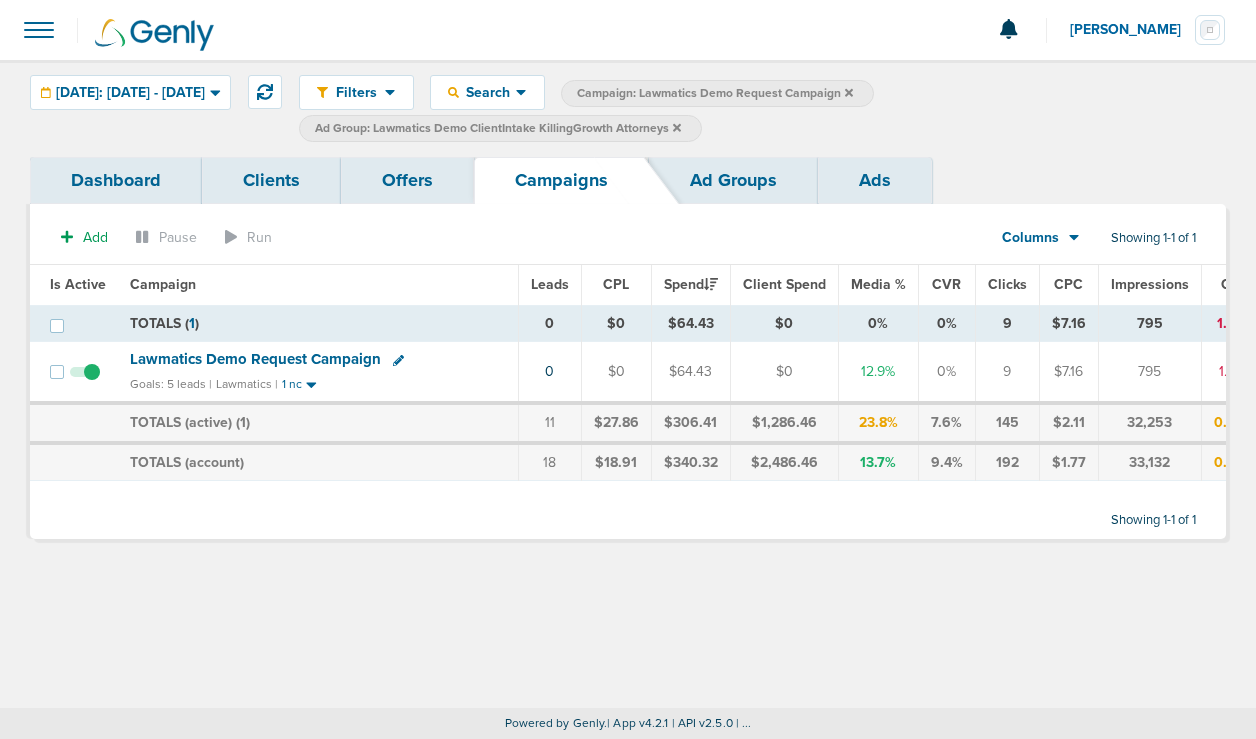 click 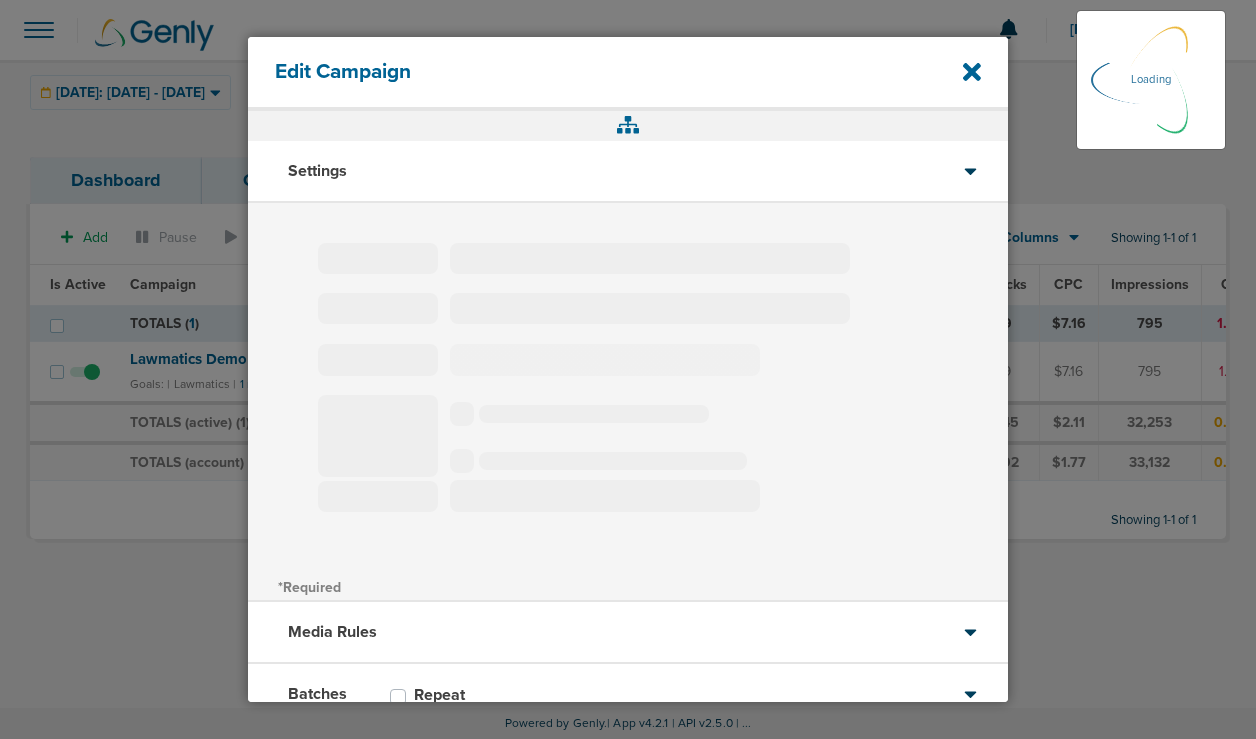 type on "Lawmatics Demo Request Campaign" 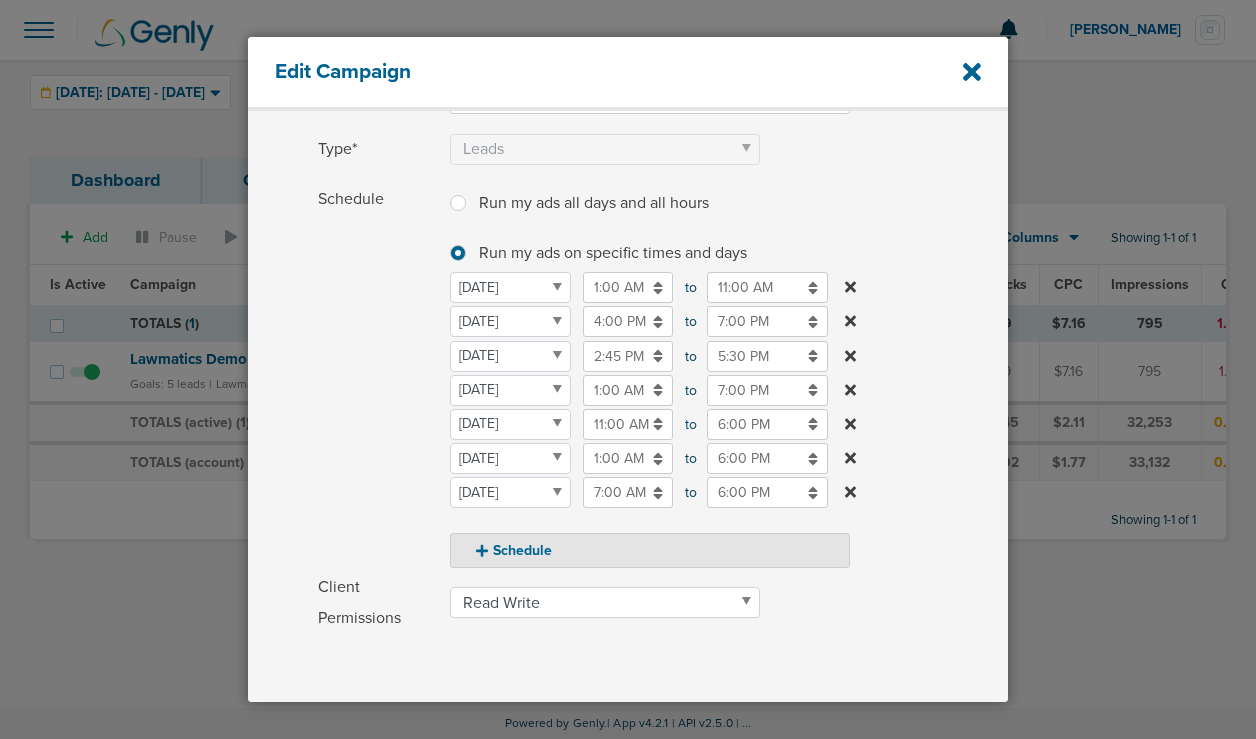 scroll, scrollTop: 221, scrollLeft: 0, axis: vertical 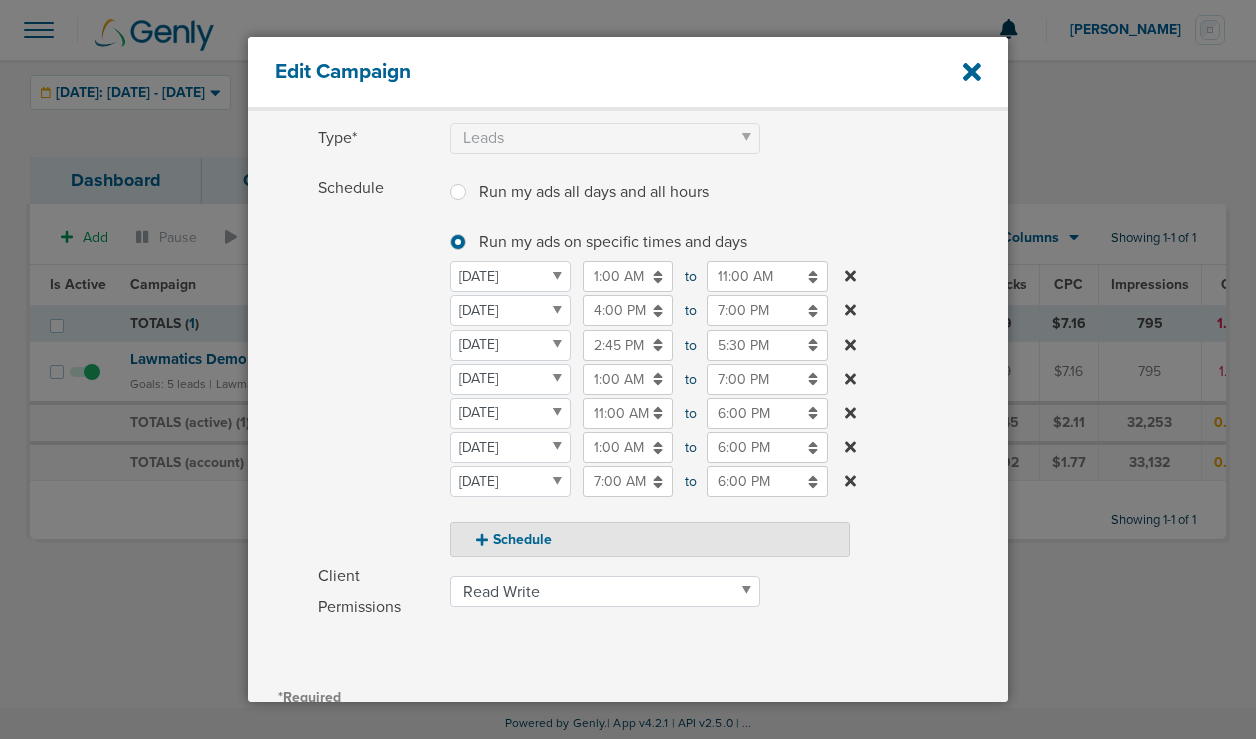 click on "11:00 AM" at bounding box center (767, 276) 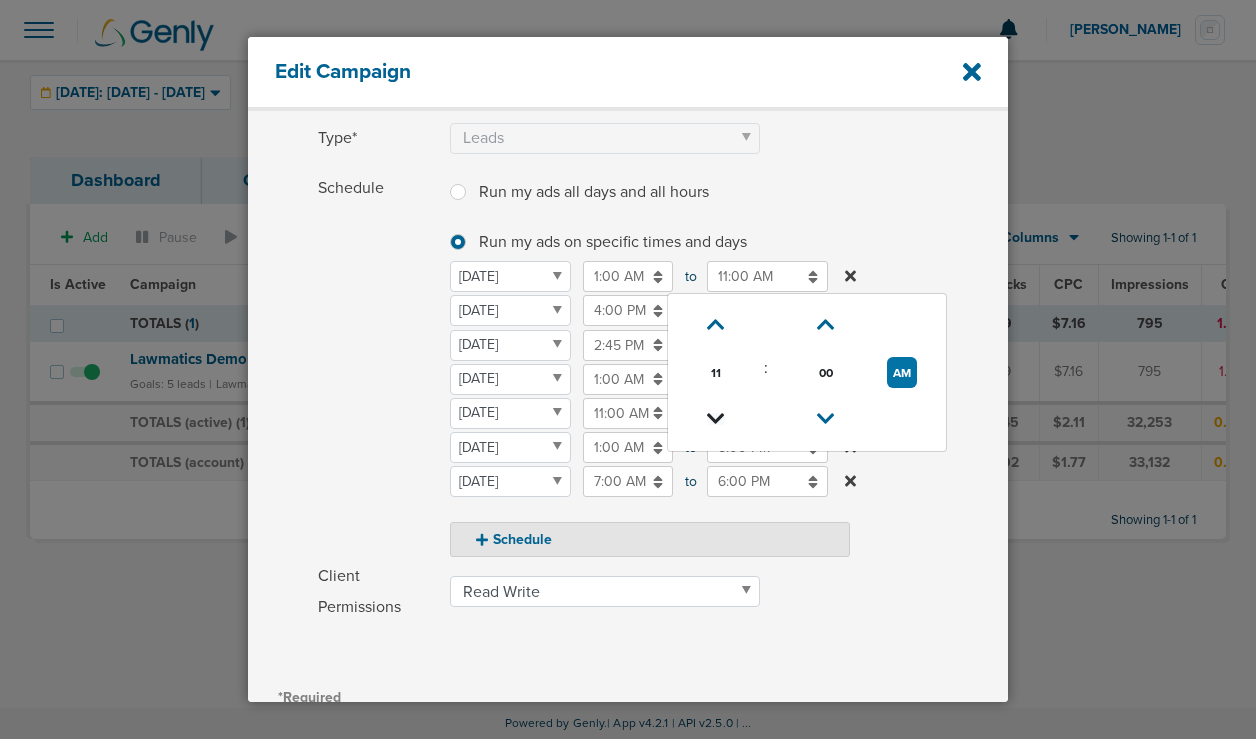 click at bounding box center [716, 419] 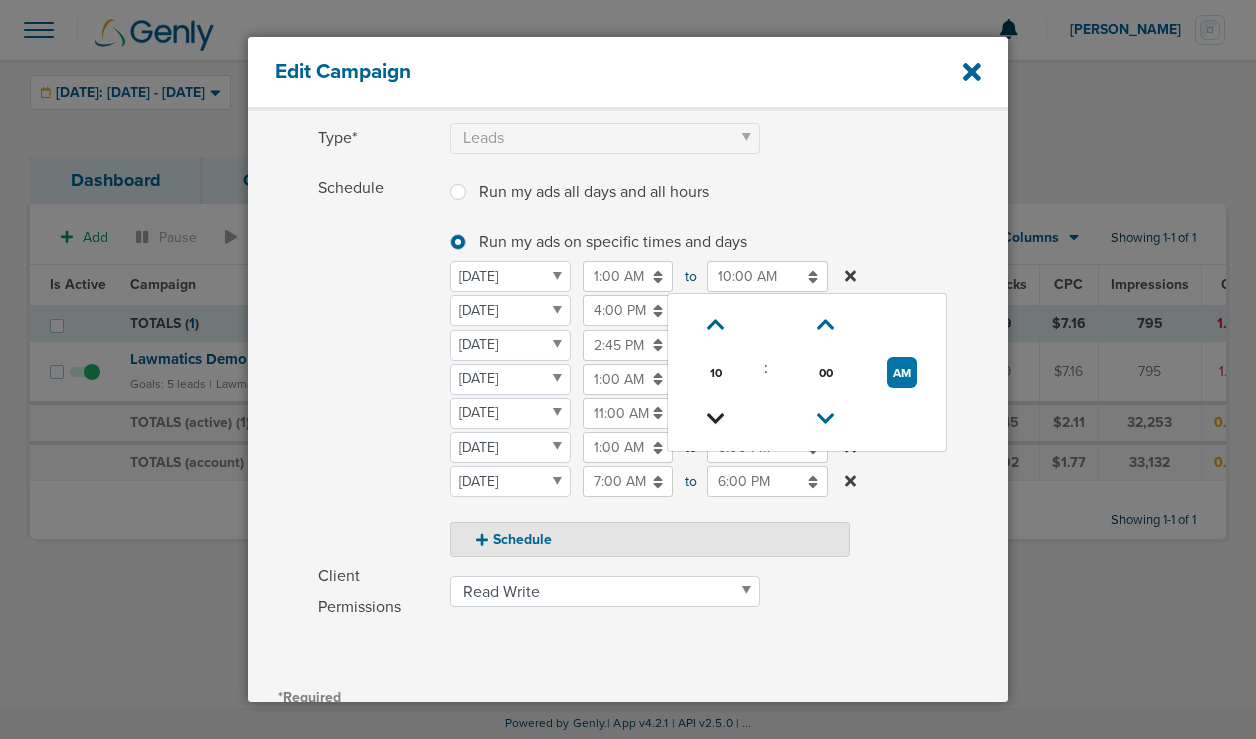 click at bounding box center (716, 419) 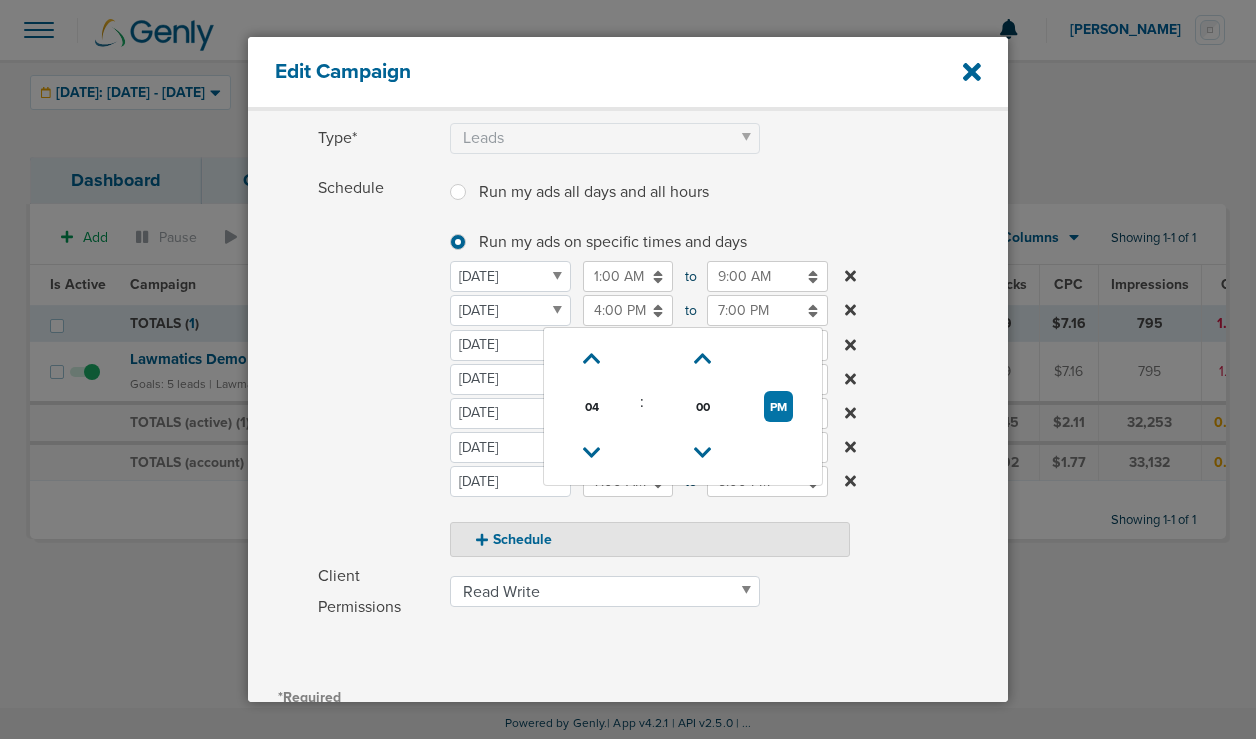 click on "4:00 PM" at bounding box center [628, 310] 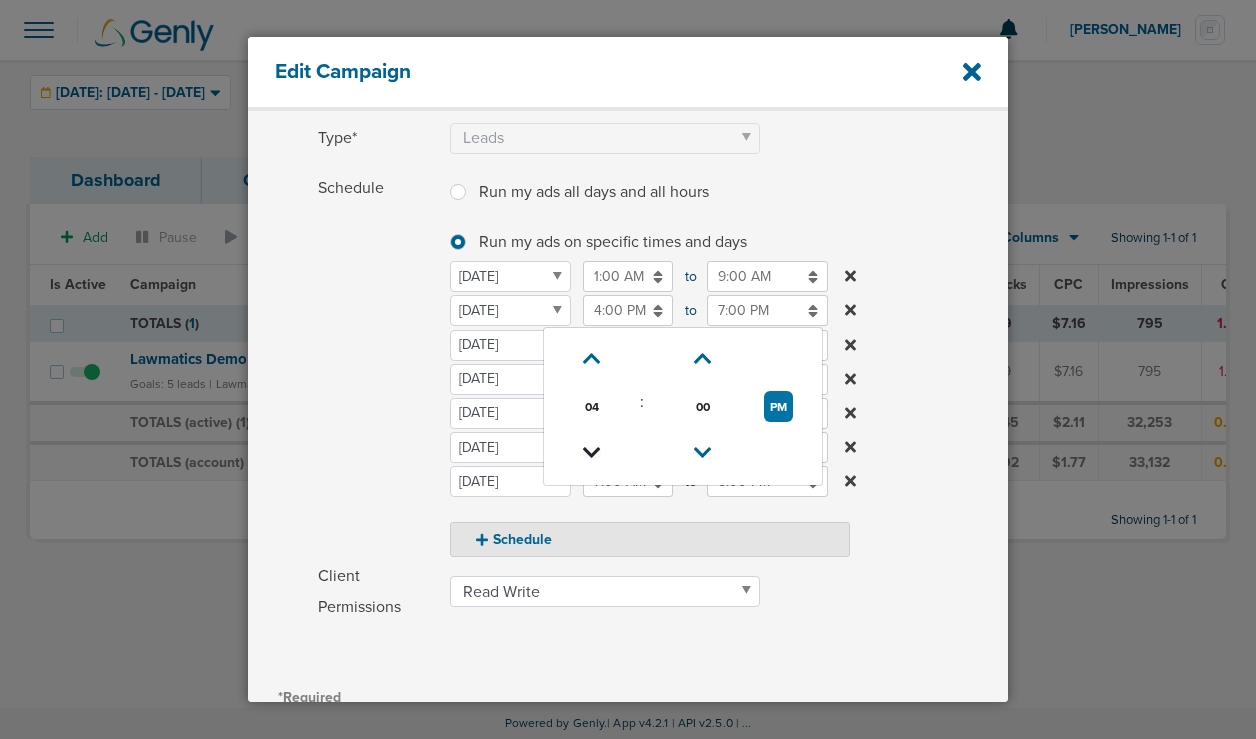 click at bounding box center (592, 453) 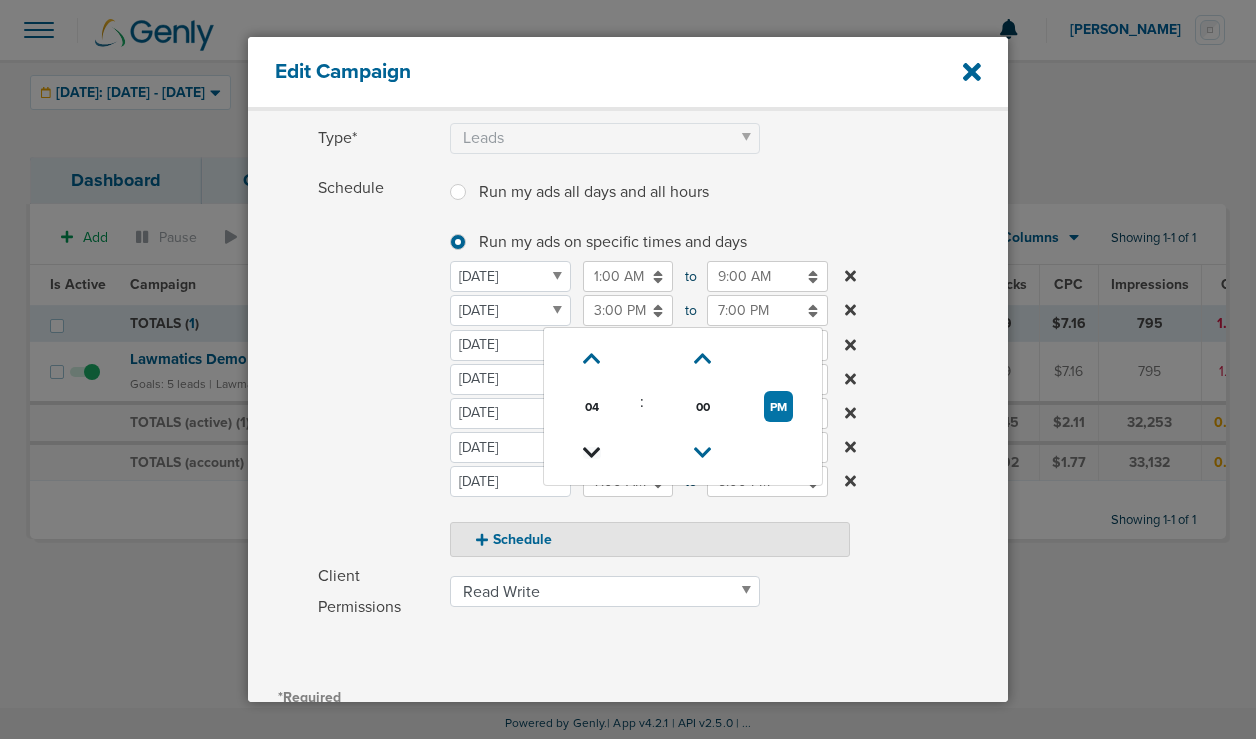 click at bounding box center [592, 453] 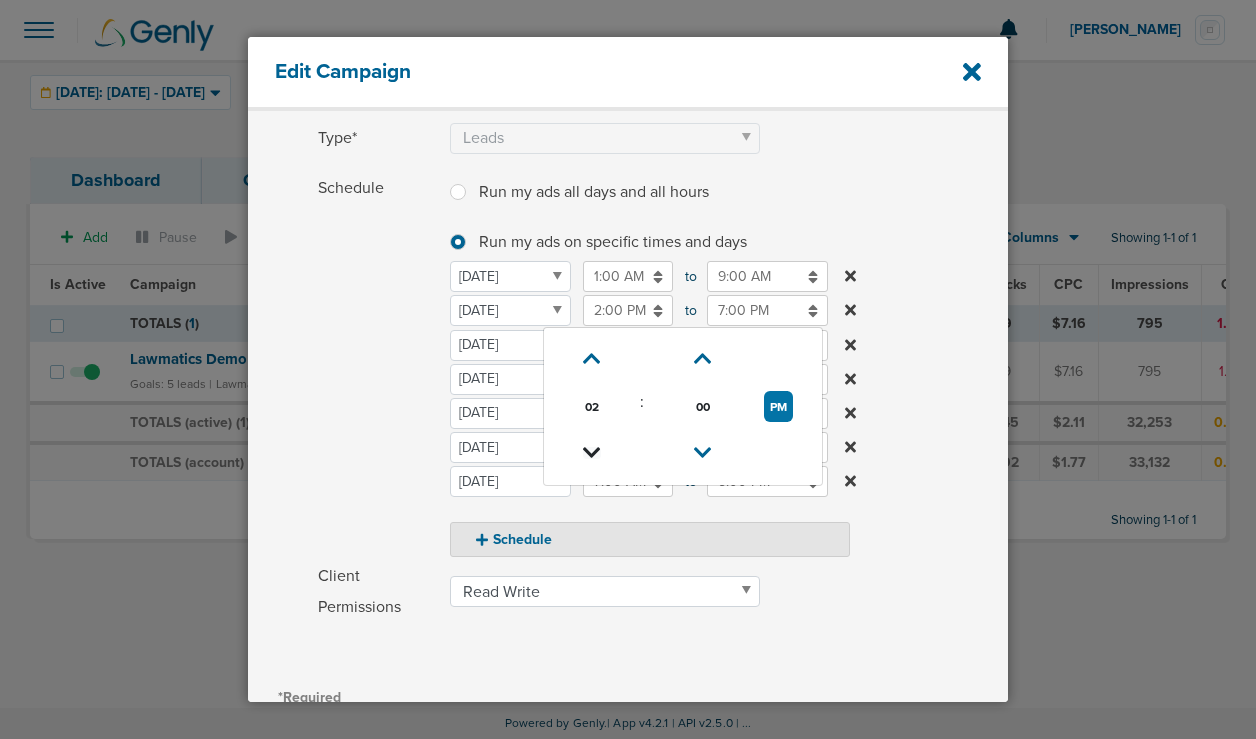 click at bounding box center (592, 453) 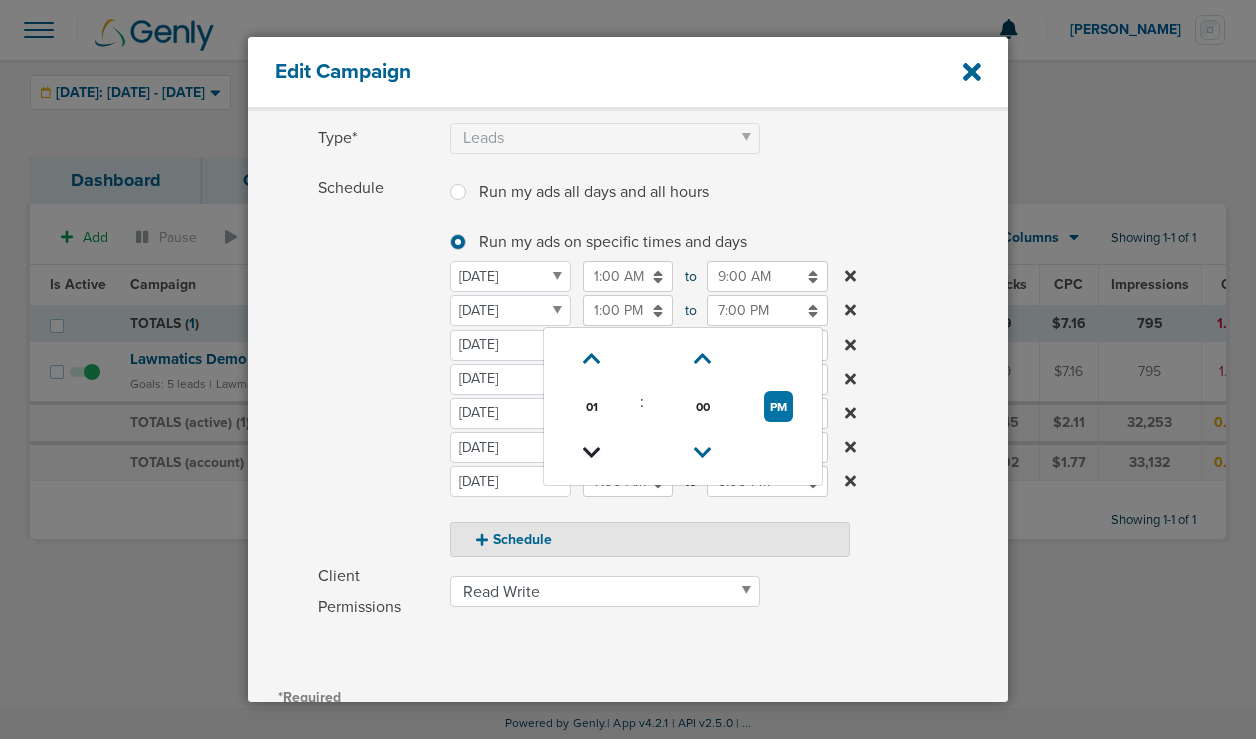 click at bounding box center (592, 453) 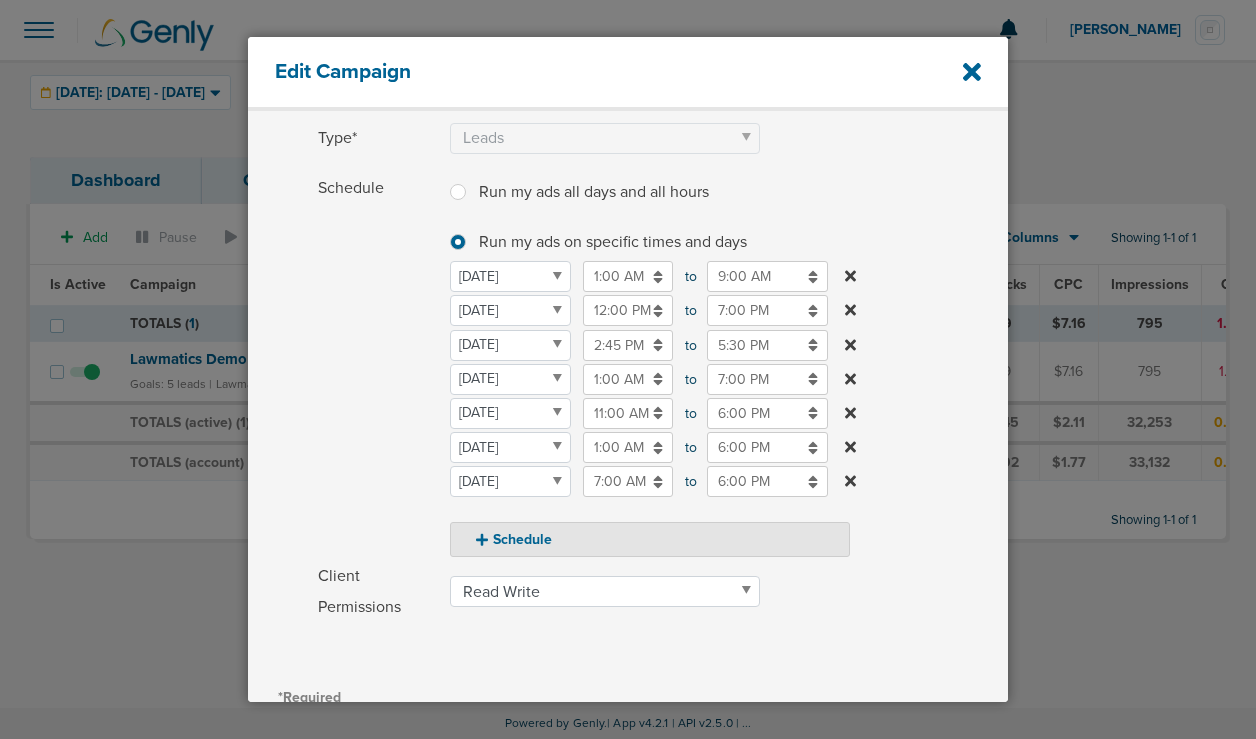 click on "Schedule     Run my ads all days and all hours   Run my ads all days and all hours       Run my ads on specific times and days   Run my ads on specific times and days     [DATE] [DATE] [DATE] [DATE] [DATE] [DATE] [DATE]
[DATE]
1:00 AM
01:00 AM
to   9:00 AM
09:00 AM
[DATE] [DATE] [DATE] [DATE] [DATE] [DATE] [DATE]
[DATE]
12:00 PM
12:00 PM
to   7:00 PM
07:00 PM
[DATE] [DATE] [DATE] [DATE] [DATE] [DATE] [DATE]
[DATE]
2:45 PM
02:45 PM
to   5:30 PM
05:30 PM
[DATE] [DATE] [DATE] [DATE] [DATE] [DATE] [DATE]
[DATE]
1:00 AM
01:00 AM
to   7:00 PM
07:00 PM
[DATE] [DATE] [DATE] [DATE] [DATE] [DATE] [DATE]     11:00 AM       to" at bounding box center (628, 365) 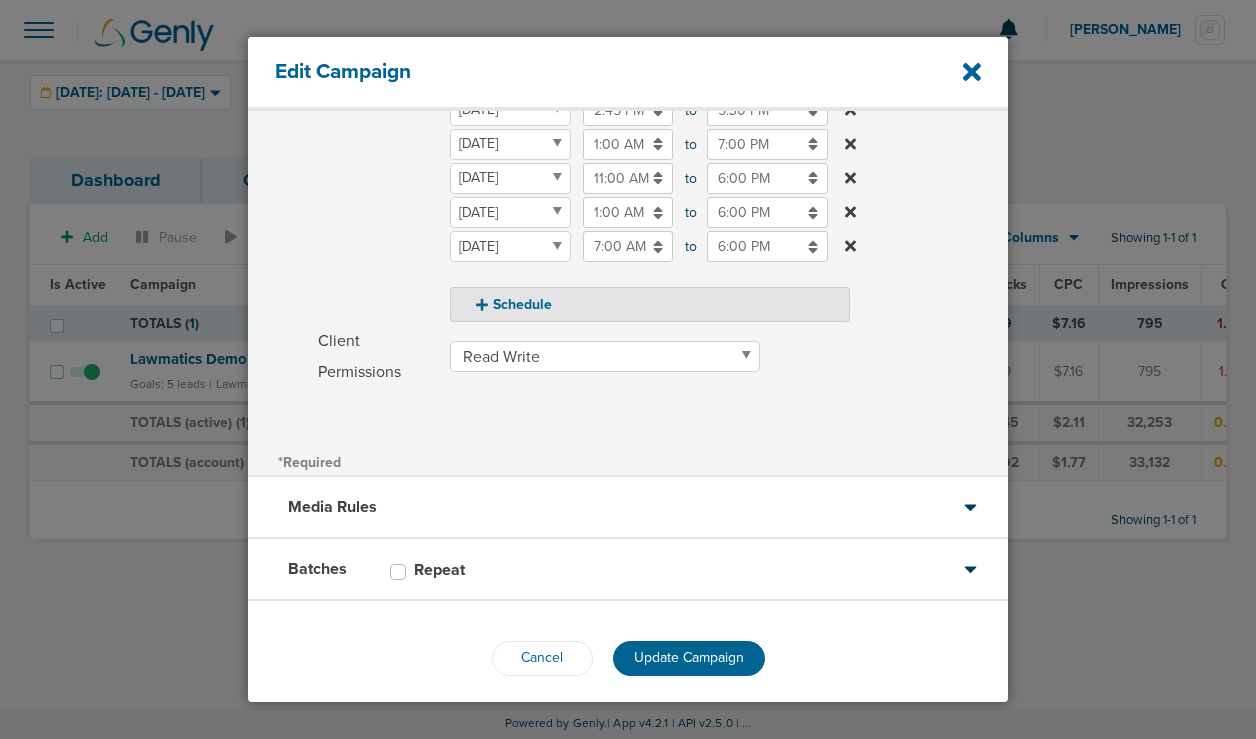 scroll, scrollTop: 470, scrollLeft: 0, axis: vertical 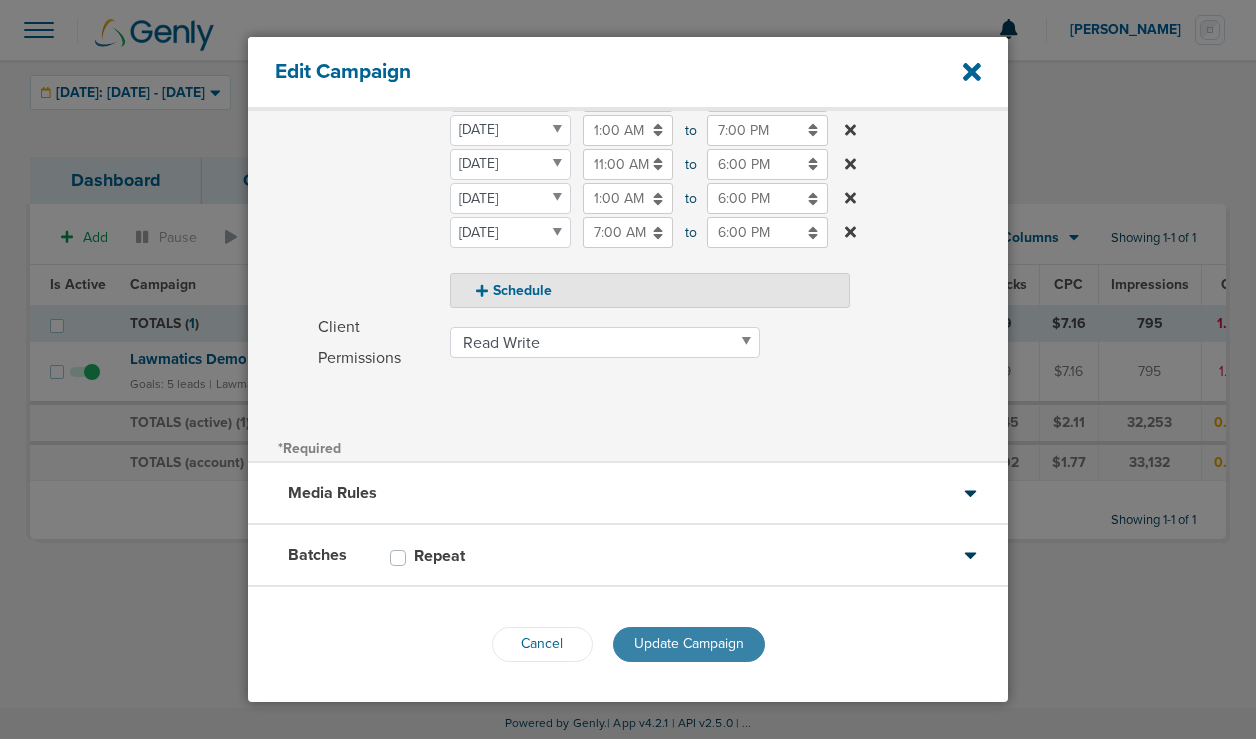 click on "Update Campaign" at bounding box center (689, 643) 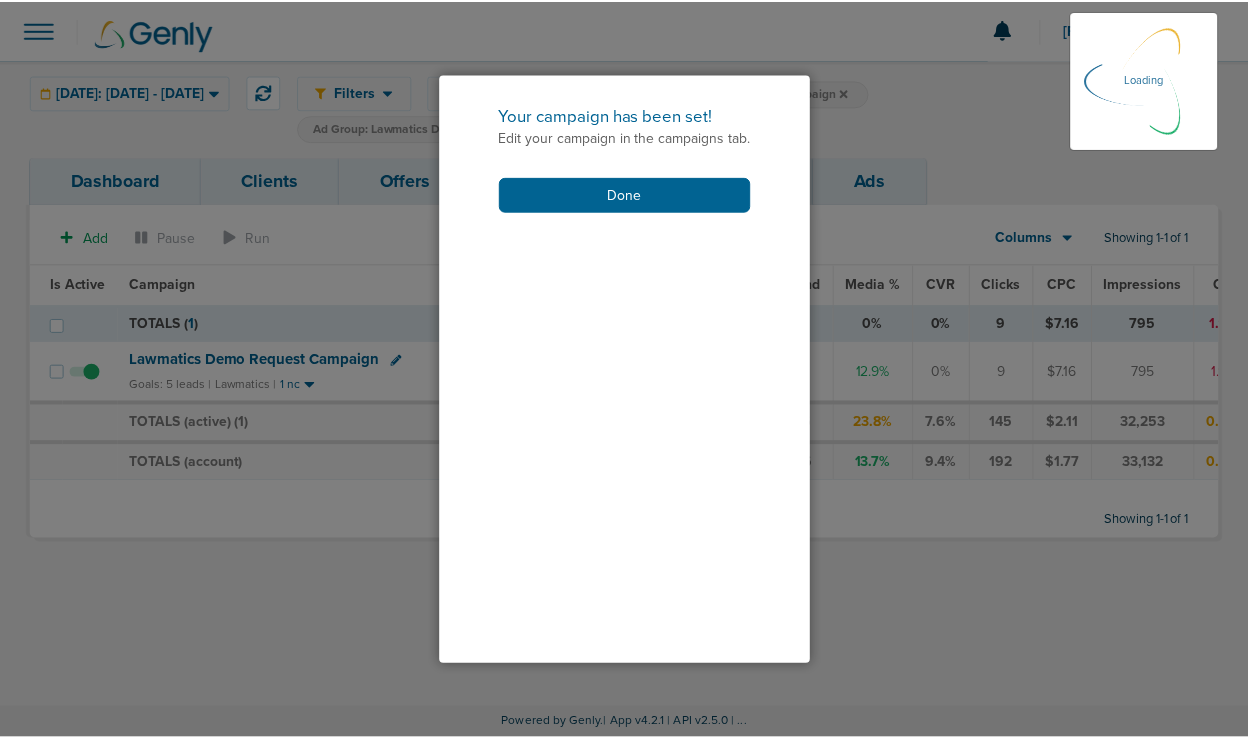 scroll, scrollTop: 406, scrollLeft: 0, axis: vertical 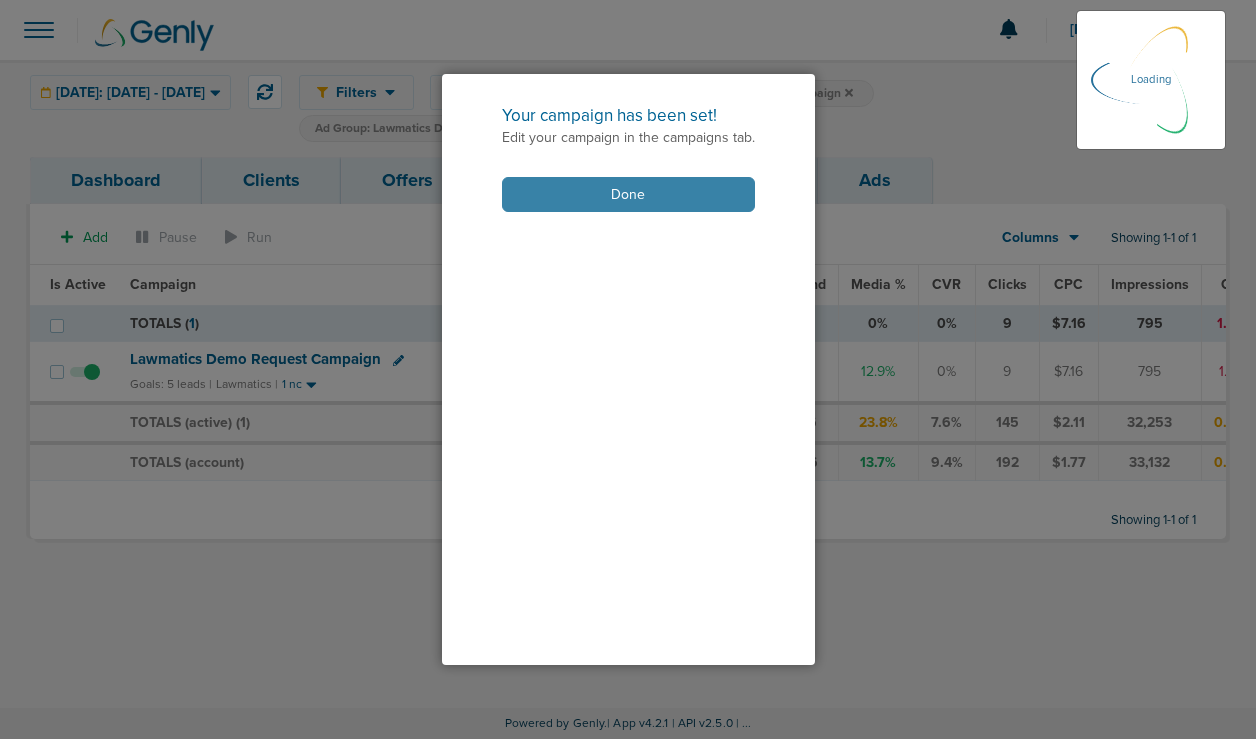 click on "Done" at bounding box center [628, 194] 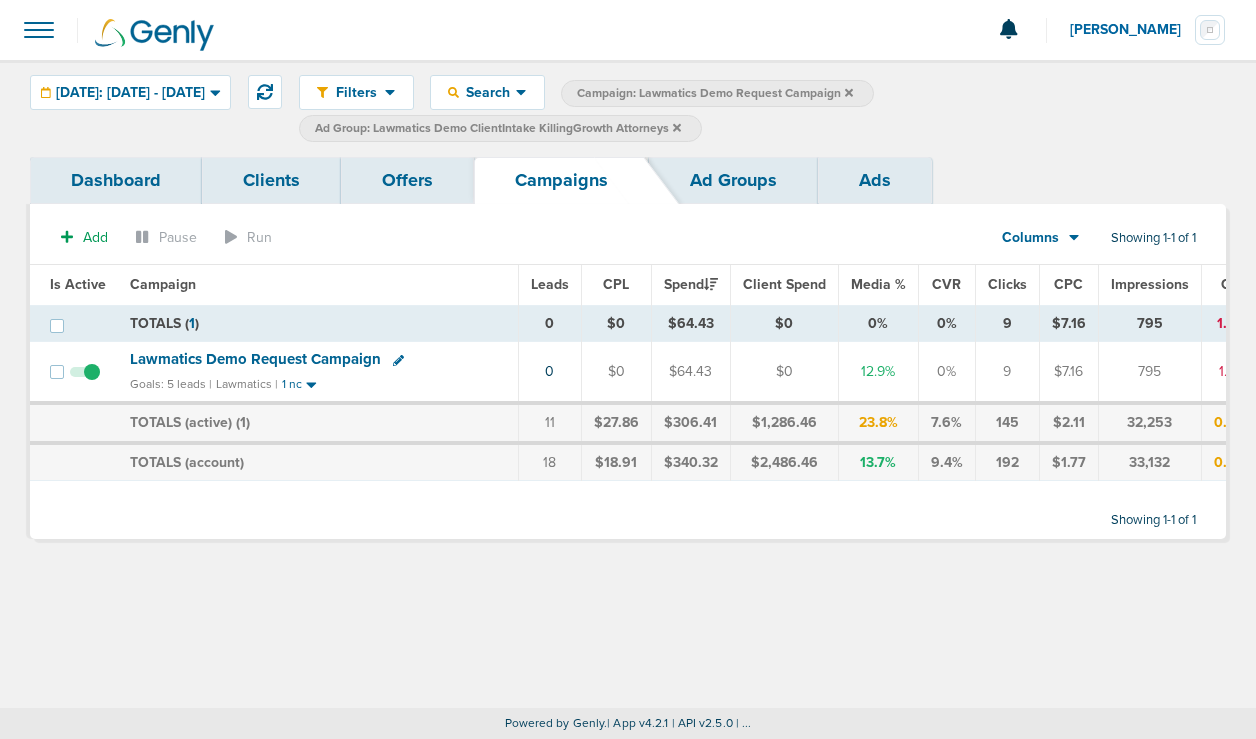 click on "Lawmatics Demo Request Campaign" at bounding box center (255, 359) 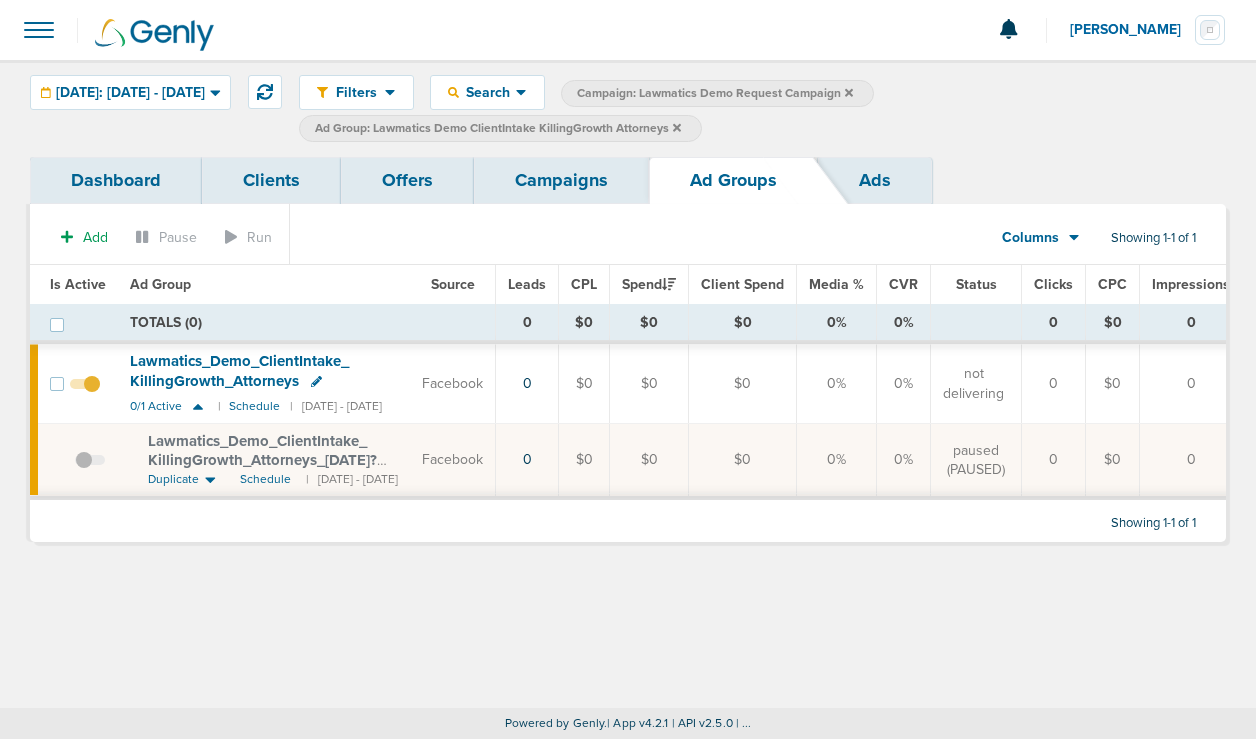 click on "Lawmatics_ Demo_ ClientIntake_ KillingGrowth_ Attorneys_ [DATE]?id=189&cmp_ id=9658066" at bounding box center (262, 460) 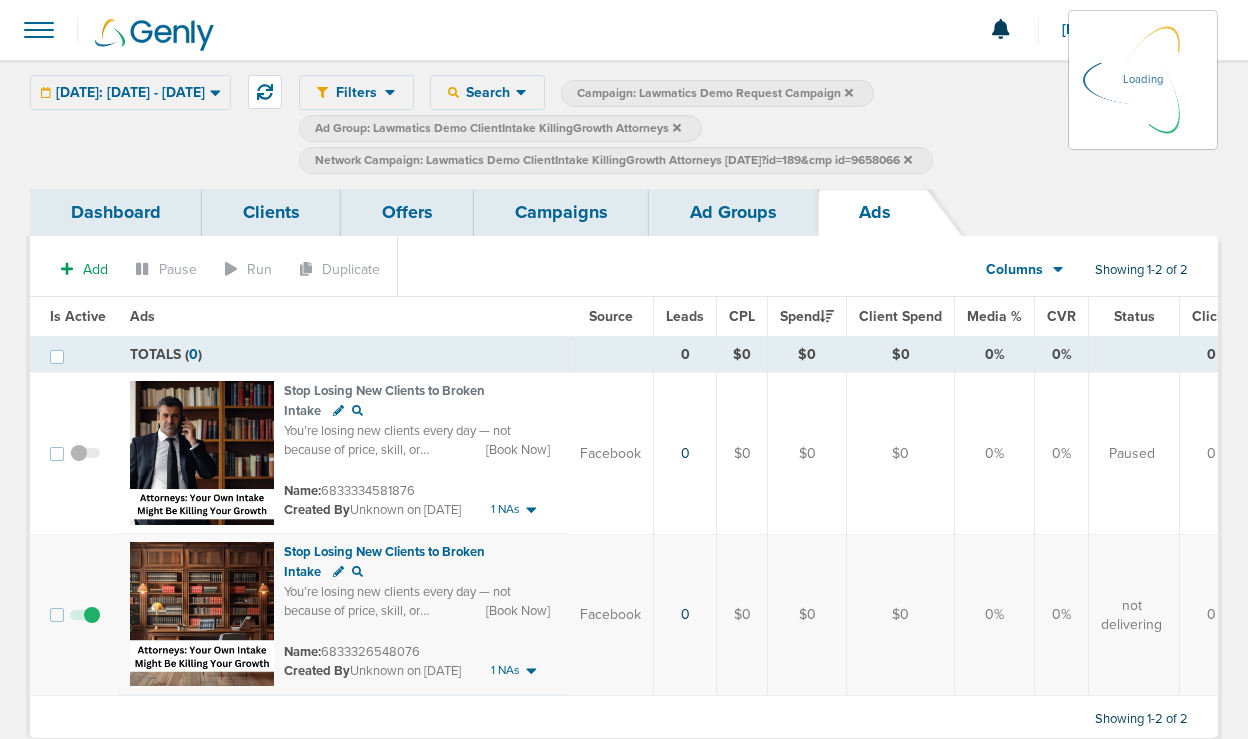 click on "Ad Groups" at bounding box center (733, 212) 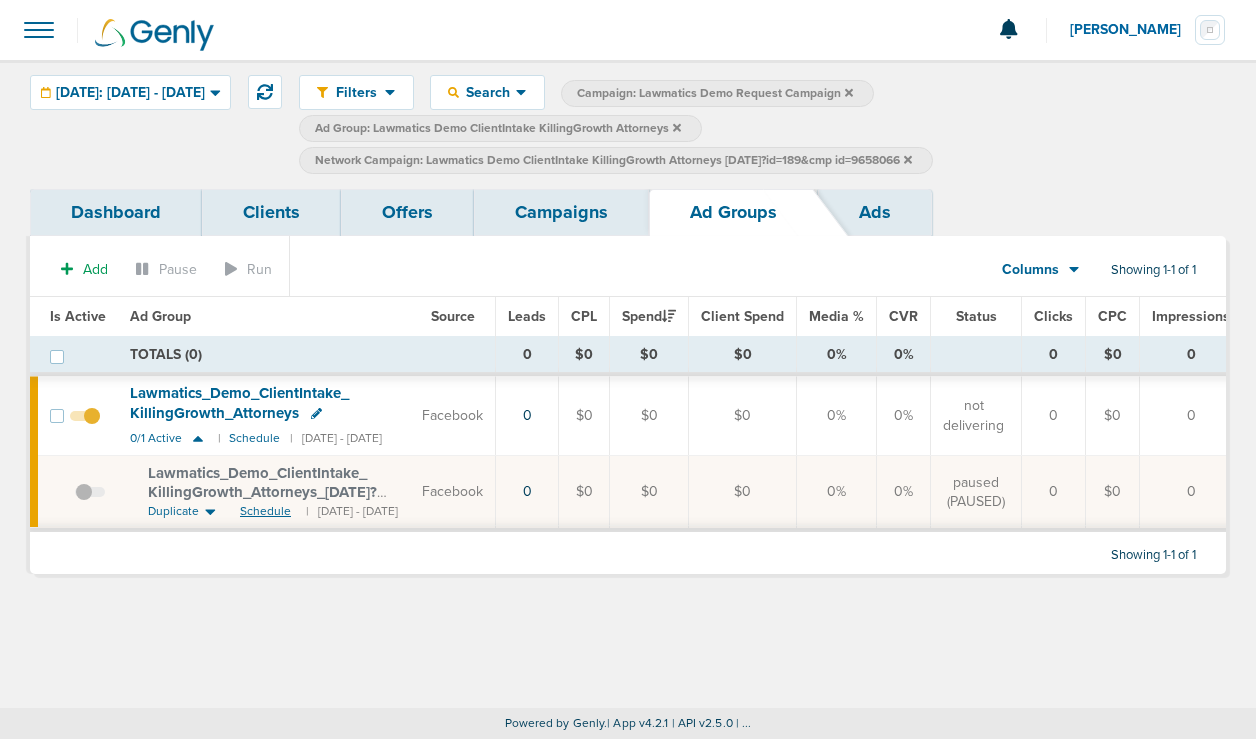 click on "Schedule" at bounding box center [265, 511] 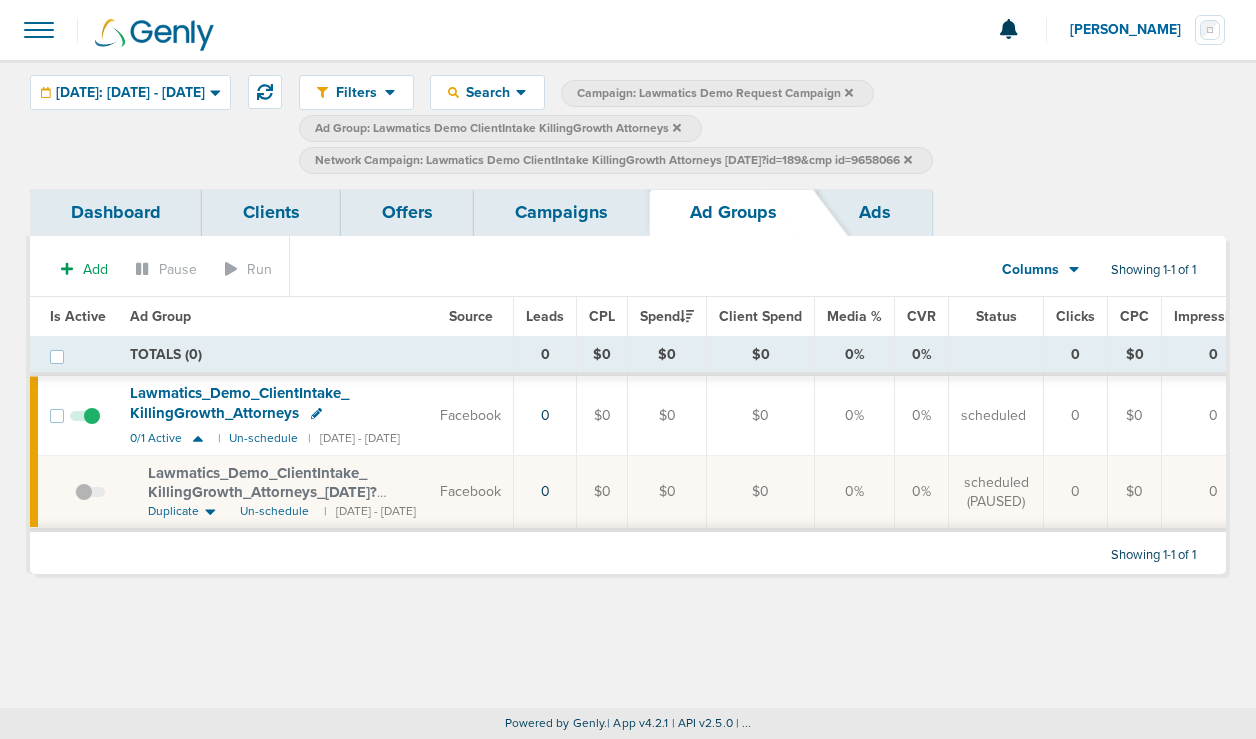 click on "Campaigns" at bounding box center (561, 212) 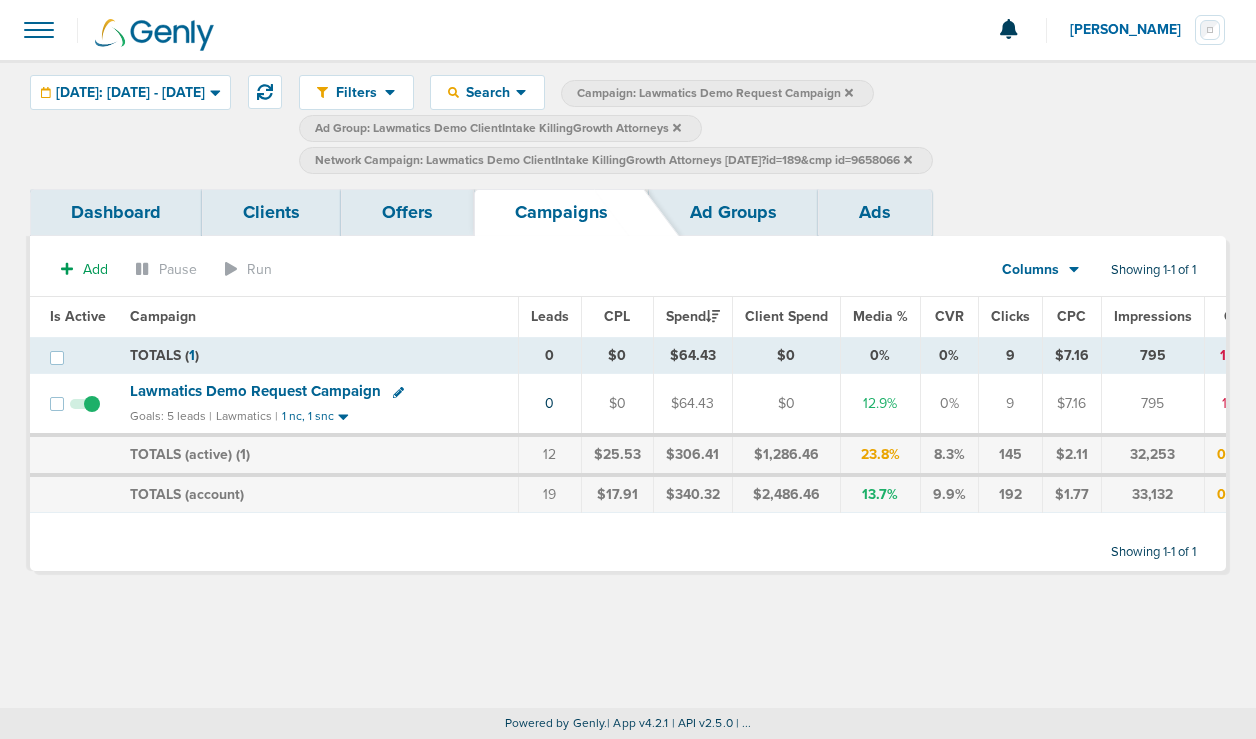 click 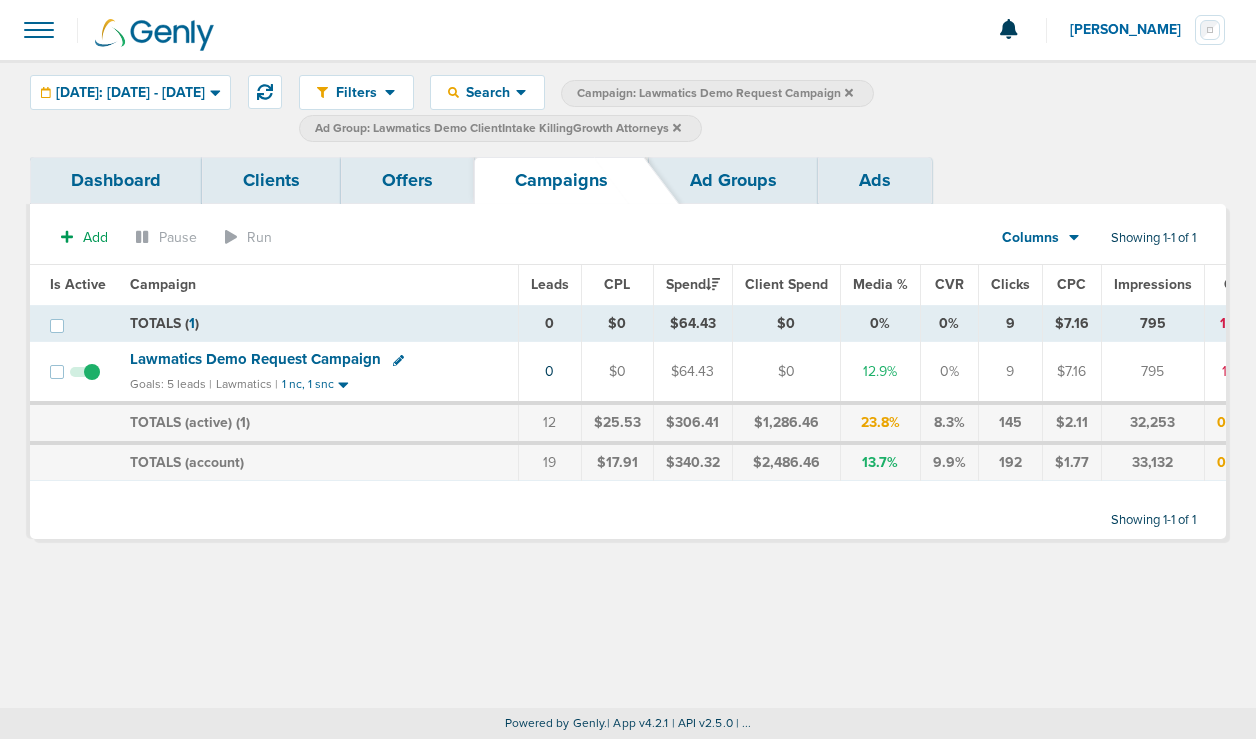 click 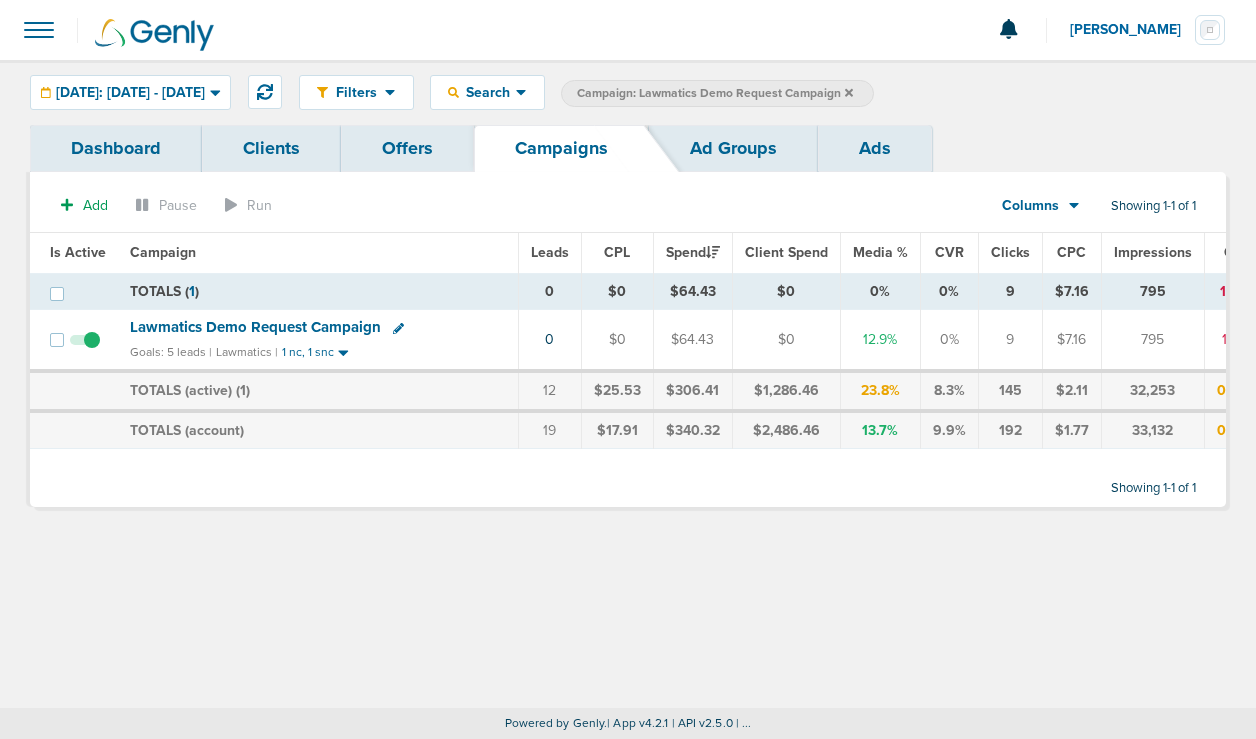 click 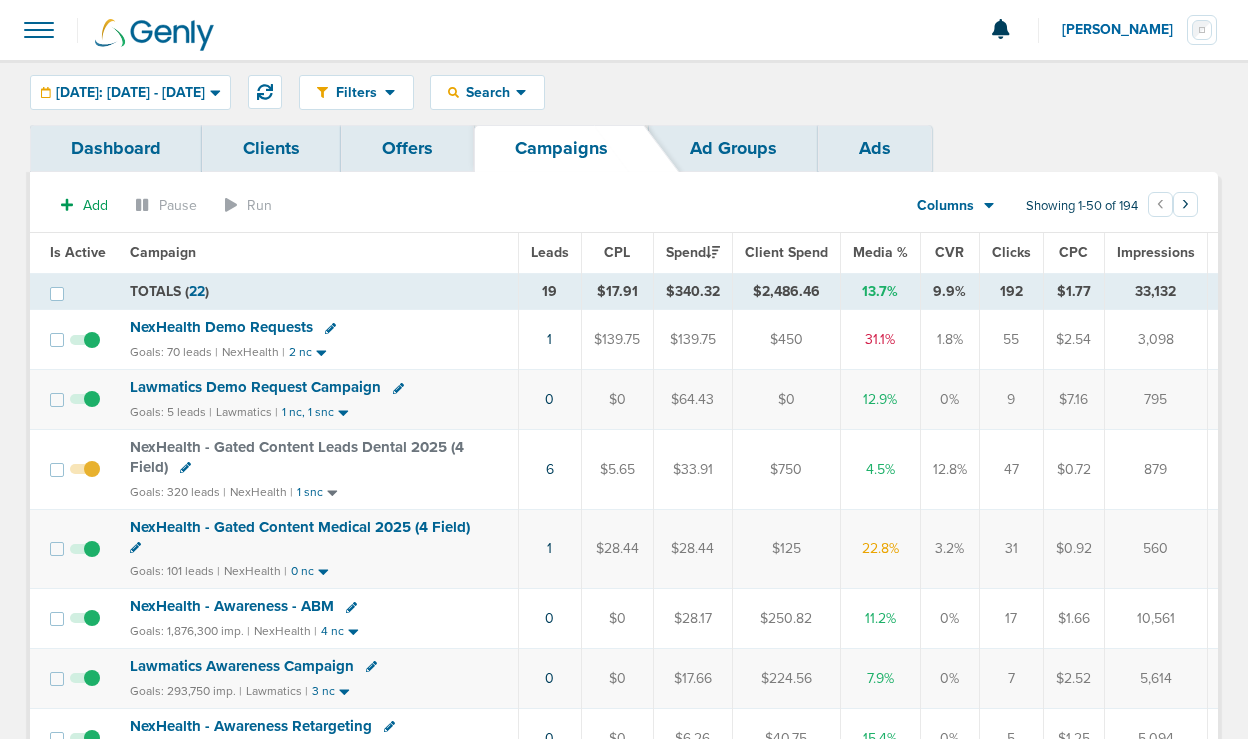 click on "NexHealth - Gated Content Medical 2025 (4 Field)" at bounding box center (300, 527) 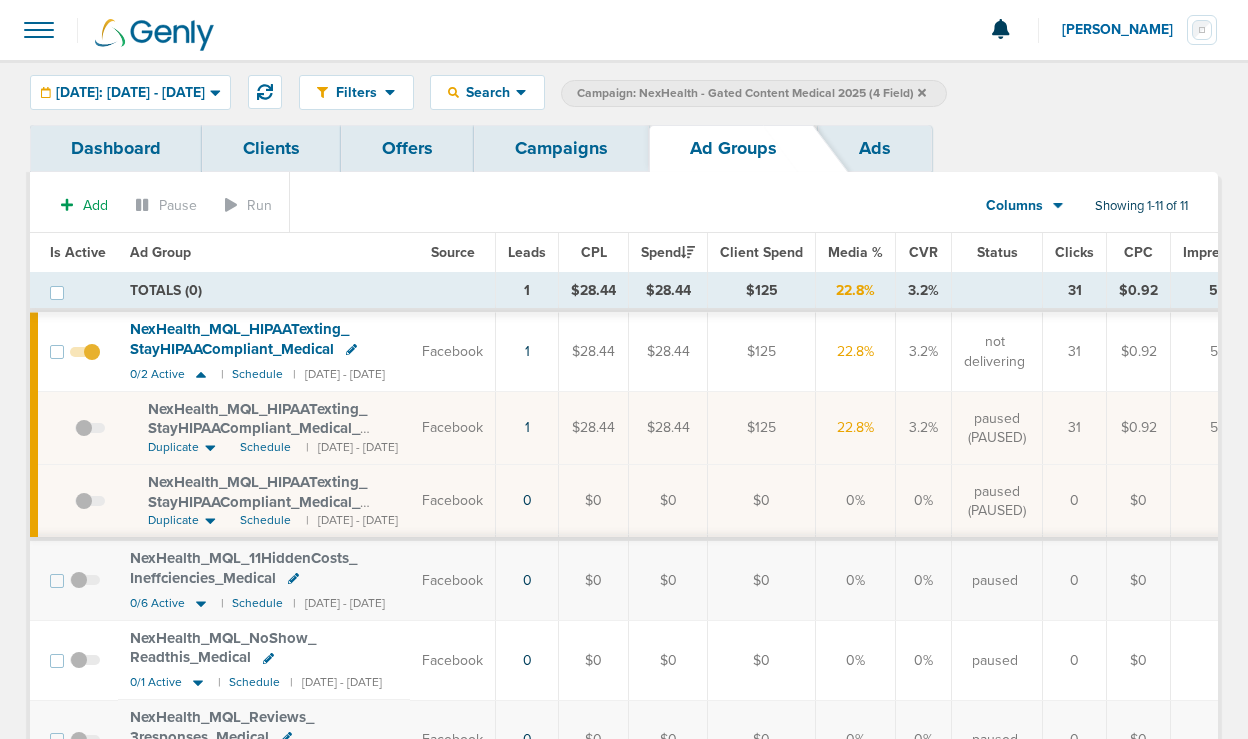 click on "Campaigns" at bounding box center (561, 148) 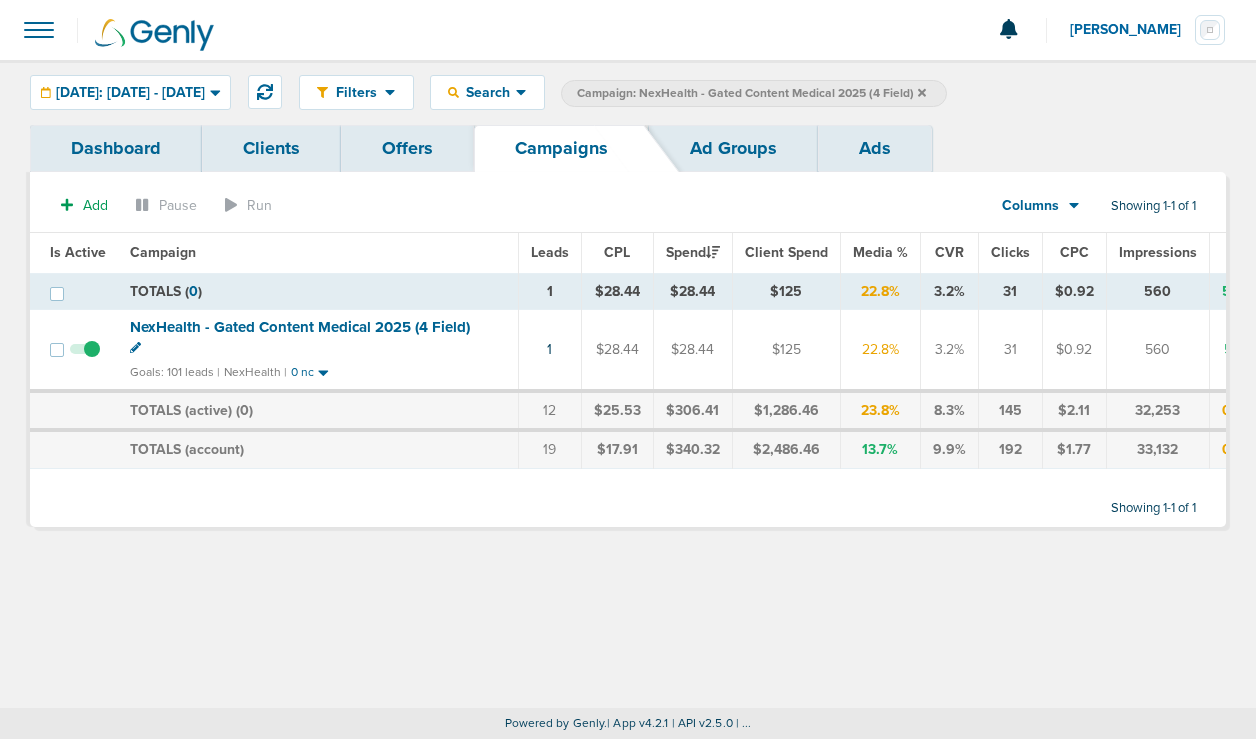 click 